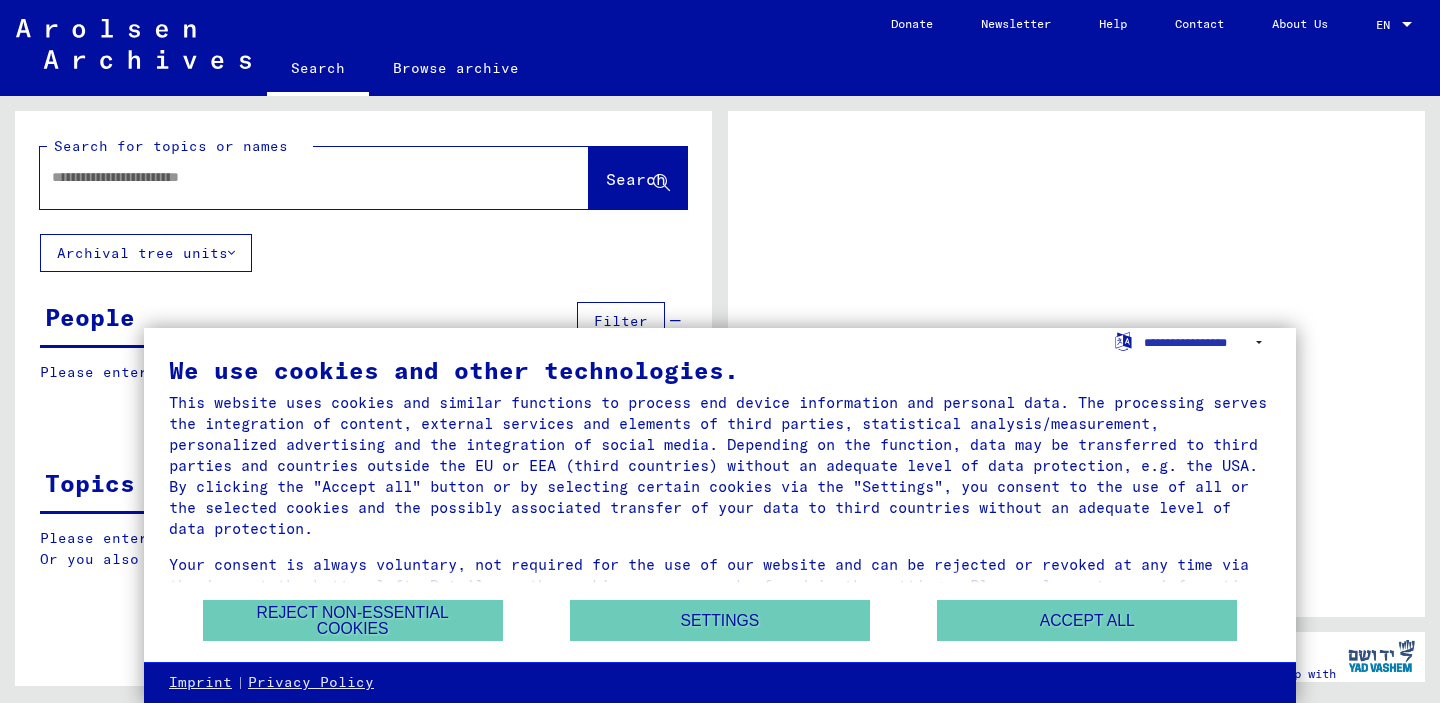 scroll, scrollTop: 0, scrollLeft: 0, axis: both 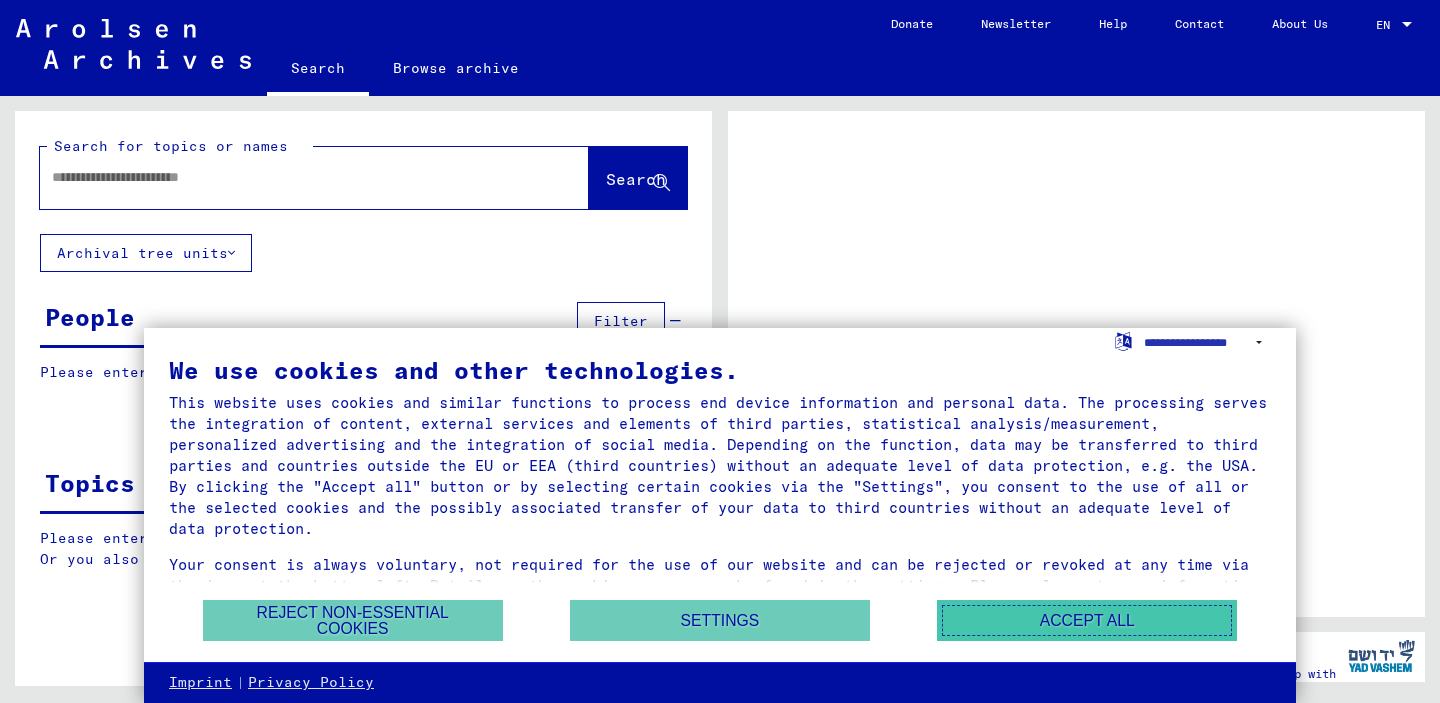click on "Accept all" at bounding box center [1087, 620] 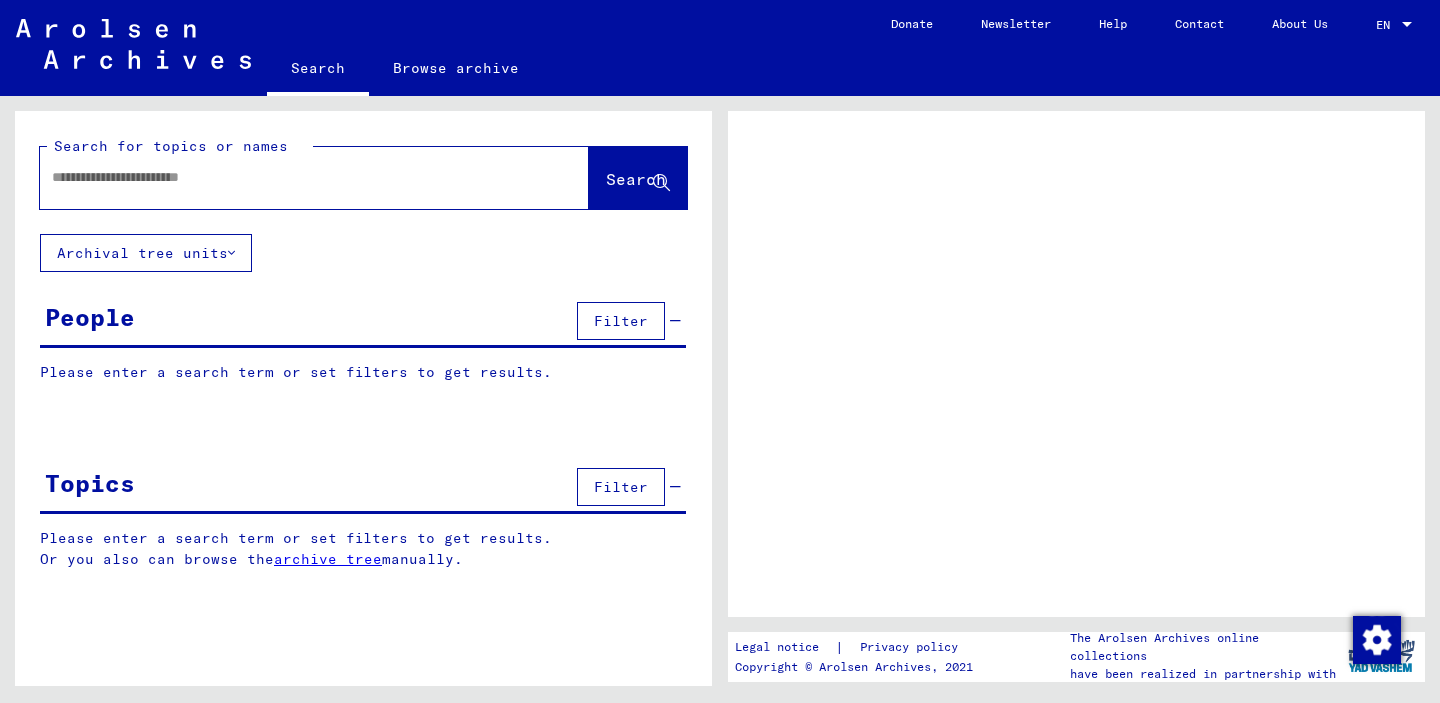 click 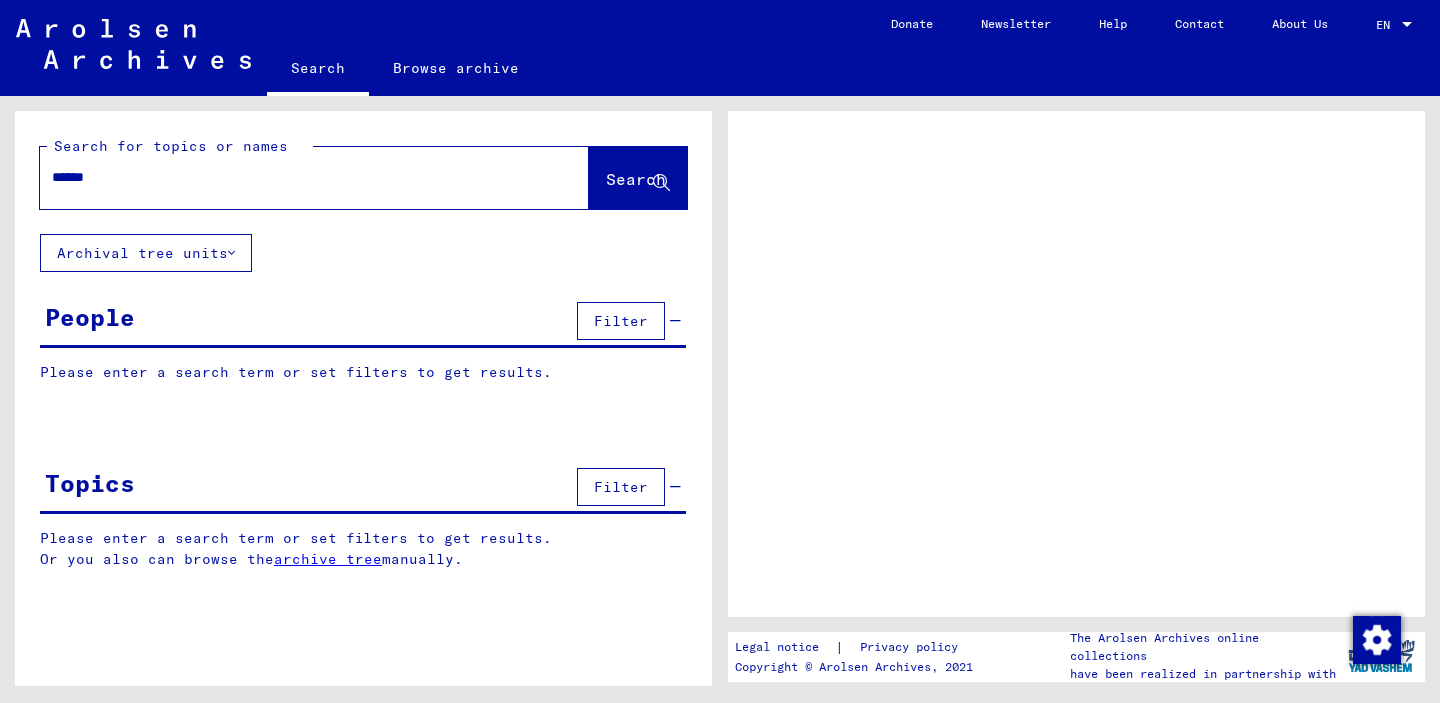 type on "*******" 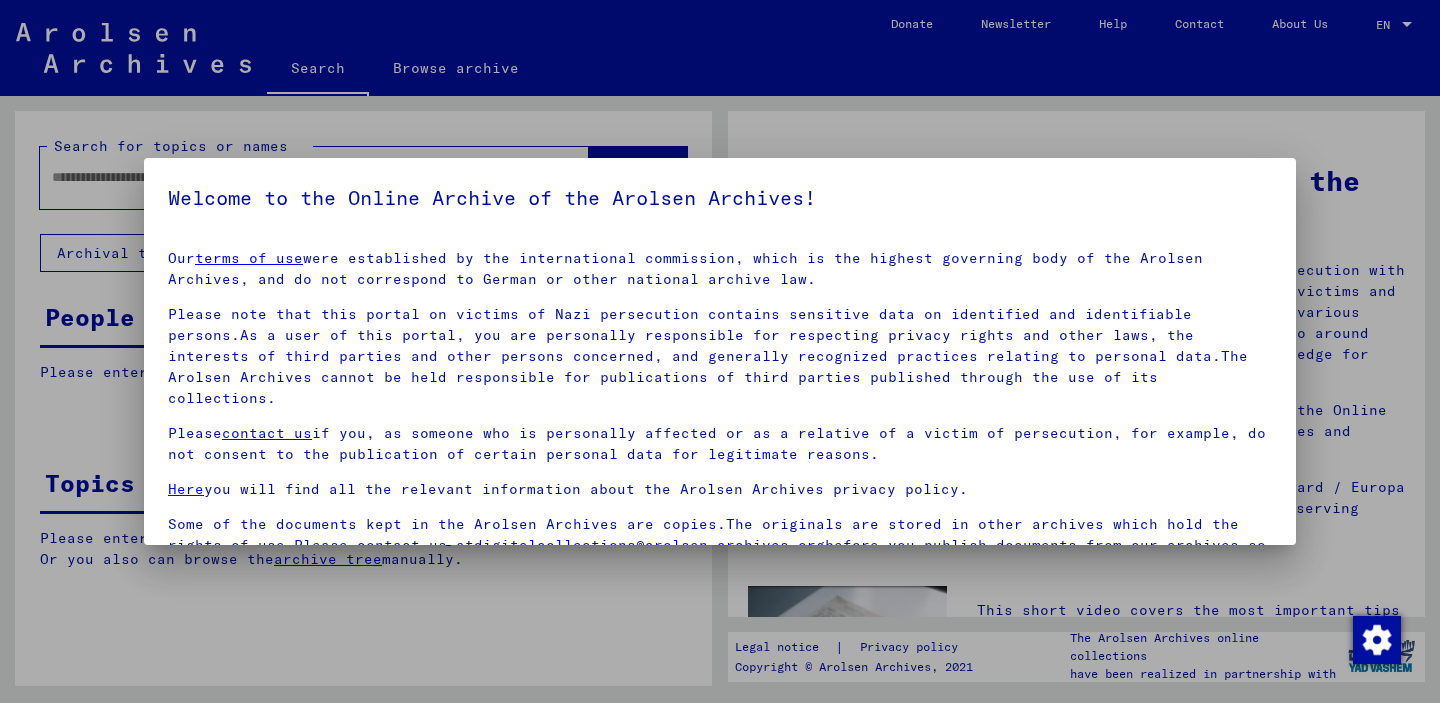 scroll, scrollTop: 169, scrollLeft: 0, axis: vertical 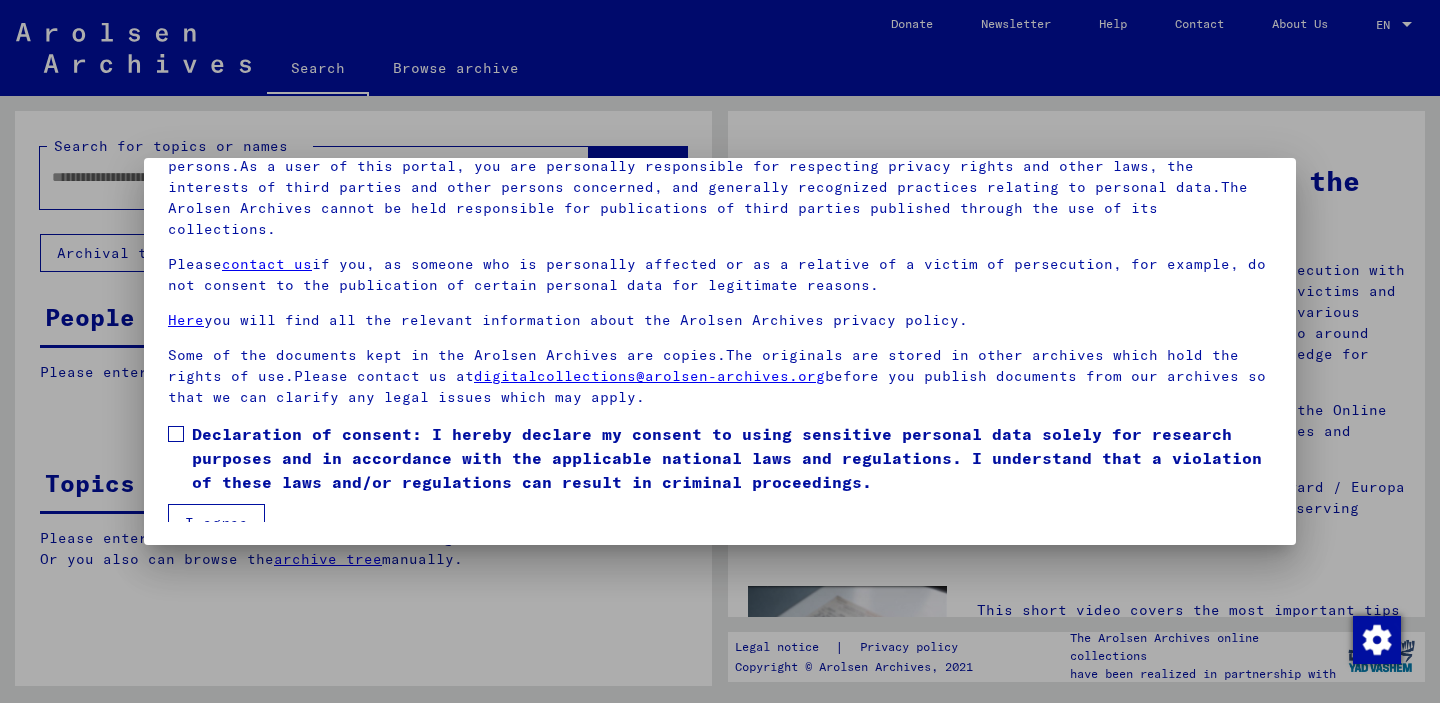 click on "Declaration of consent: I hereby declare my consent to using sensitive personal data solely for research purposes and in accordance with the applicable national laws and regulations. I understand that a violation of these laws and/or regulations can result in criminal proceedings." at bounding box center (720, 458) 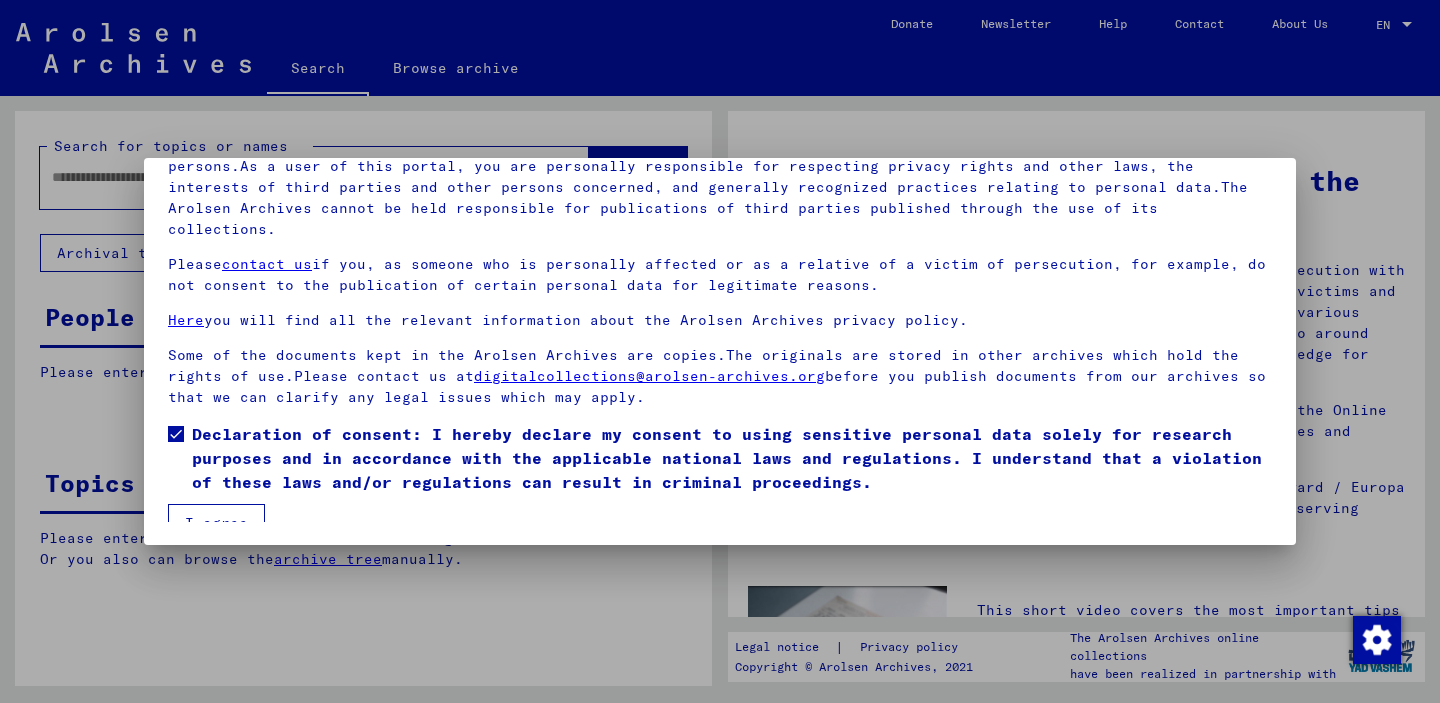 click on "I agree" at bounding box center (216, 523) 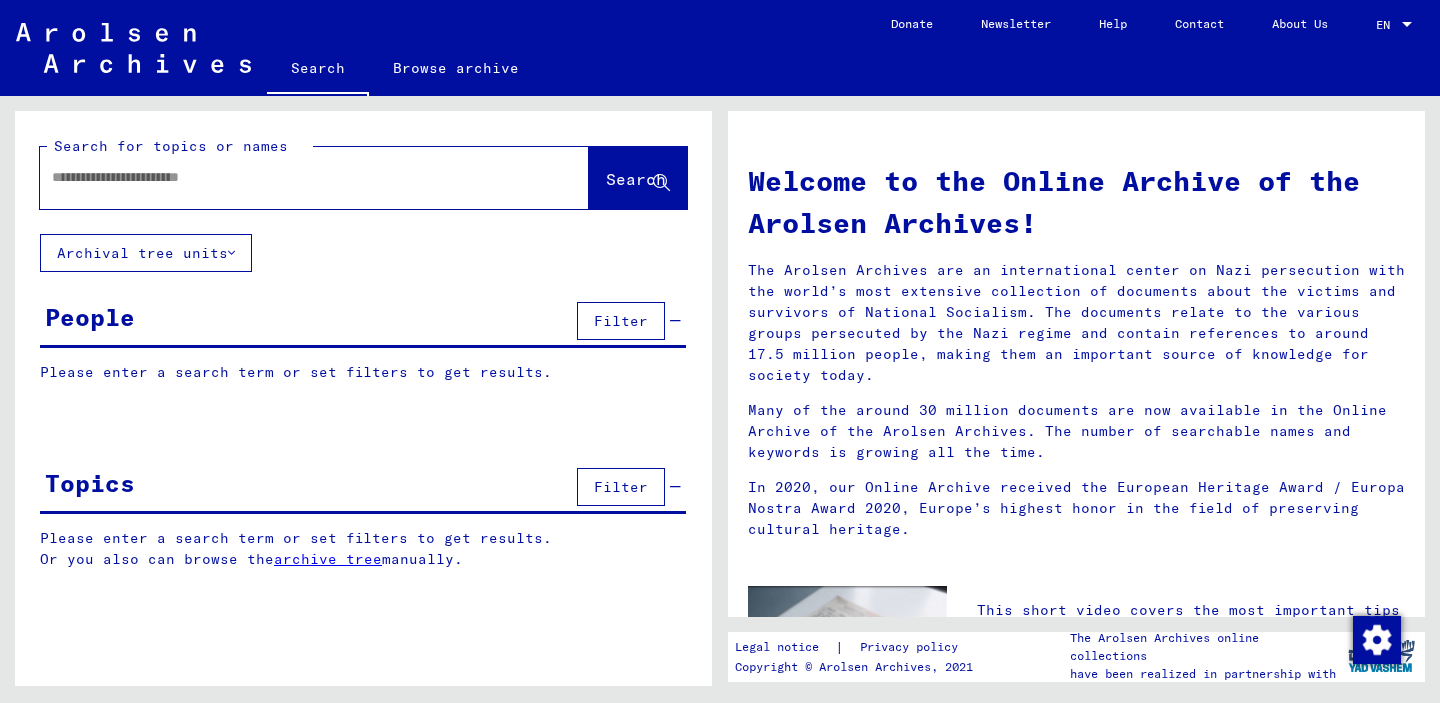 click at bounding box center [290, 177] 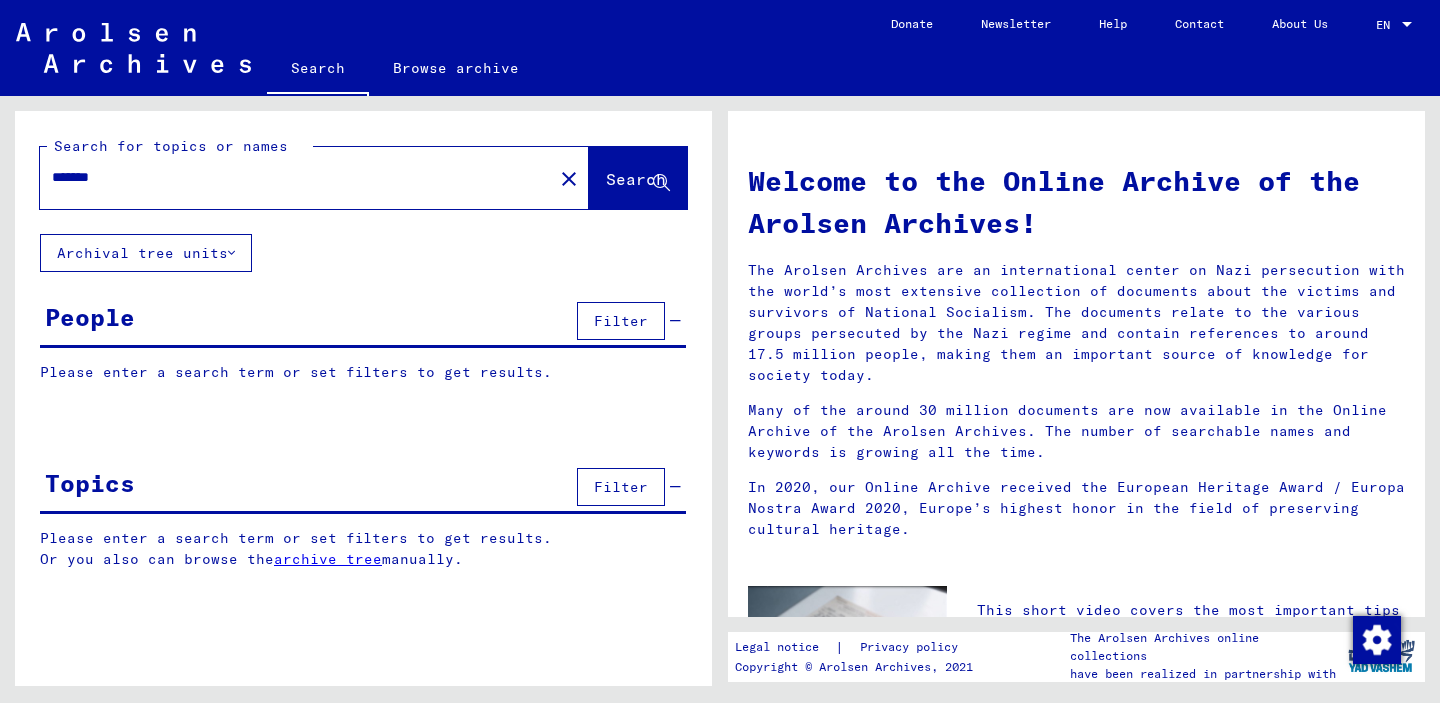 type on "*******" 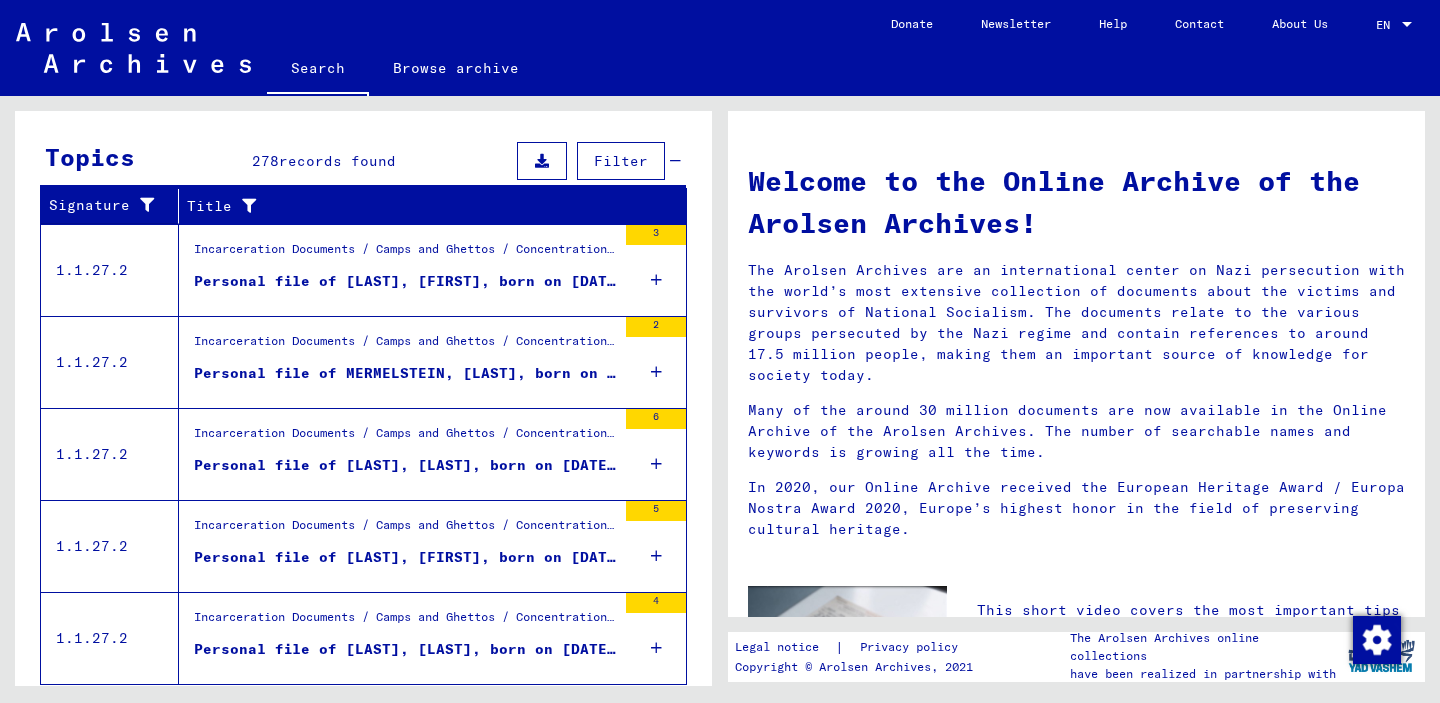 scroll, scrollTop: 695, scrollLeft: 0, axis: vertical 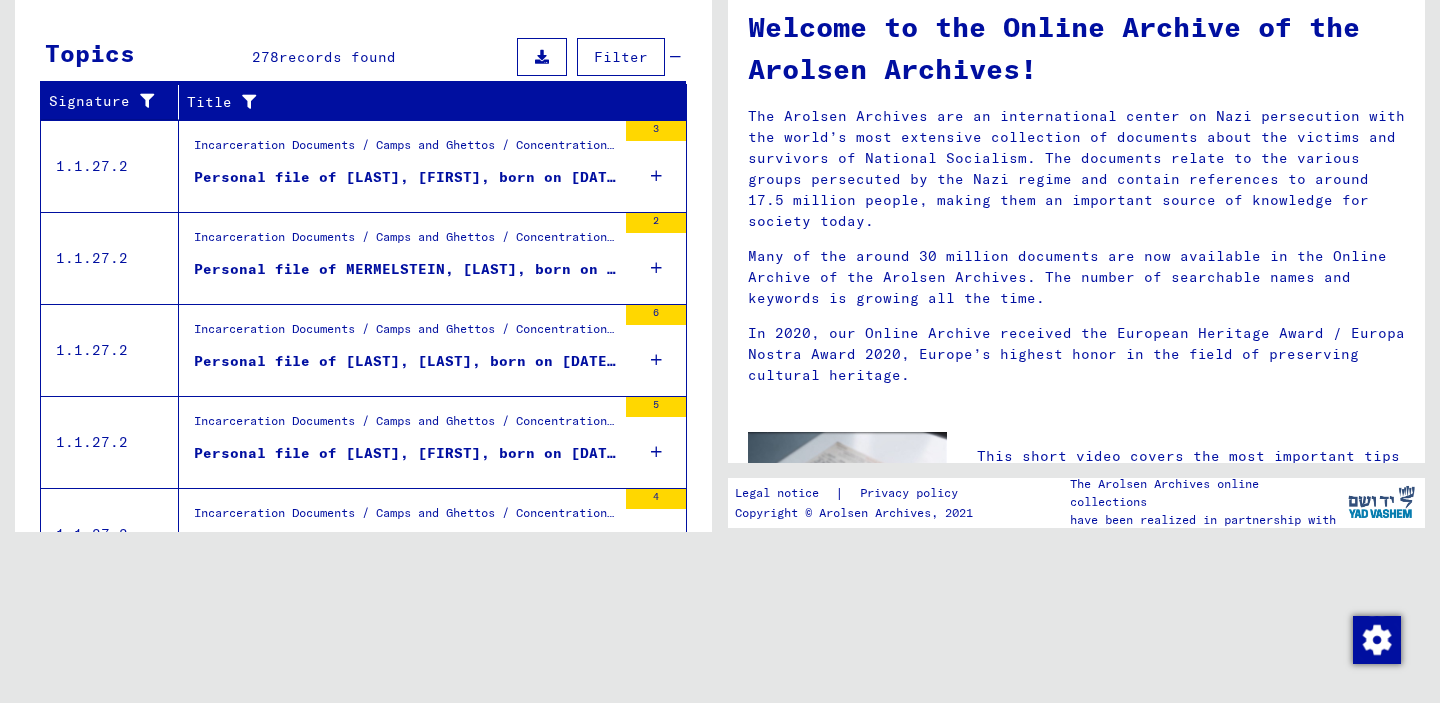 click on "Personal file of [LAST], [FIRST], born on [DATE], born in [CITY]" at bounding box center [405, 177] 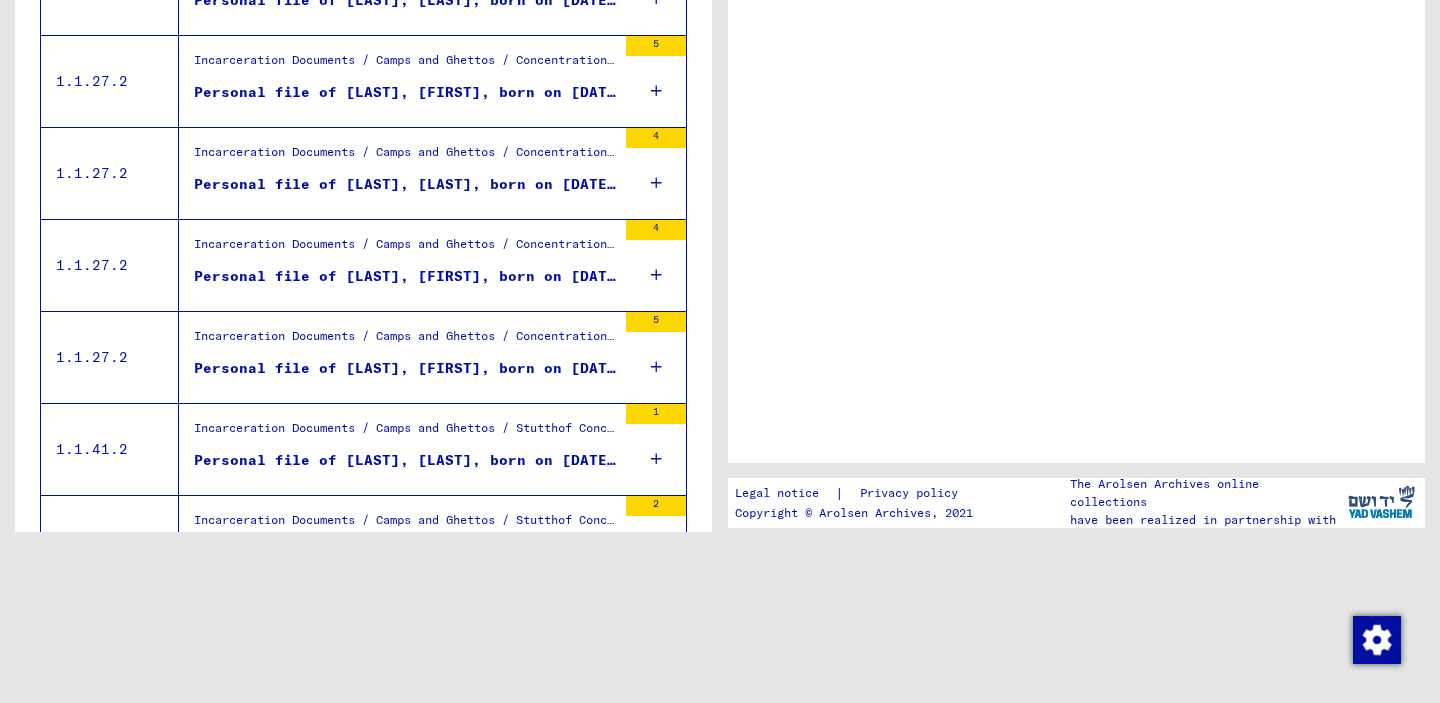 scroll, scrollTop: 0, scrollLeft: 0, axis: both 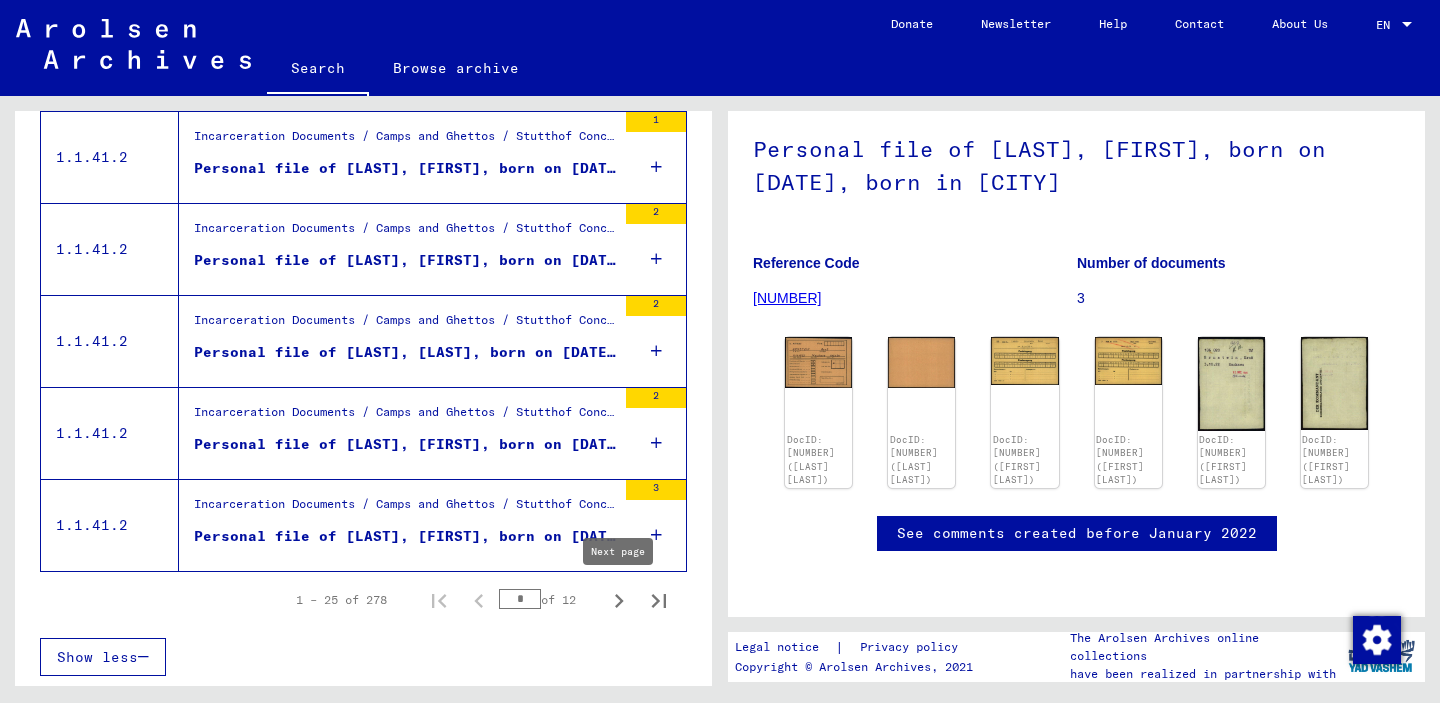 click 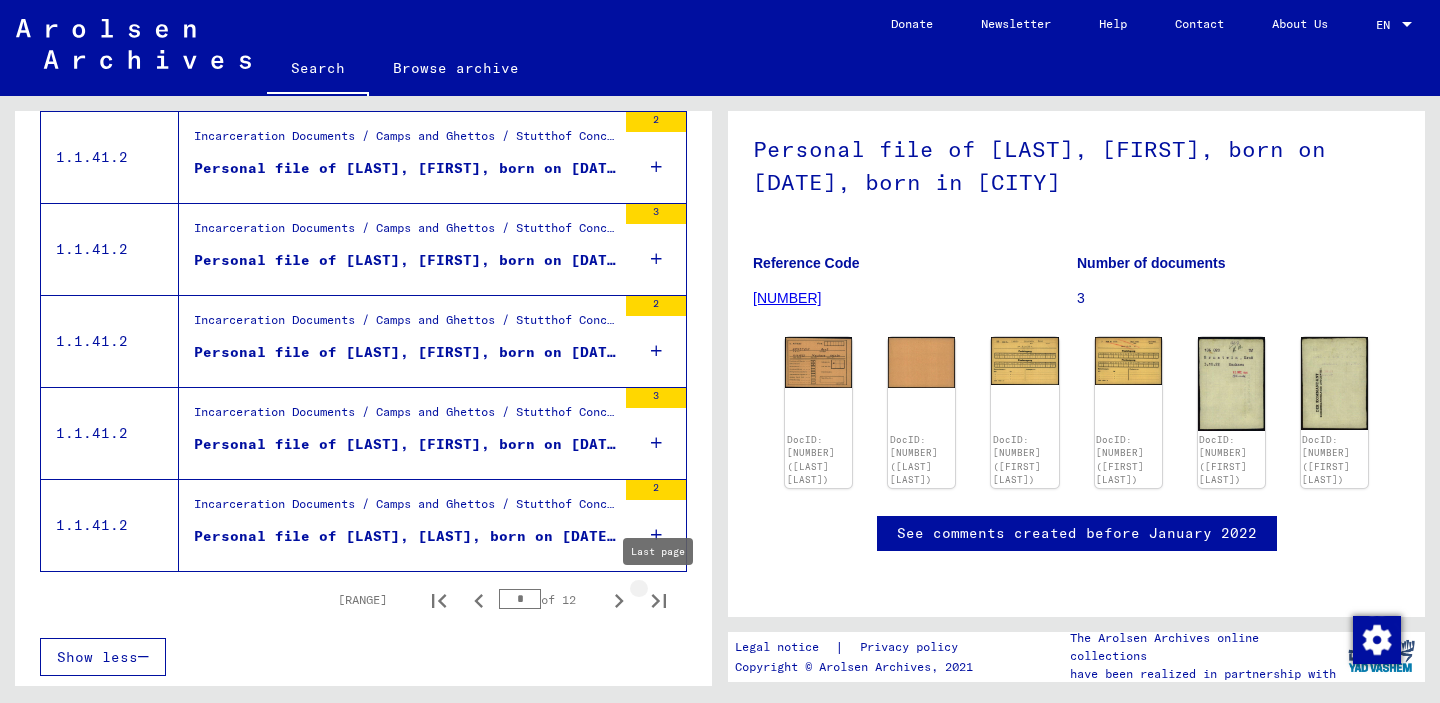 click 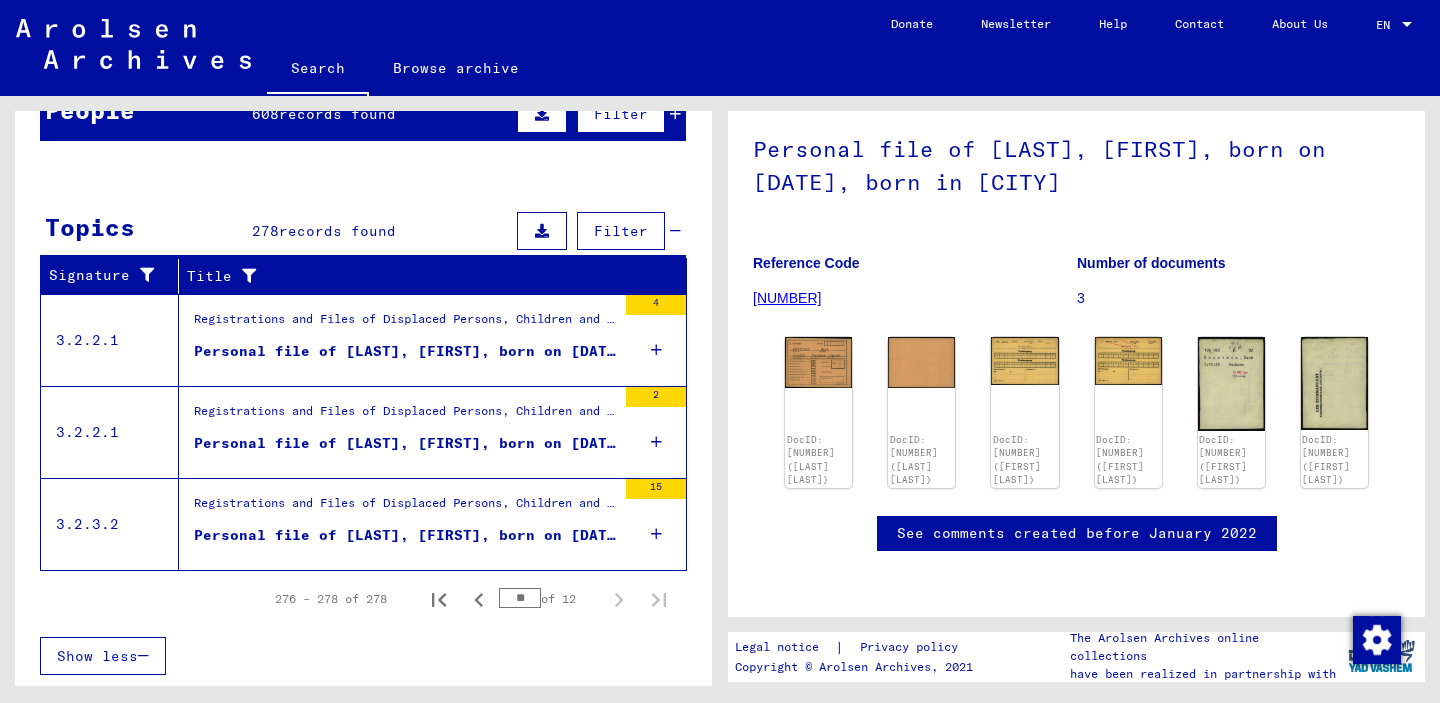 scroll, scrollTop: 206, scrollLeft: 0, axis: vertical 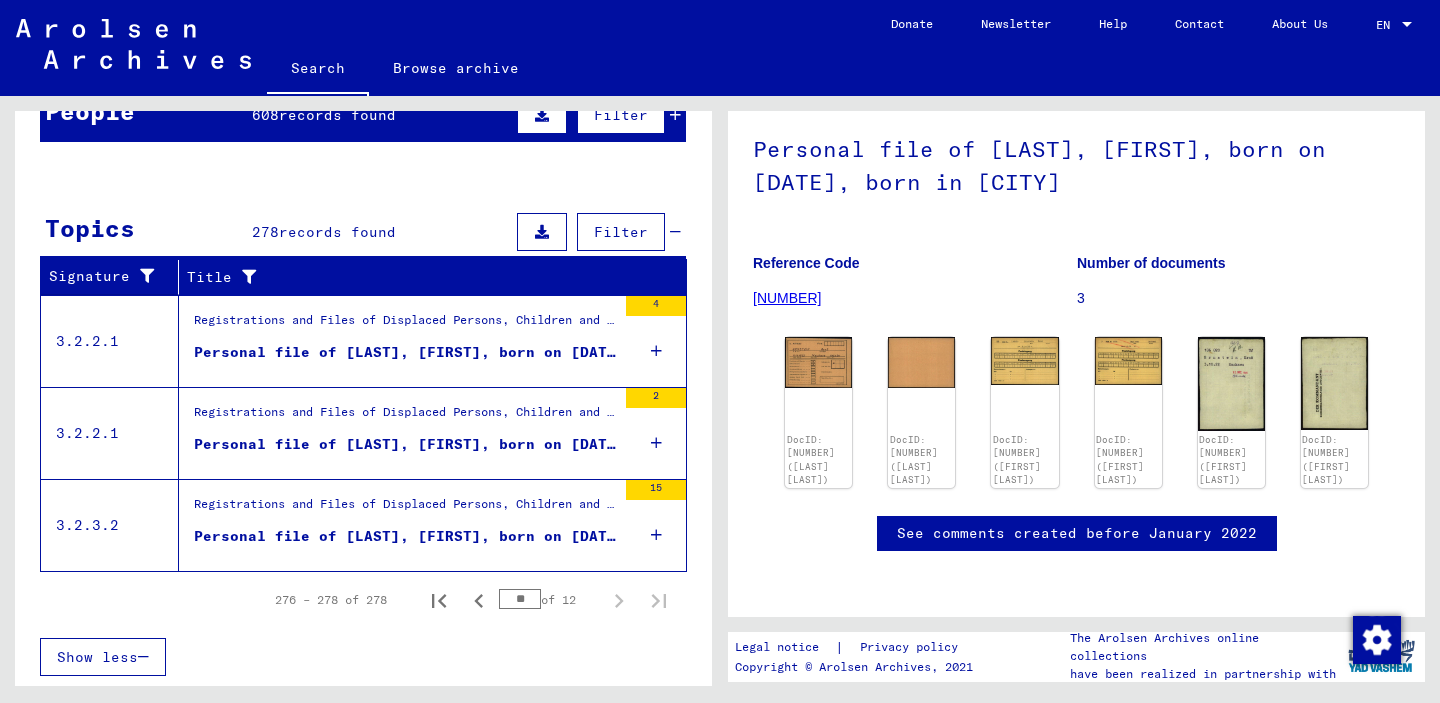 click on "Personal file of [LAST], [FIRST], born on [DATE], born in [CITY] and of further persons" at bounding box center [405, 352] 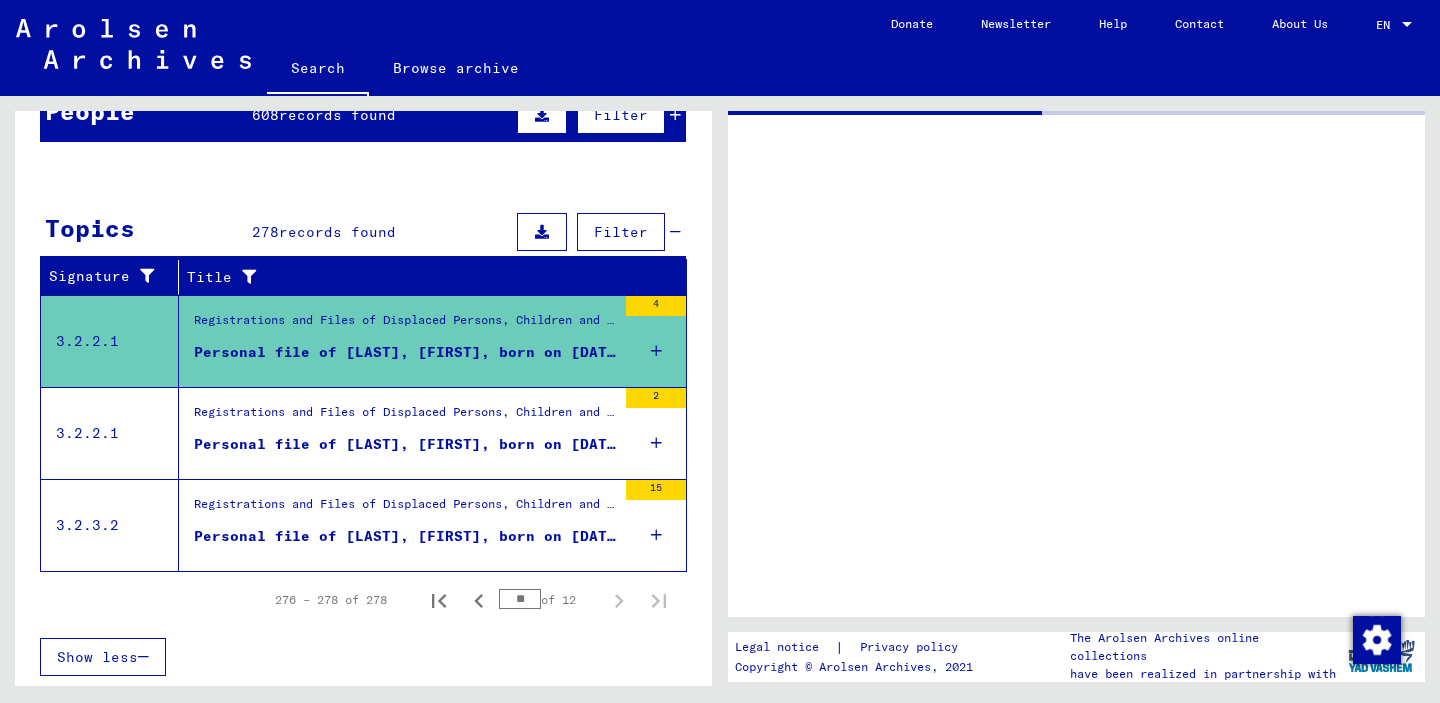 scroll, scrollTop: 0, scrollLeft: 0, axis: both 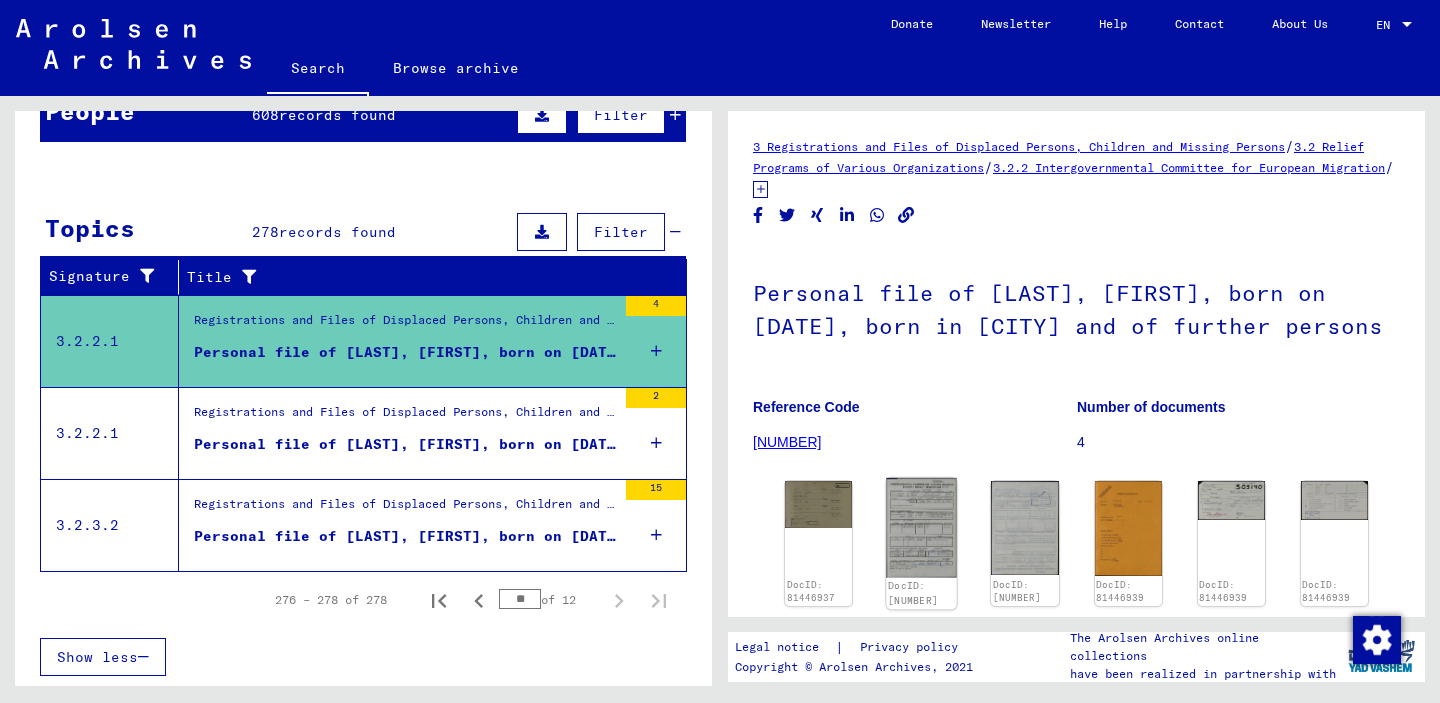 click 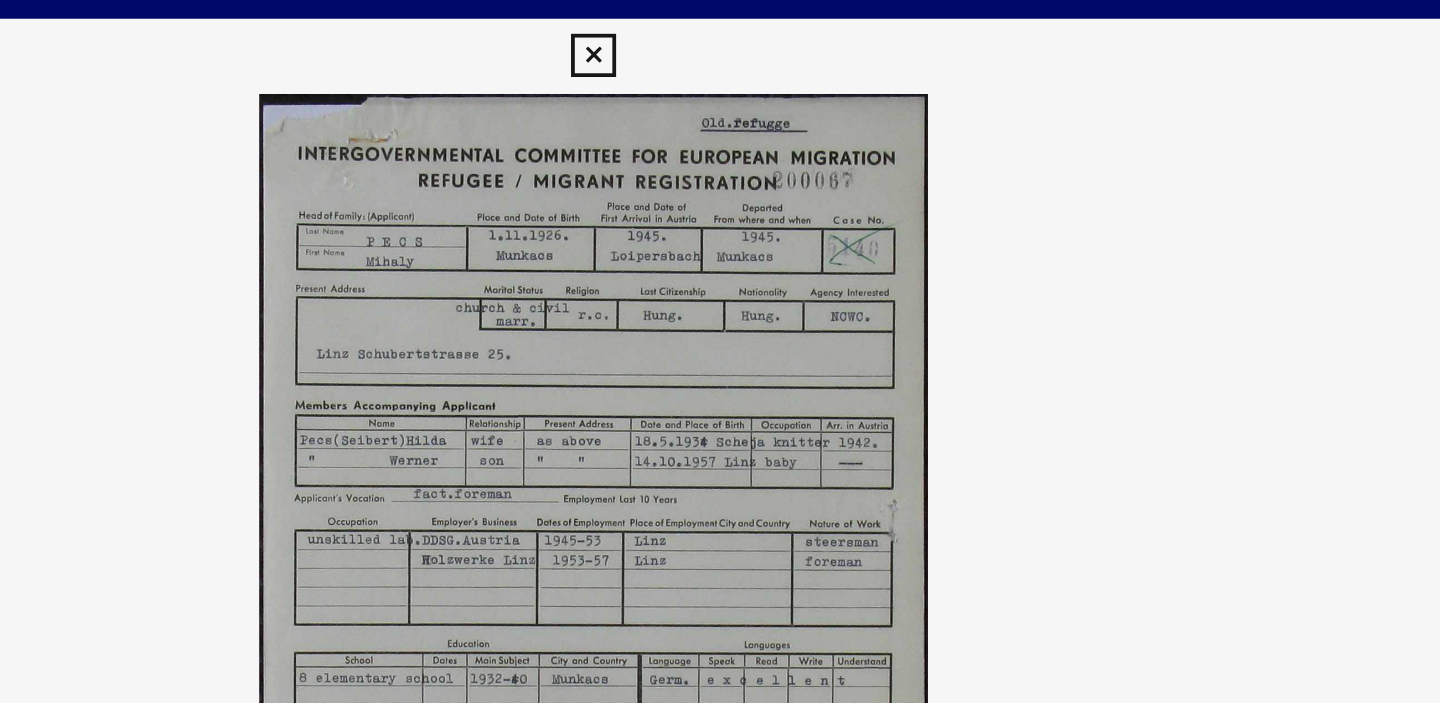 click at bounding box center [719, 30] 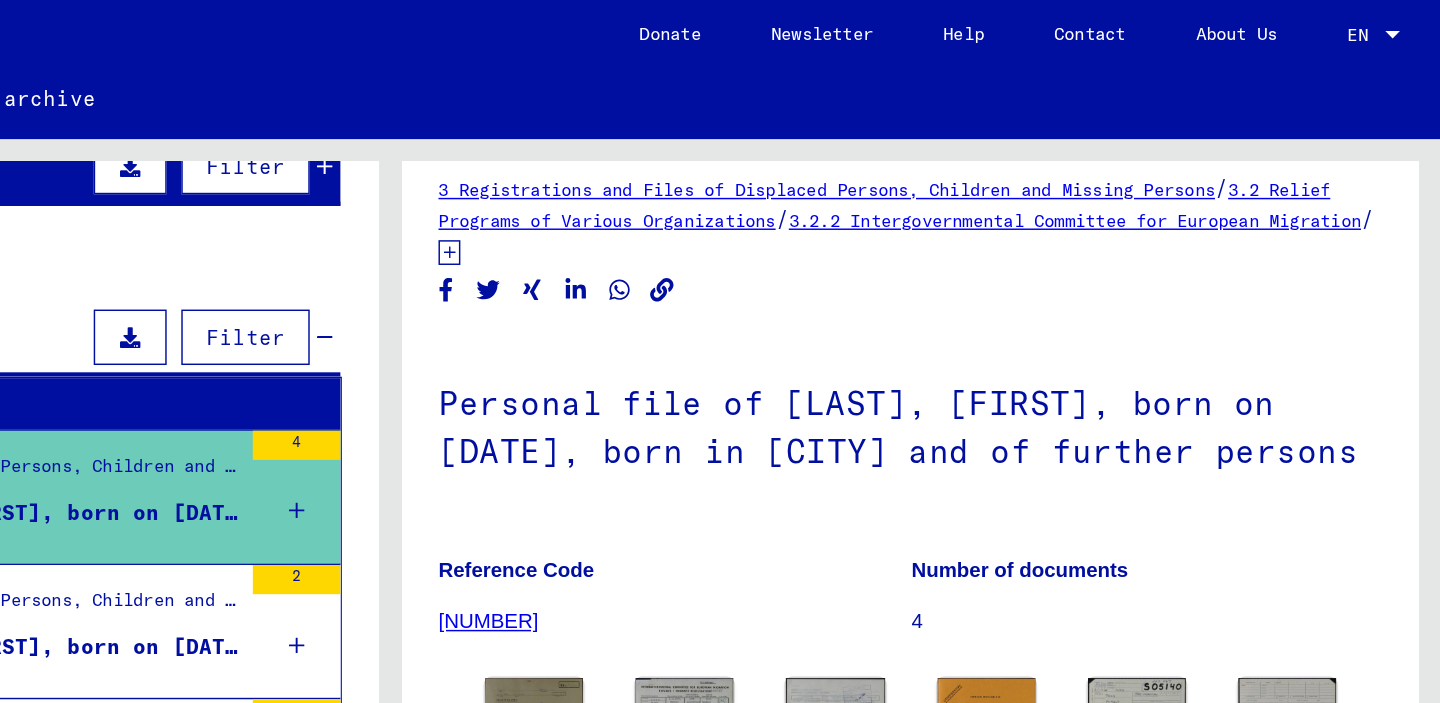 scroll, scrollTop: 0, scrollLeft: 0, axis: both 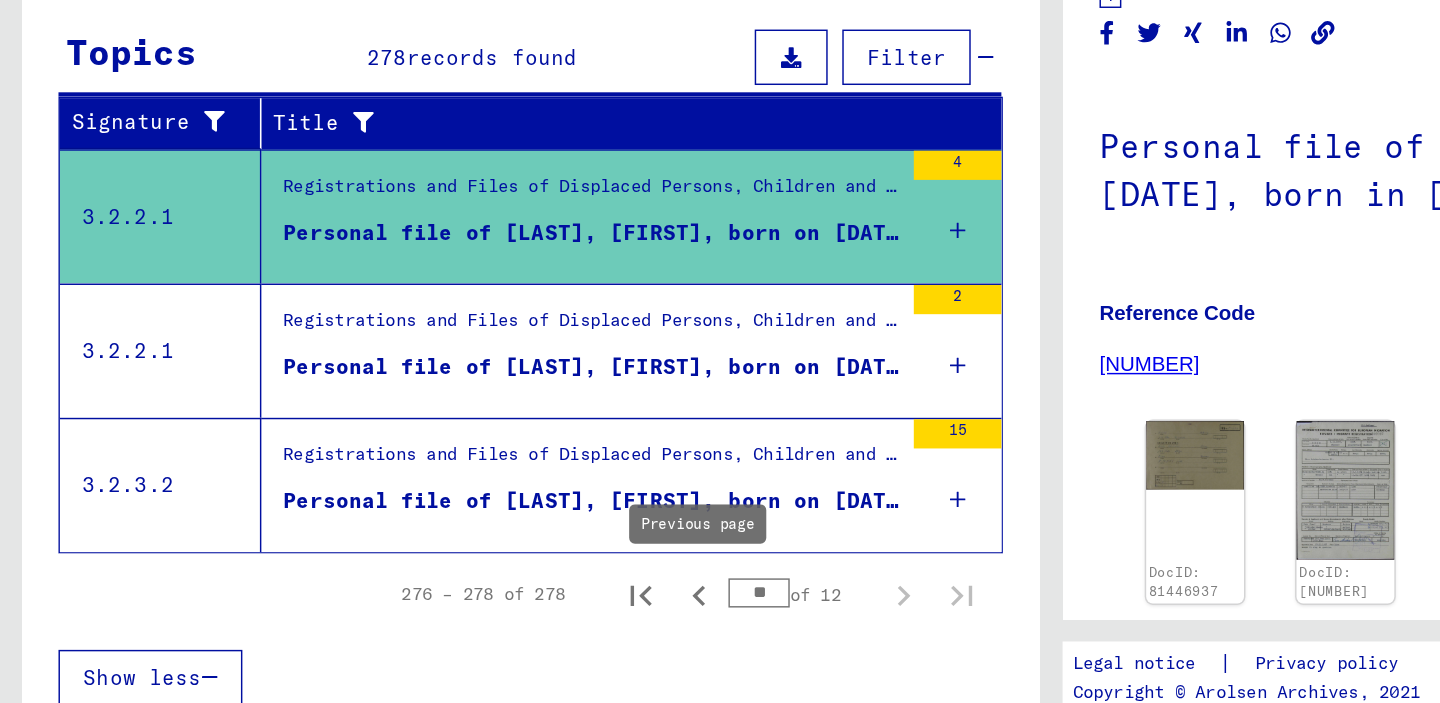 click 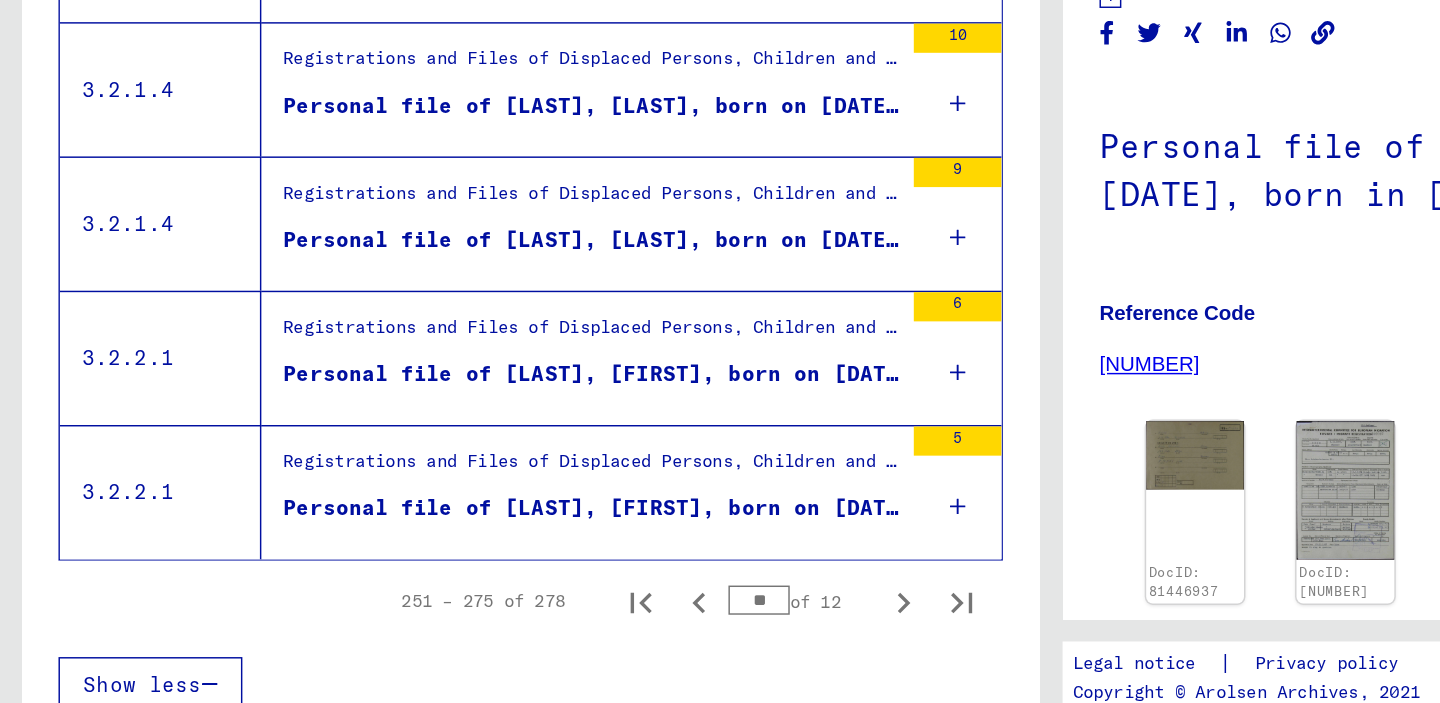 scroll, scrollTop: 2230, scrollLeft: 0, axis: vertical 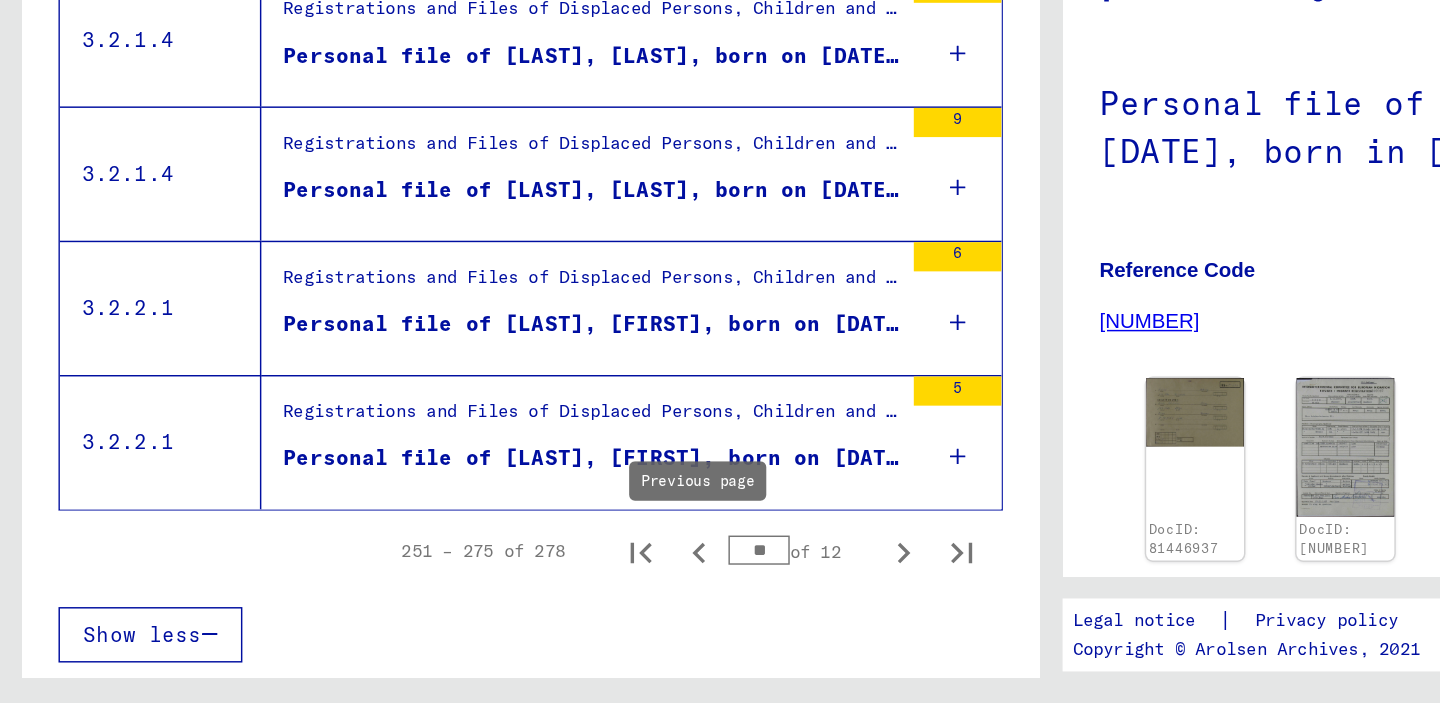 click 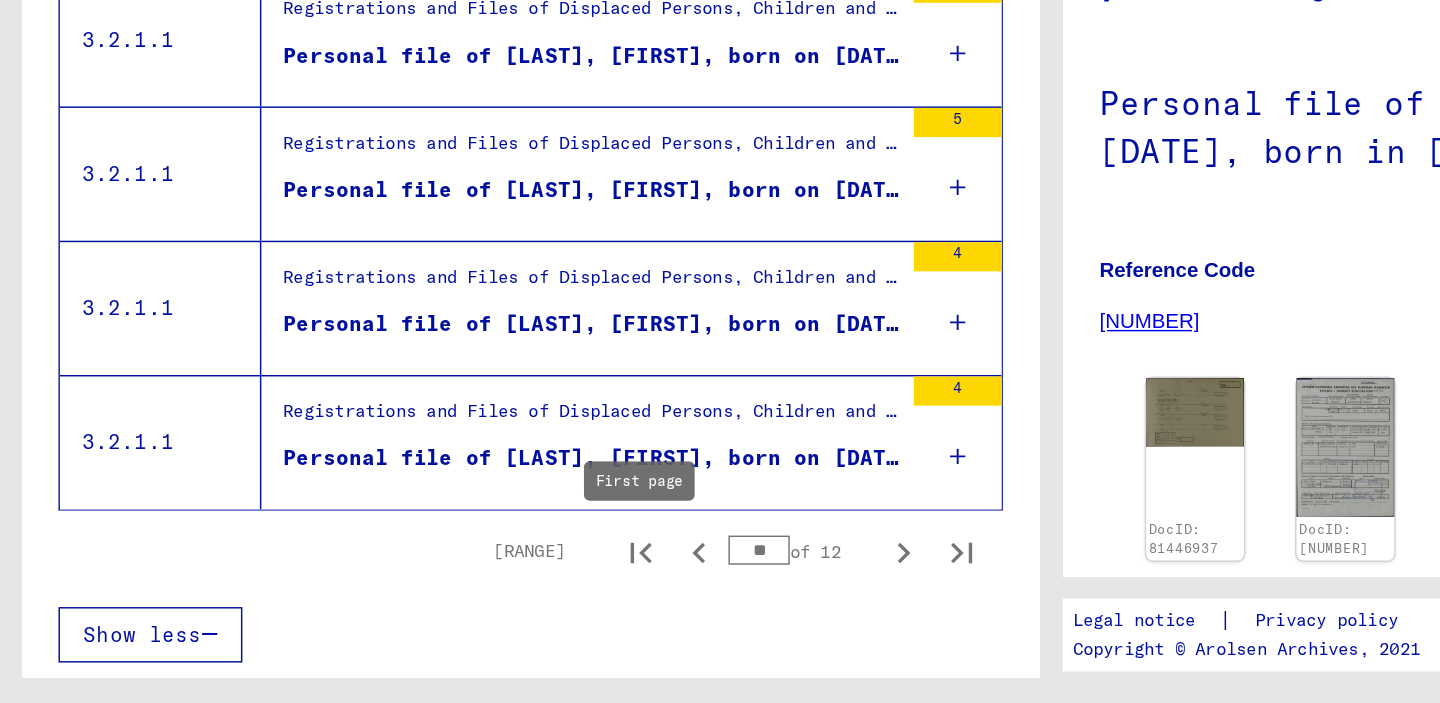 click 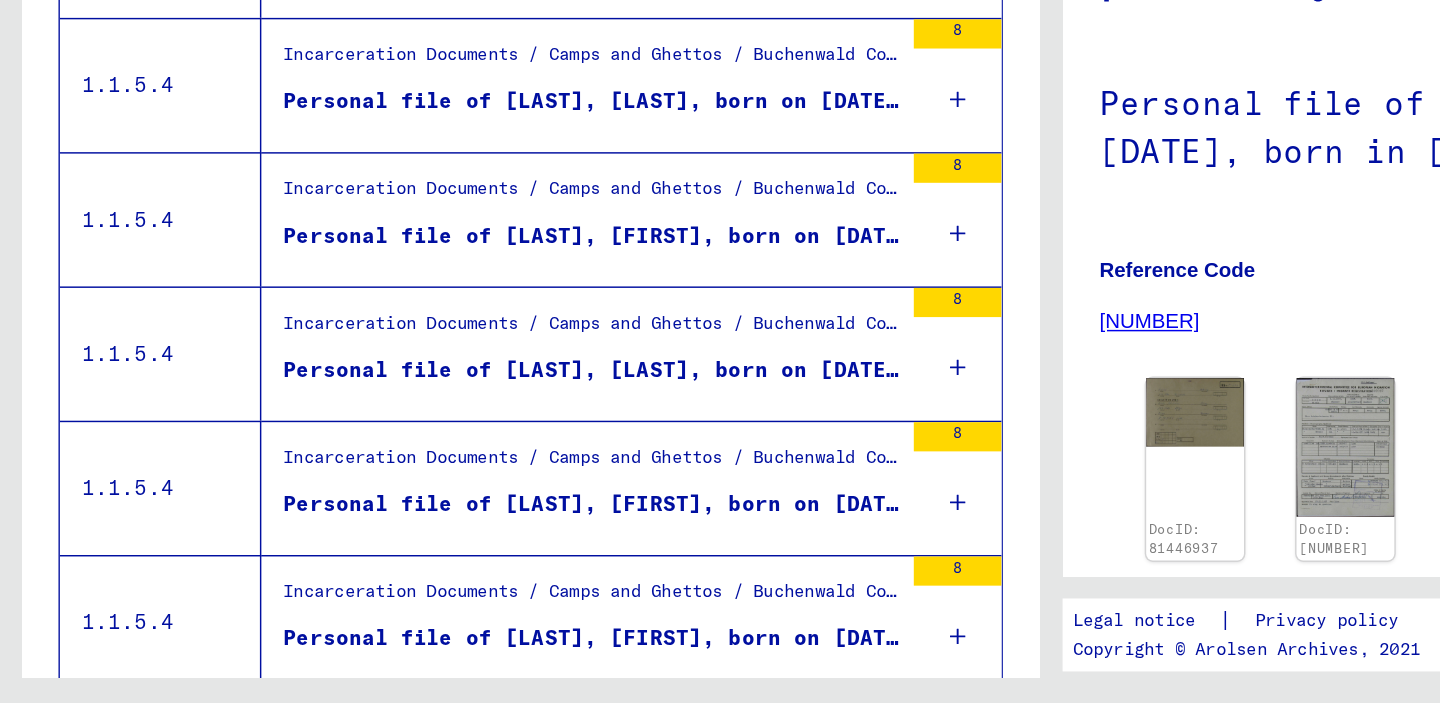 scroll, scrollTop: 2230, scrollLeft: 0, axis: vertical 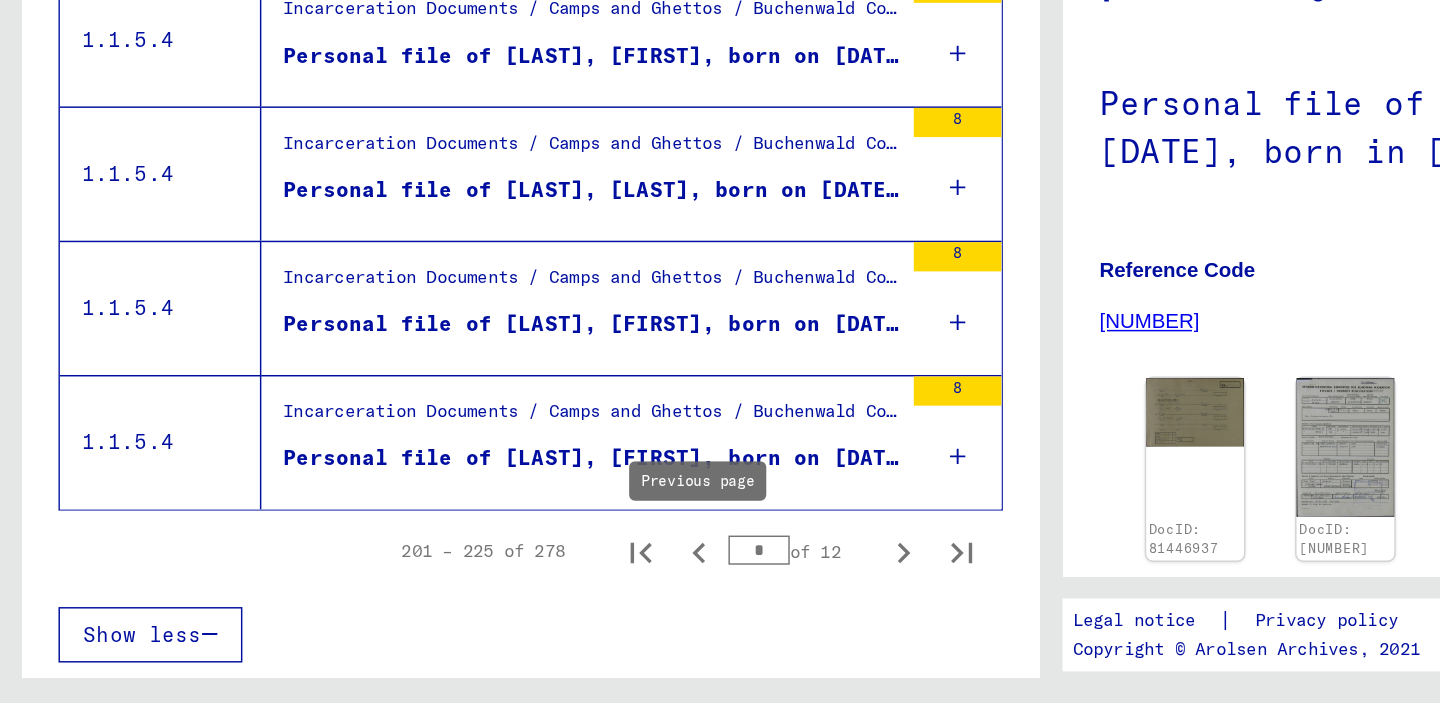 click 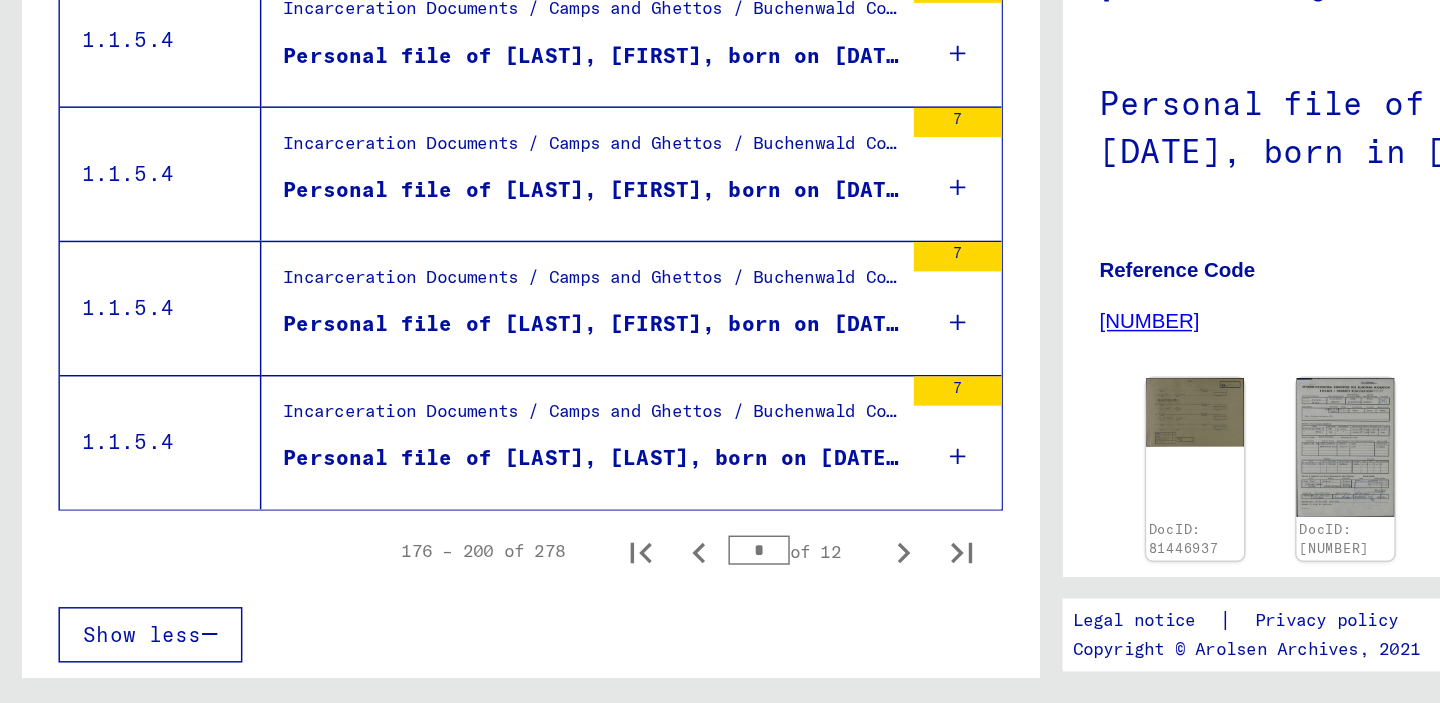 click on "Personal file of [LAST], [LAST], born on [DATE], born in [CITY]" at bounding box center [405, 382] 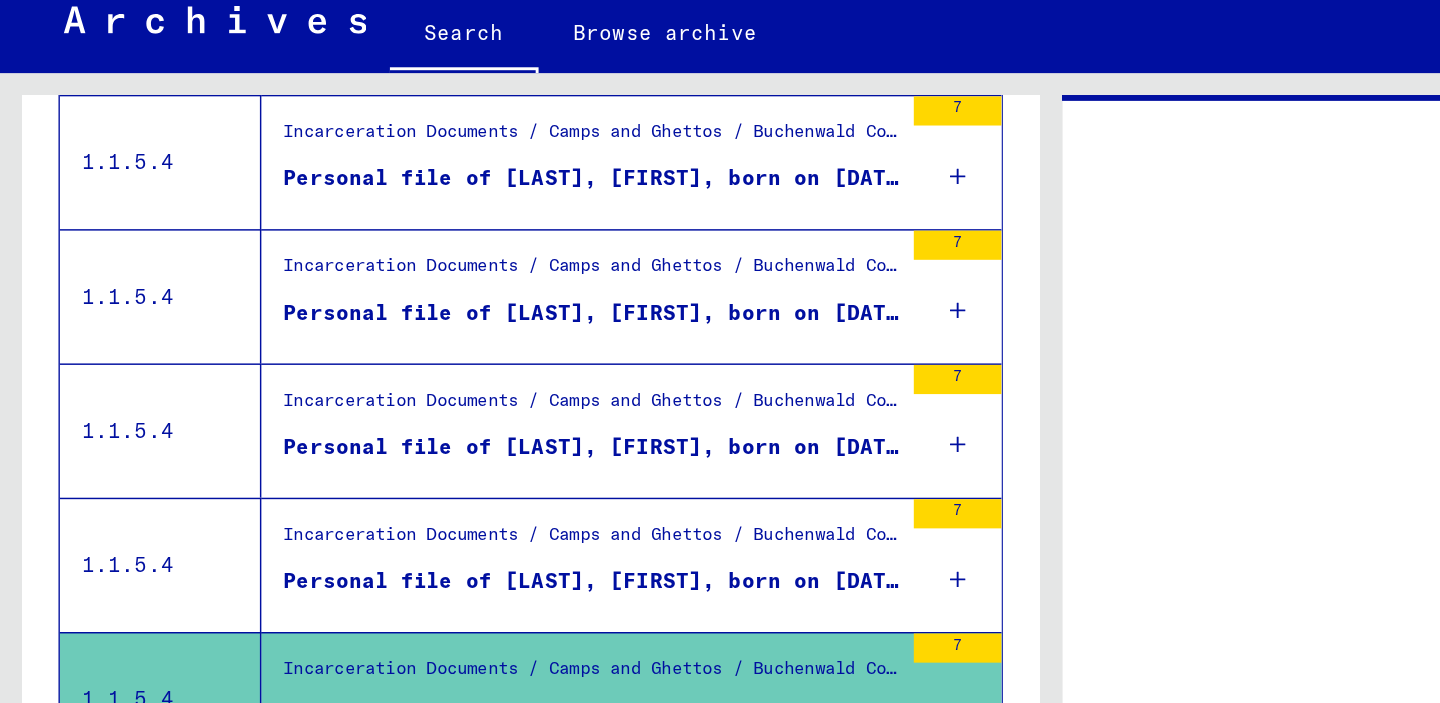 scroll, scrollTop: 0, scrollLeft: 0, axis: both 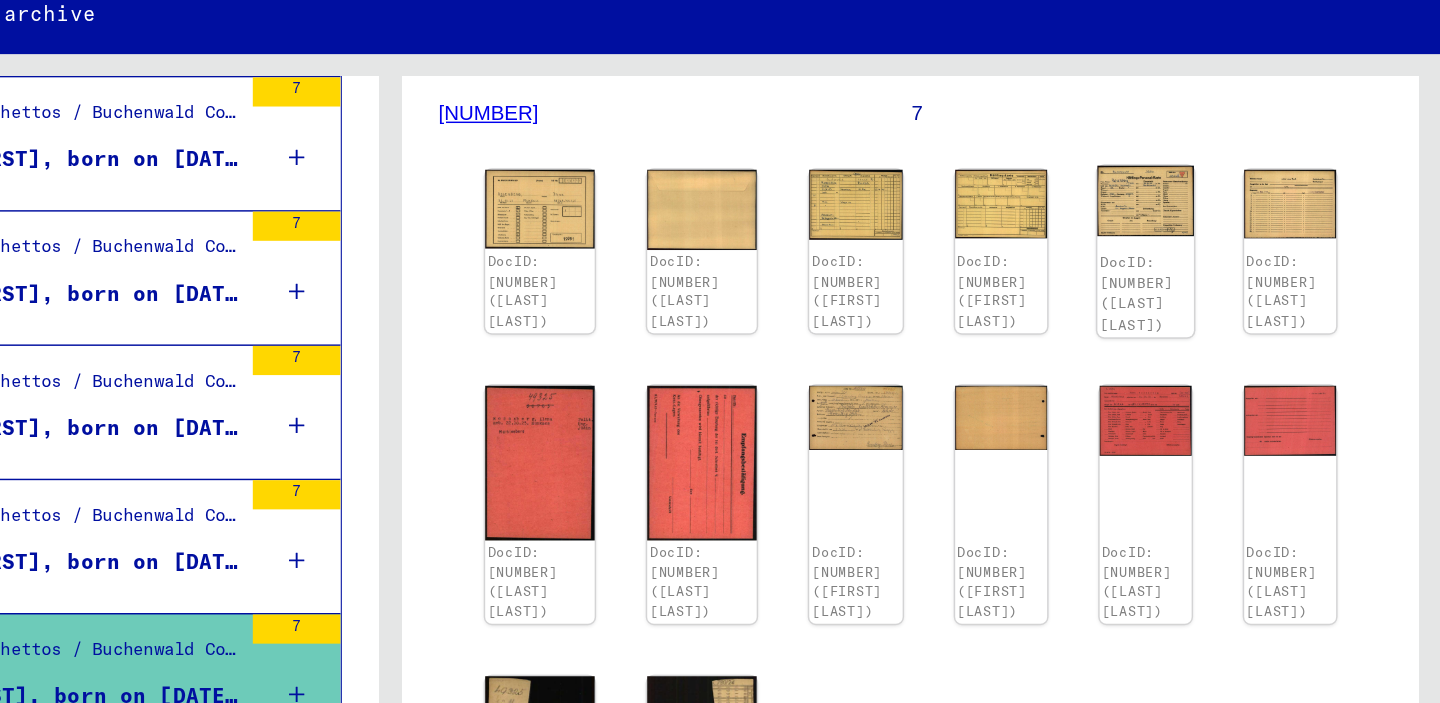click 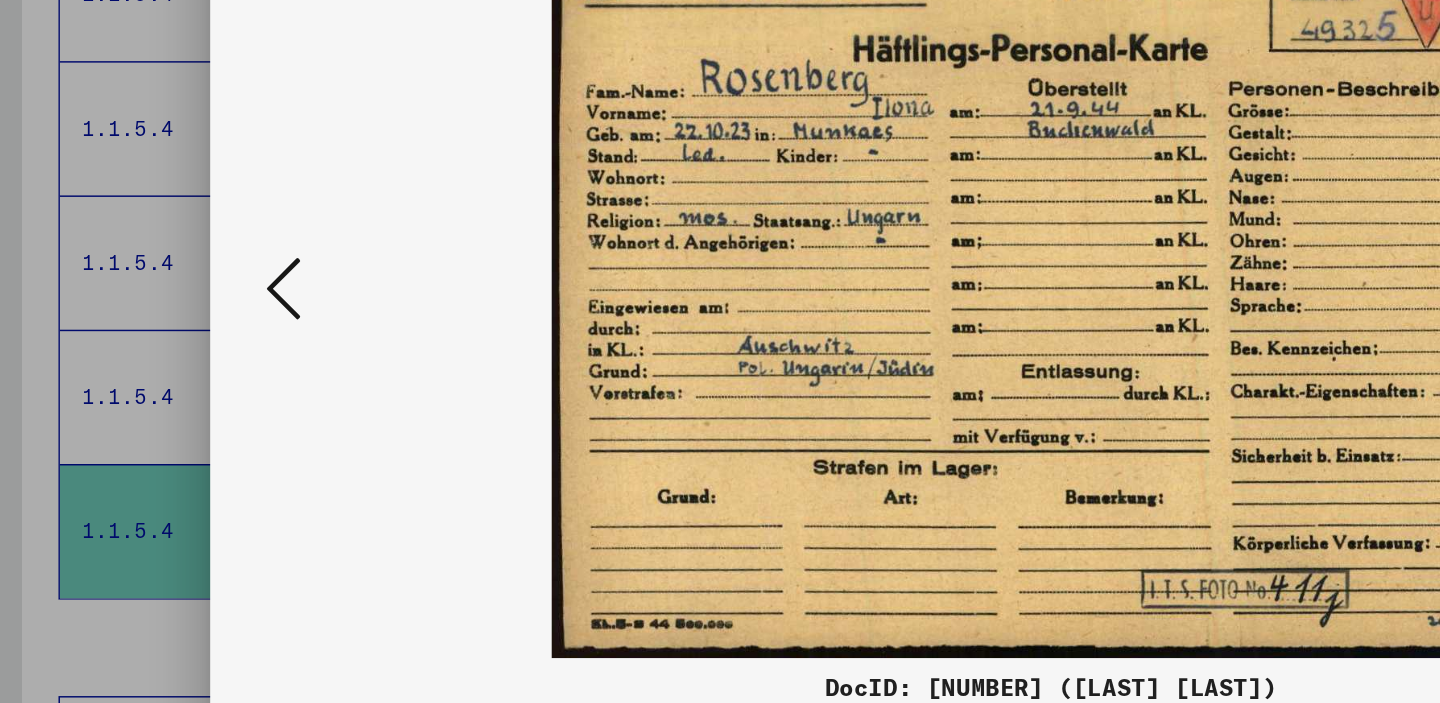 click at bounding box center [194, 300] 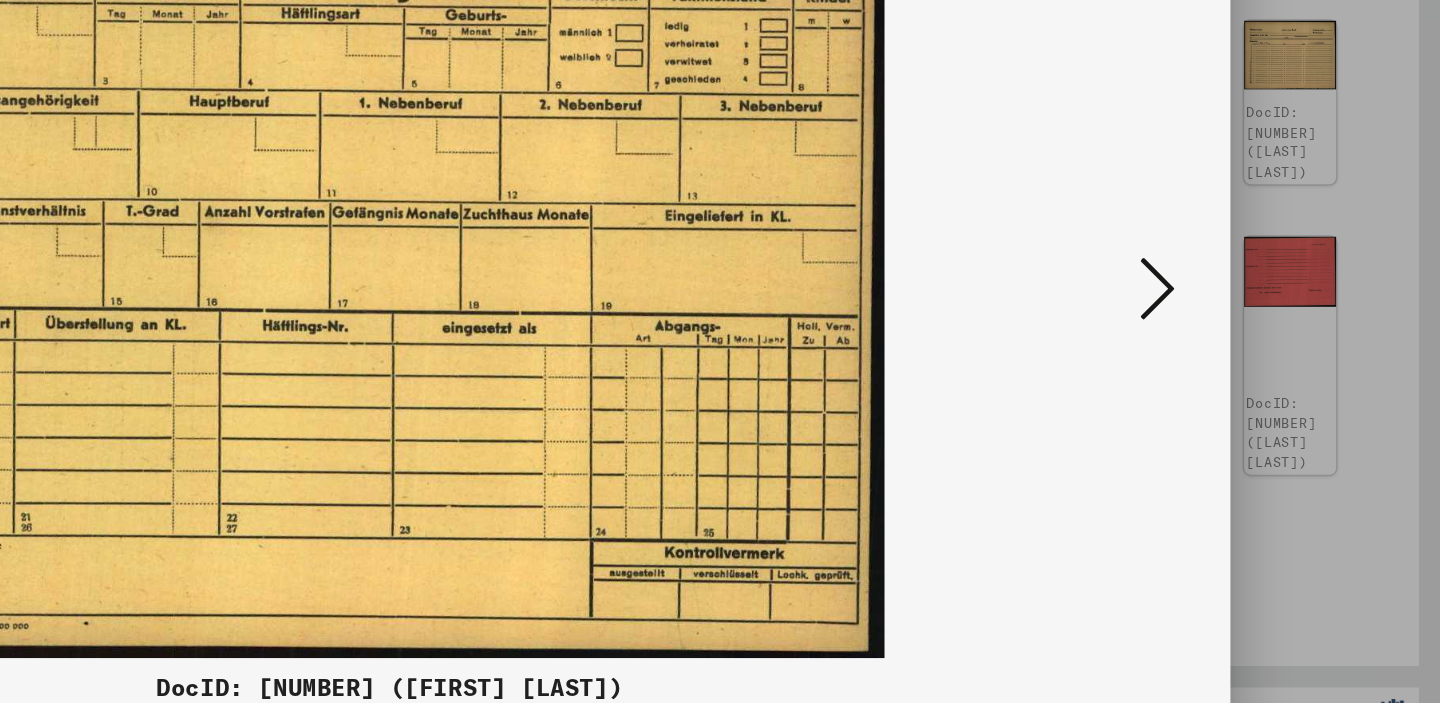 click at bounding box center (1246, 300) 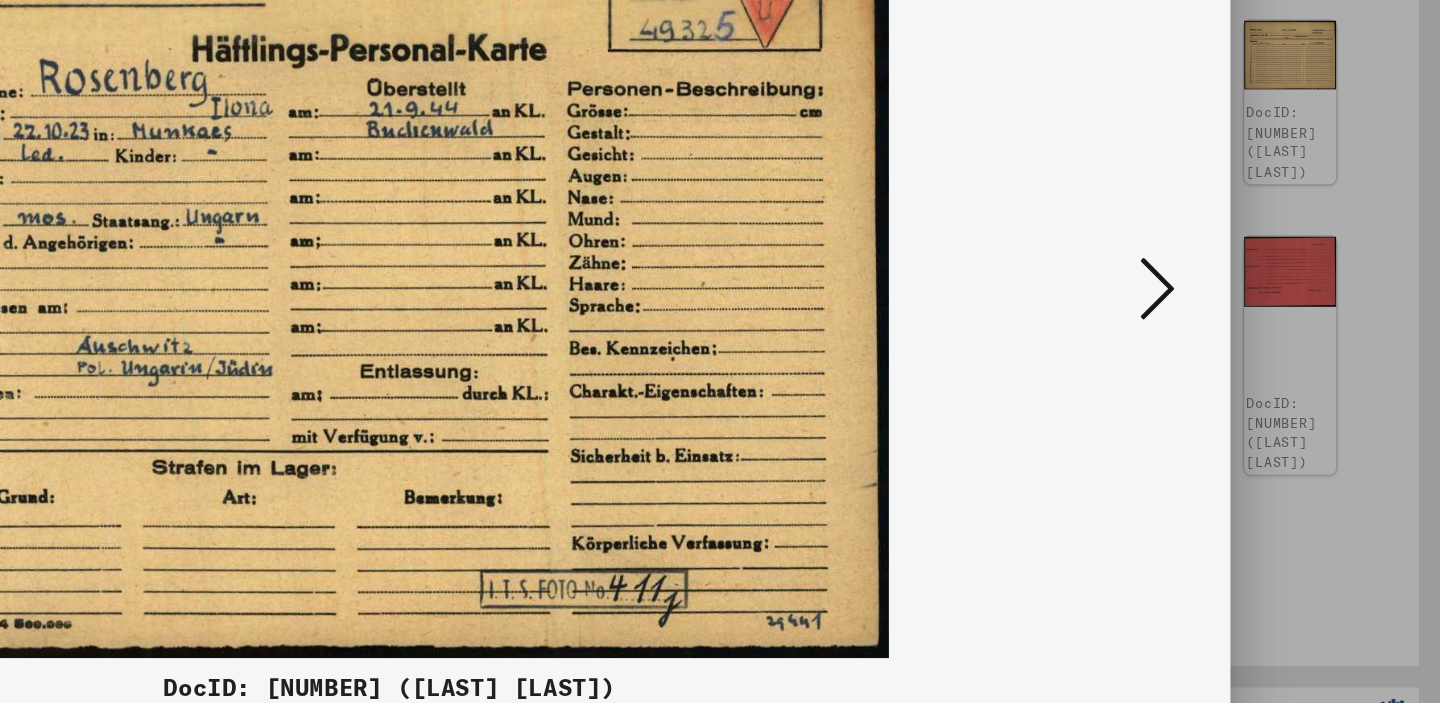 click at bounding box center [1246, 300] 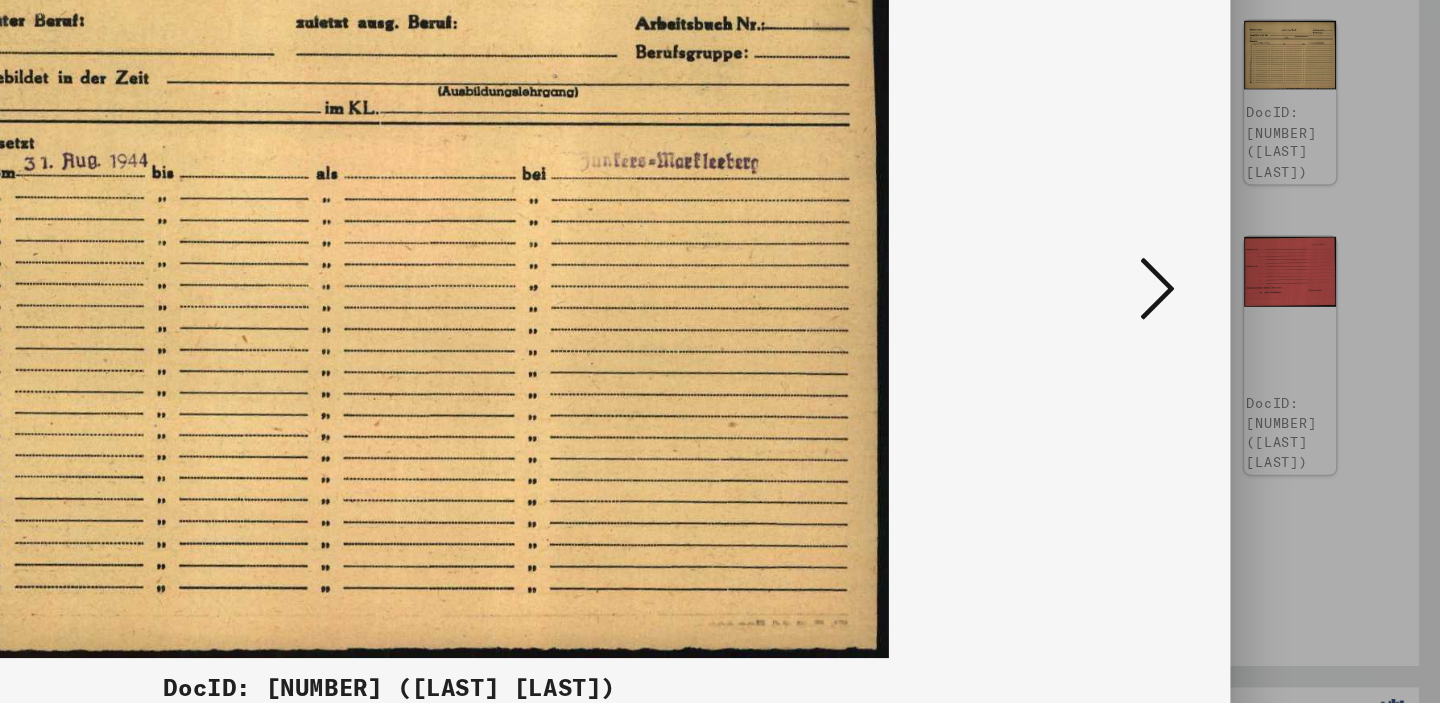 click at bounding box center [1246, 300] 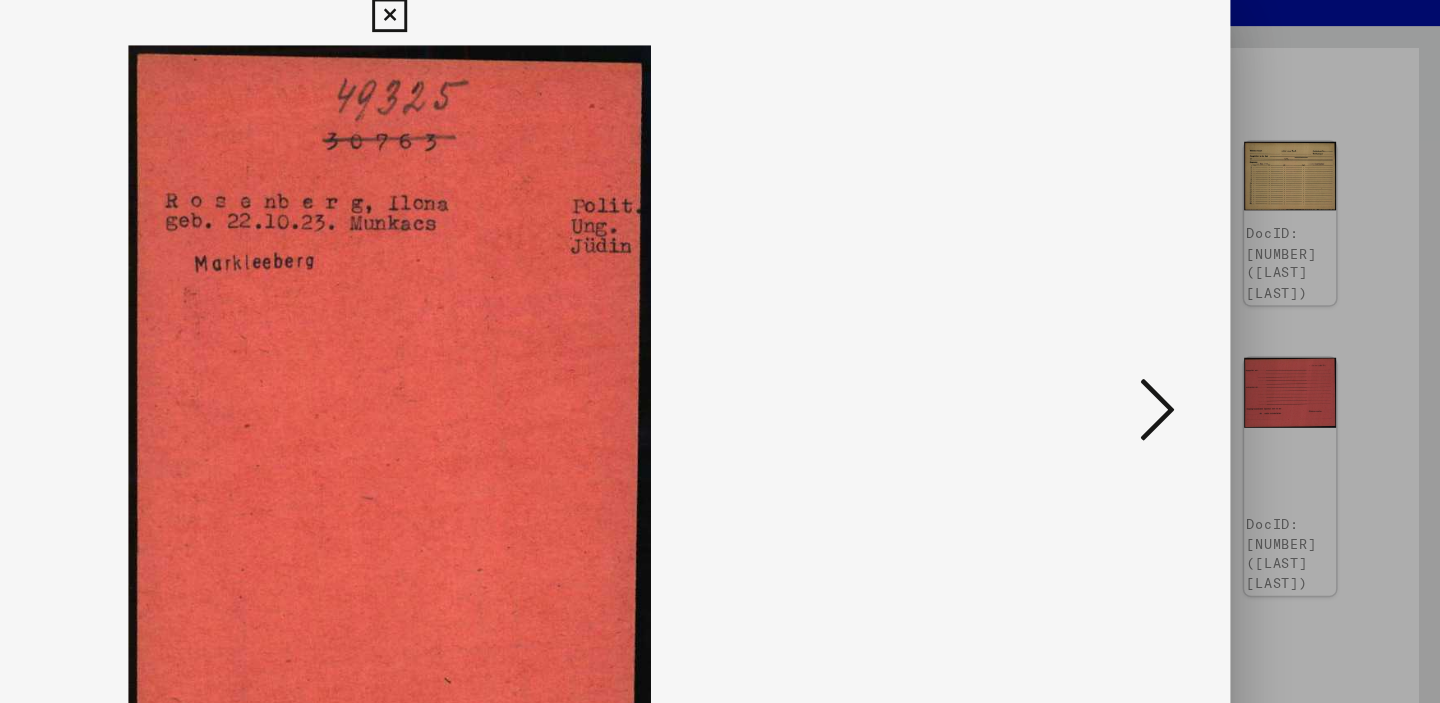 click at bounding box center [1246, 300] 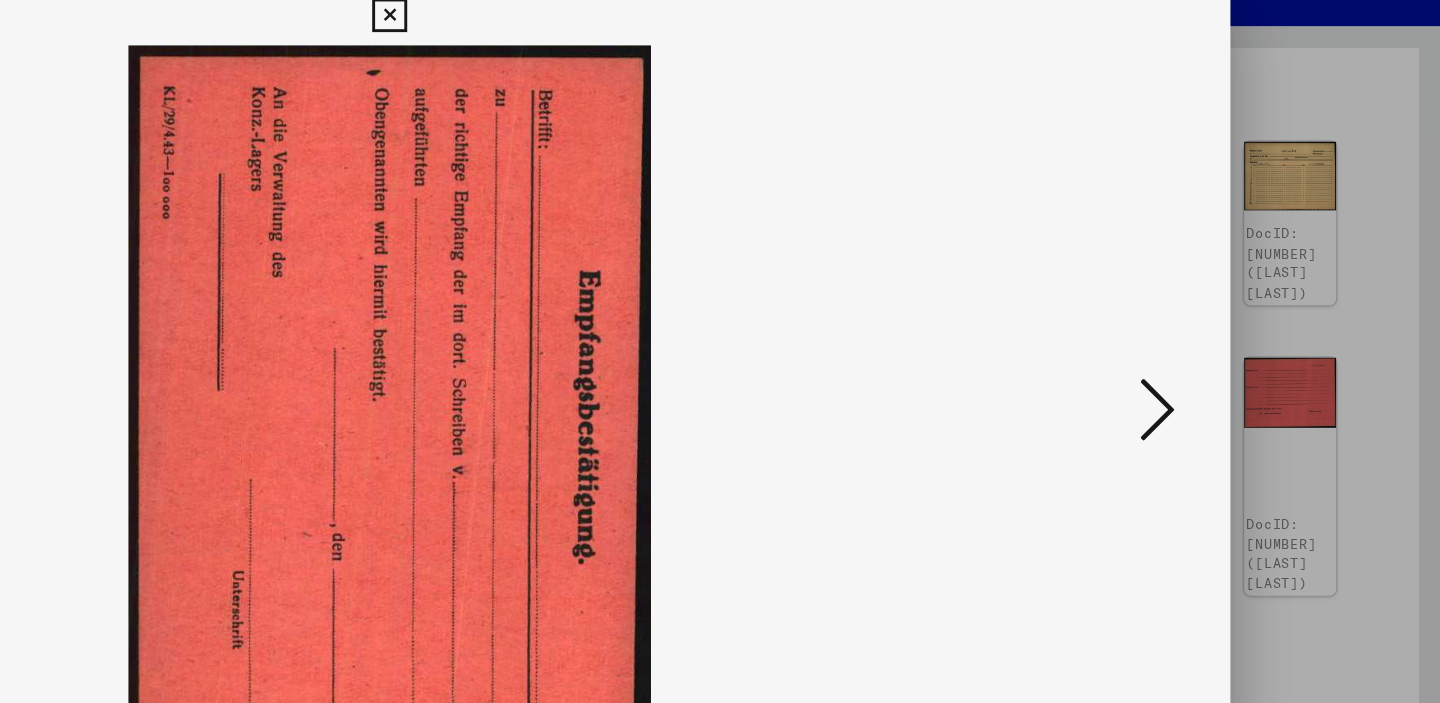 click at bounding box center [1246, 300] 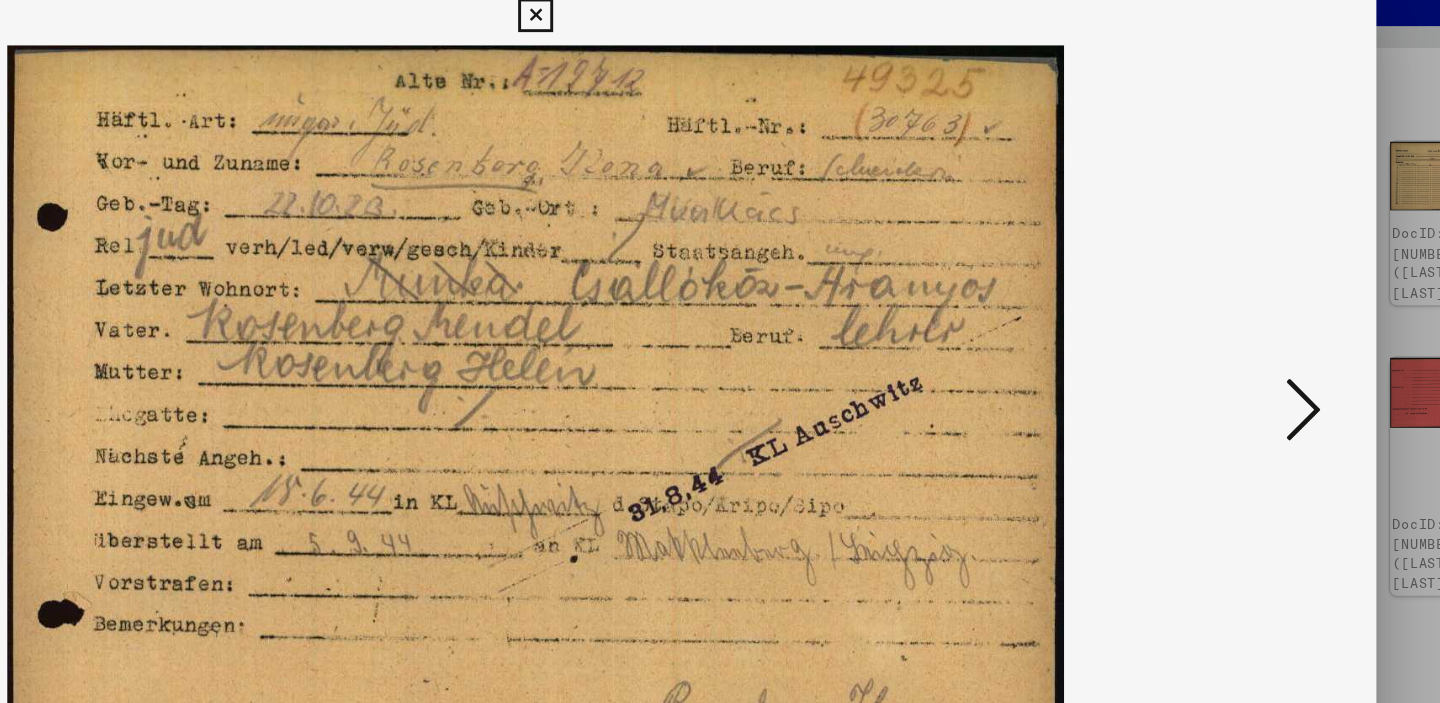 click at bounding box center [1246, 300] 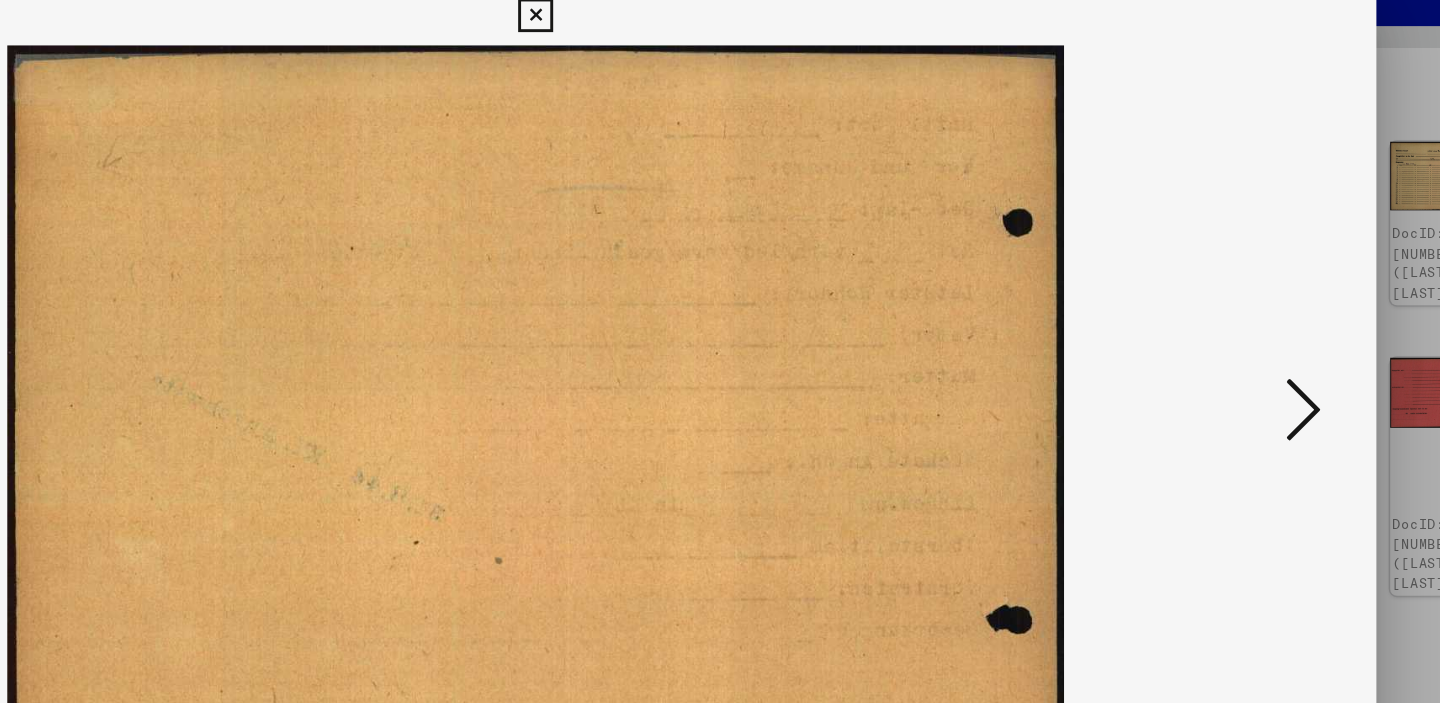 click at bounding box center (1246, 300) 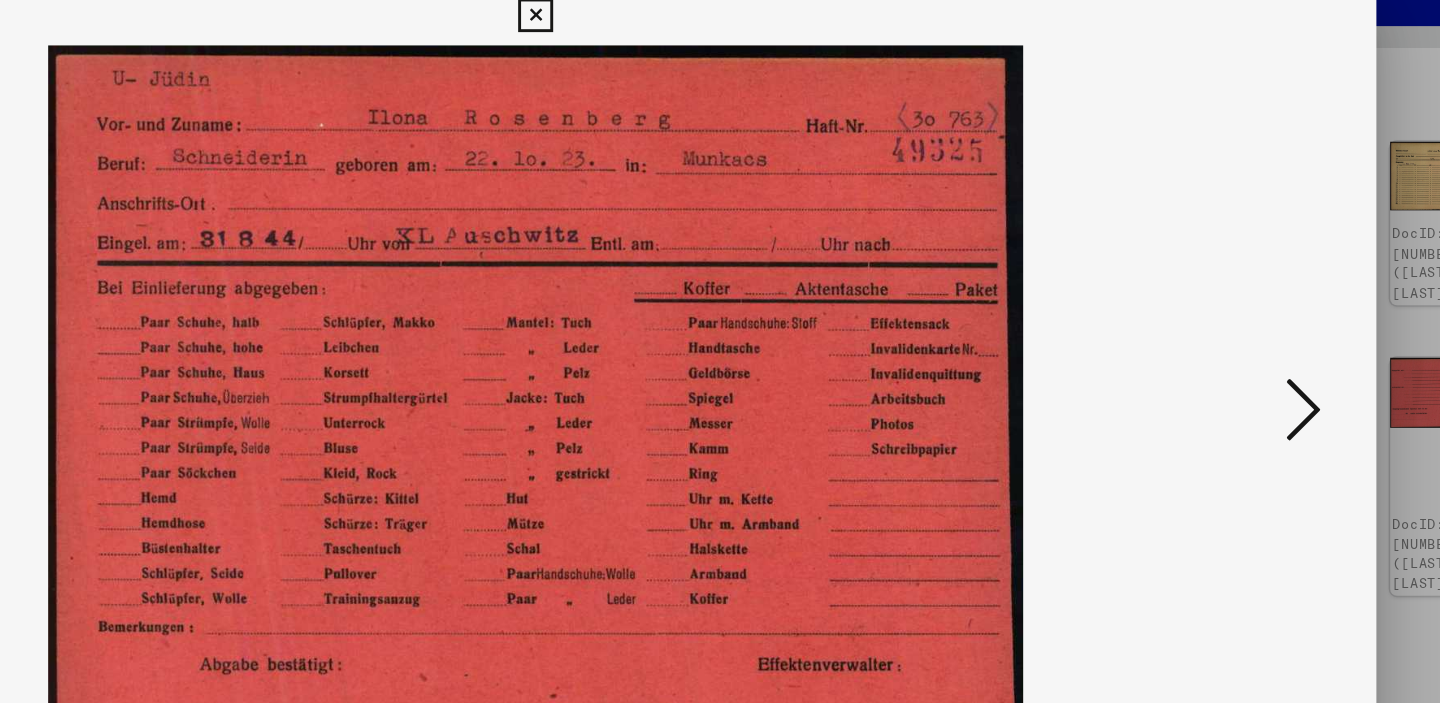 click at bounding box center (1246, 300) 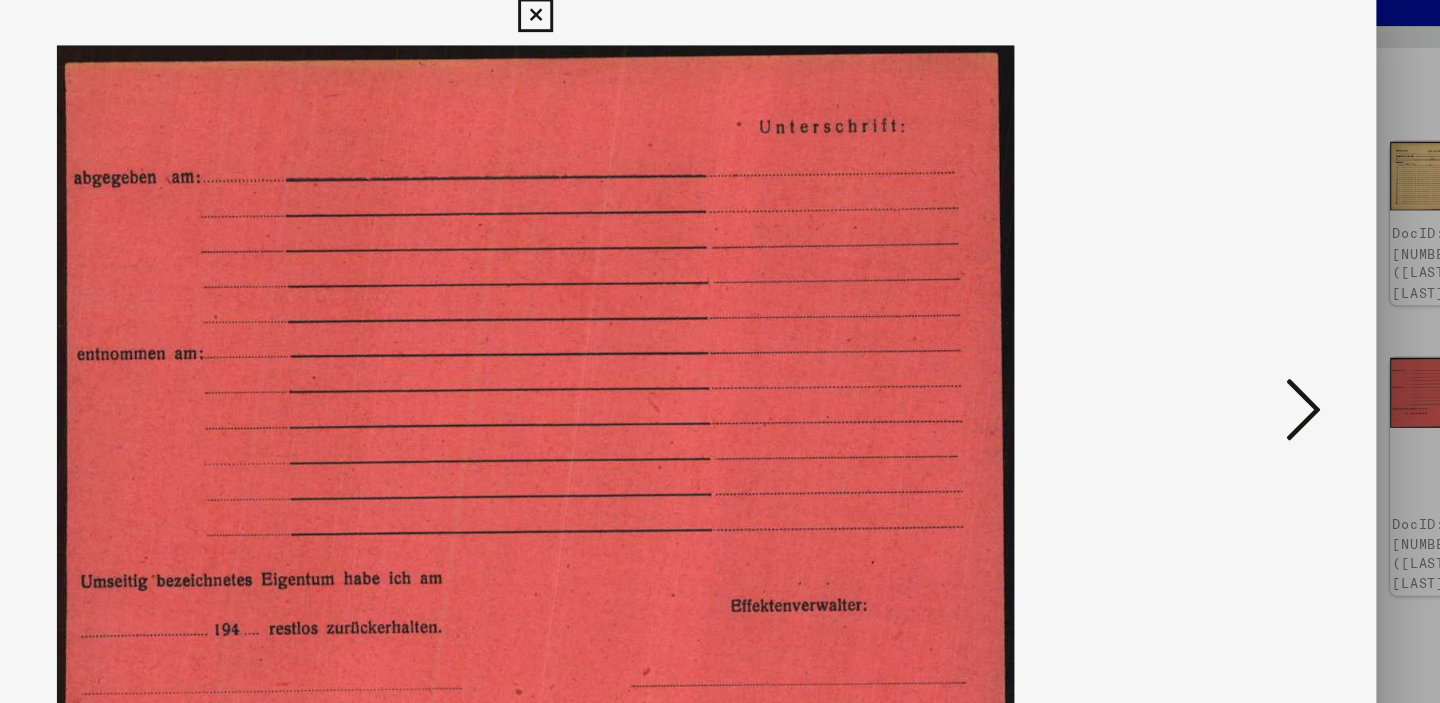click at bounding box center [1246, 300] 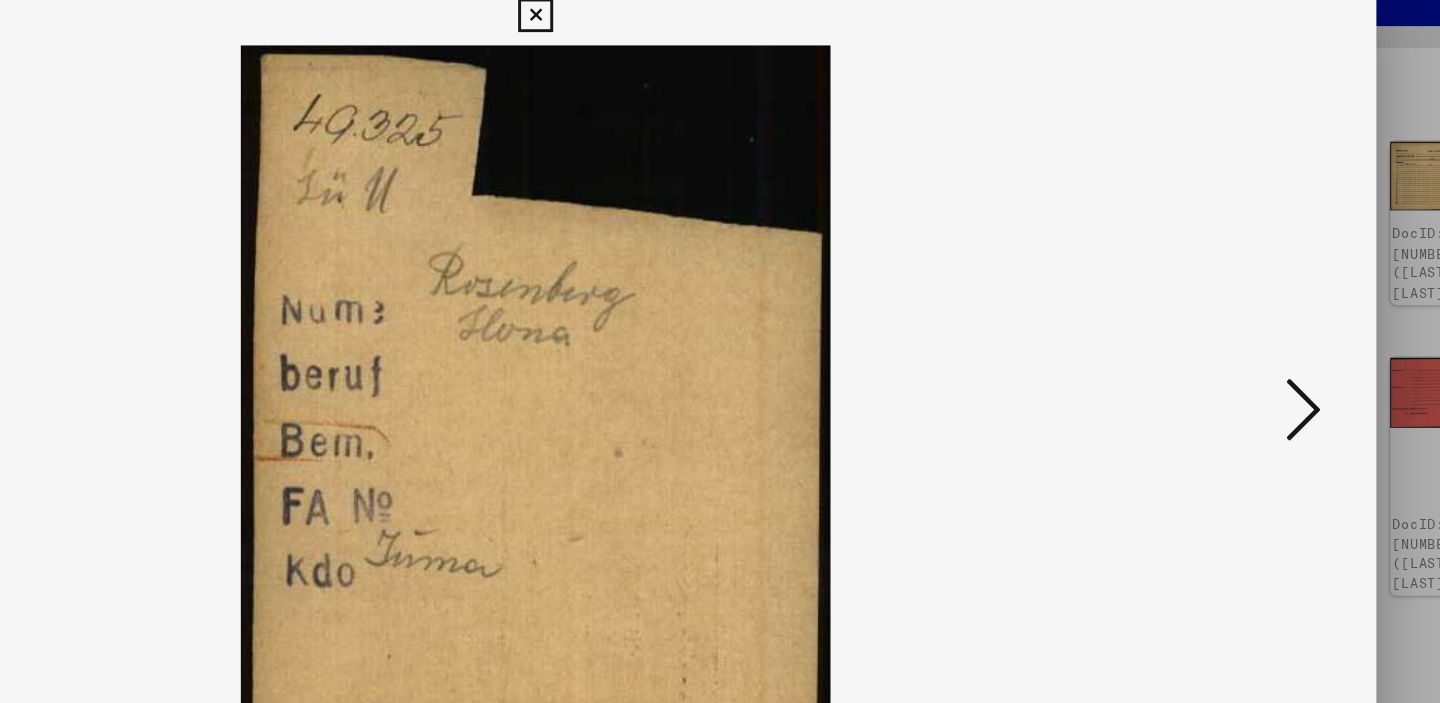 click at bounding box center (1246, 300) 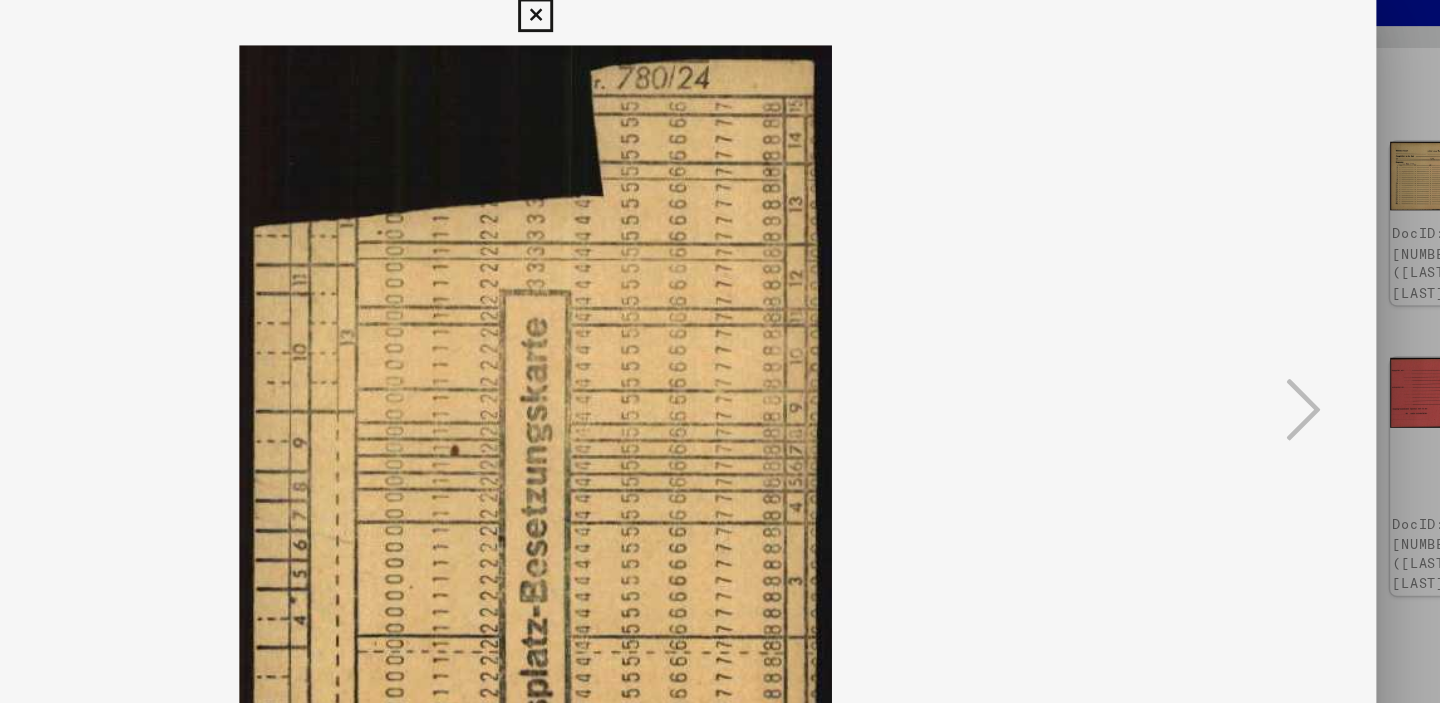 click at bounding box center (719, 30) 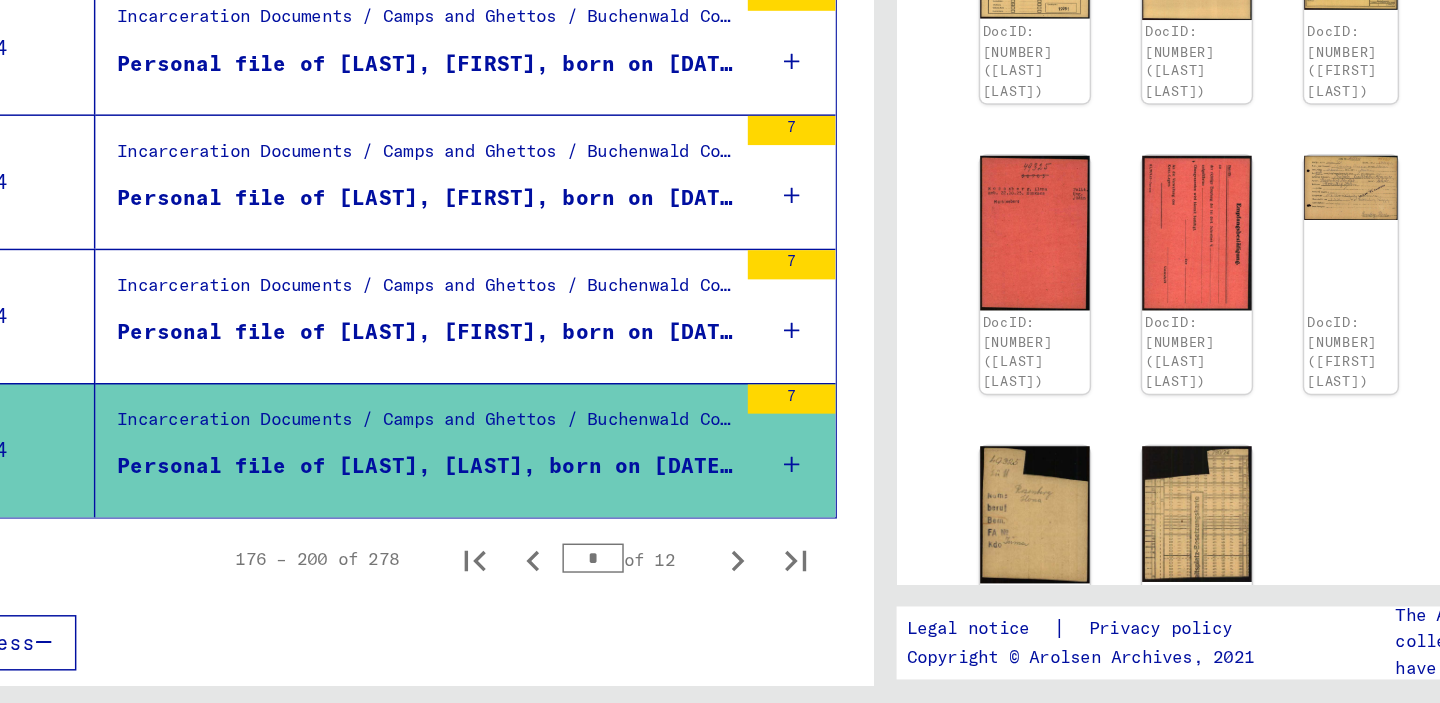 click 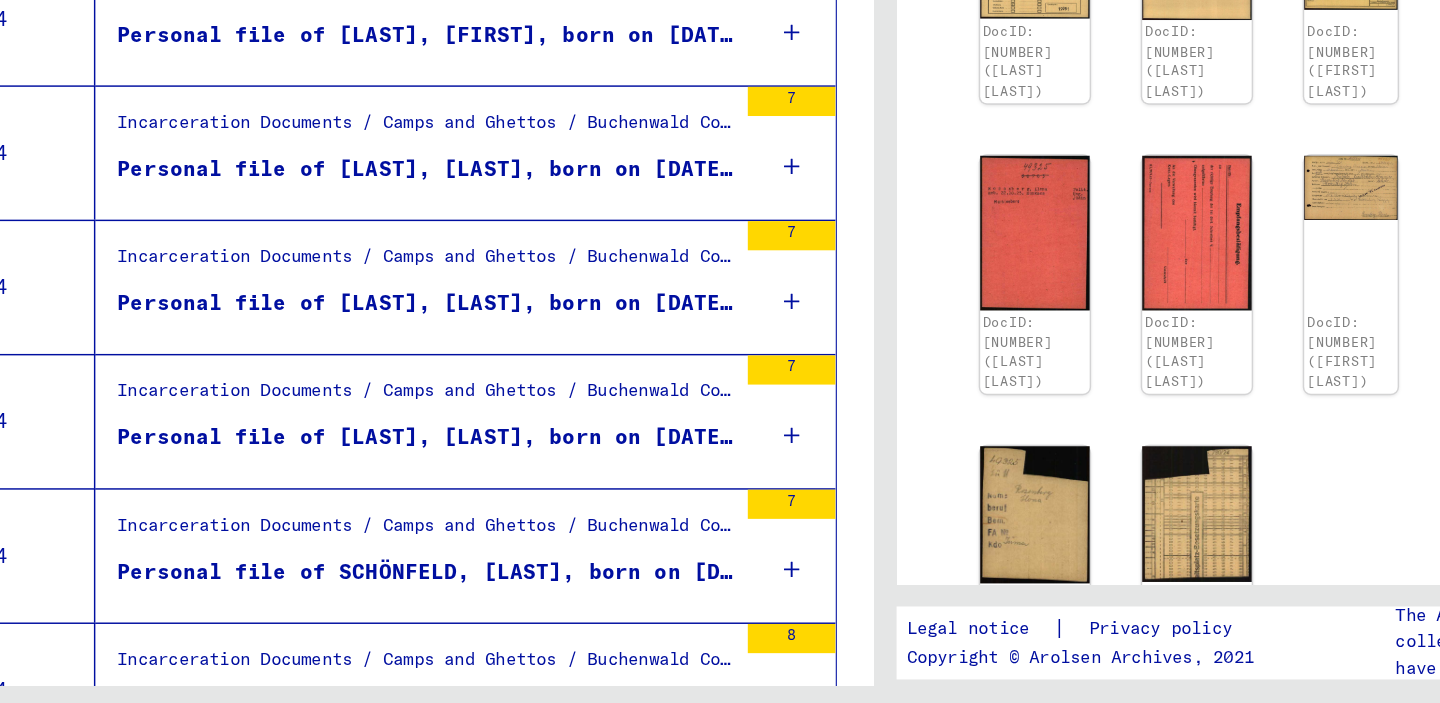 scroll, scrollTop: 2230, scrollLeft: 0, axis: vertical 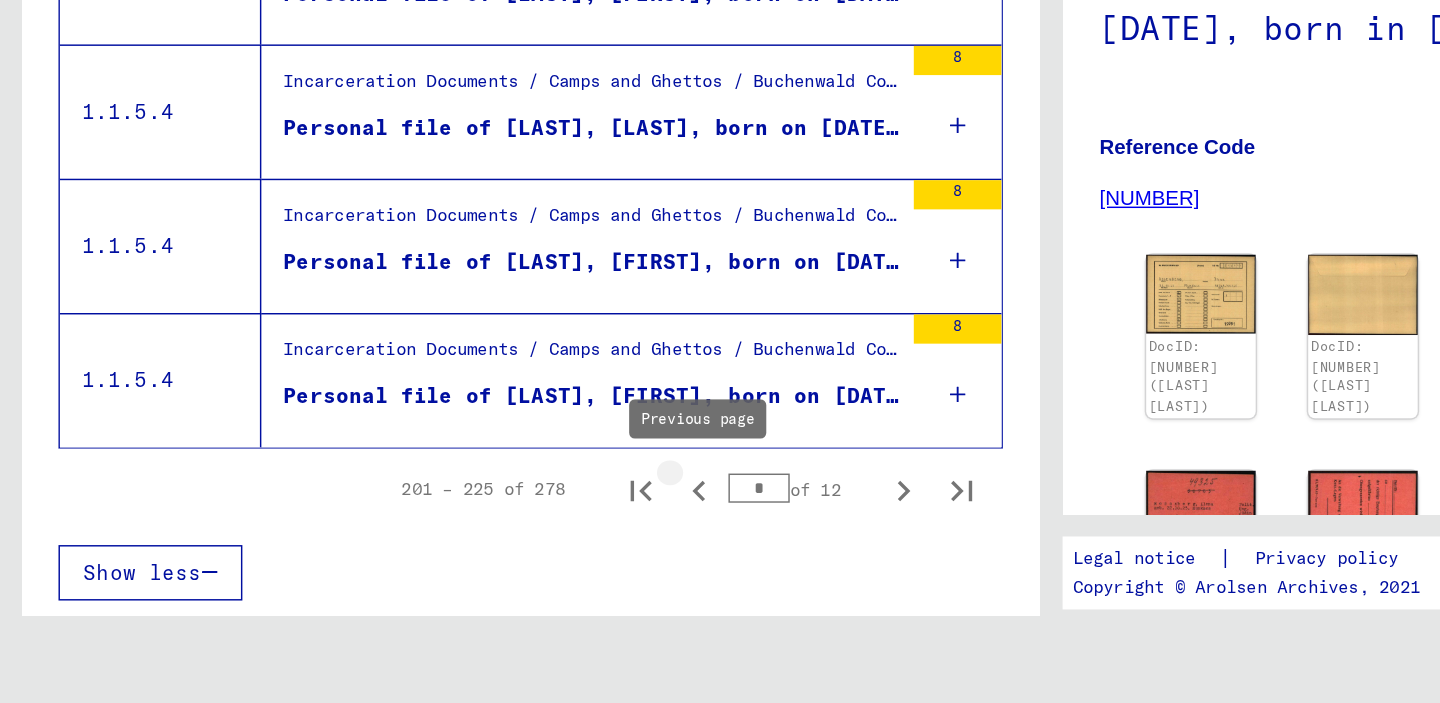 click 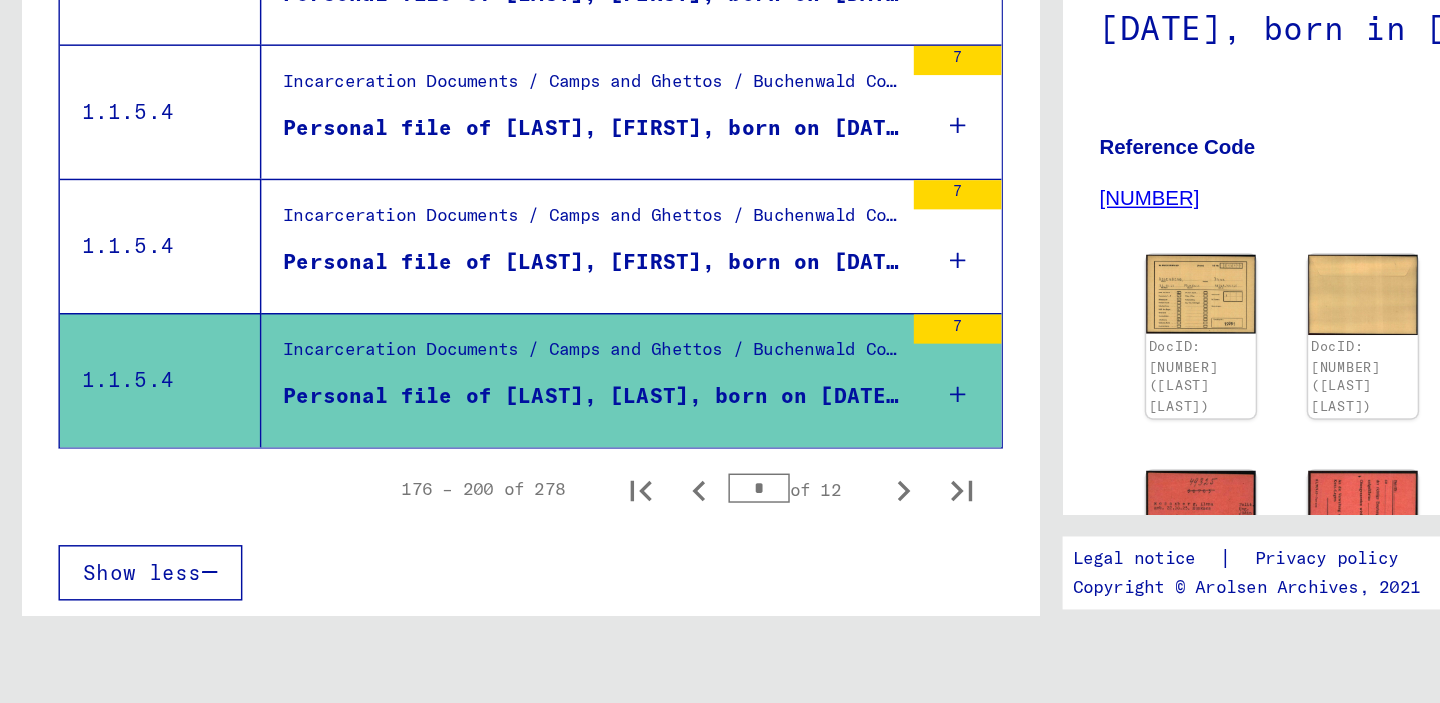 scroll, scrollTop: 0, scrollLeft: 0, axis: both 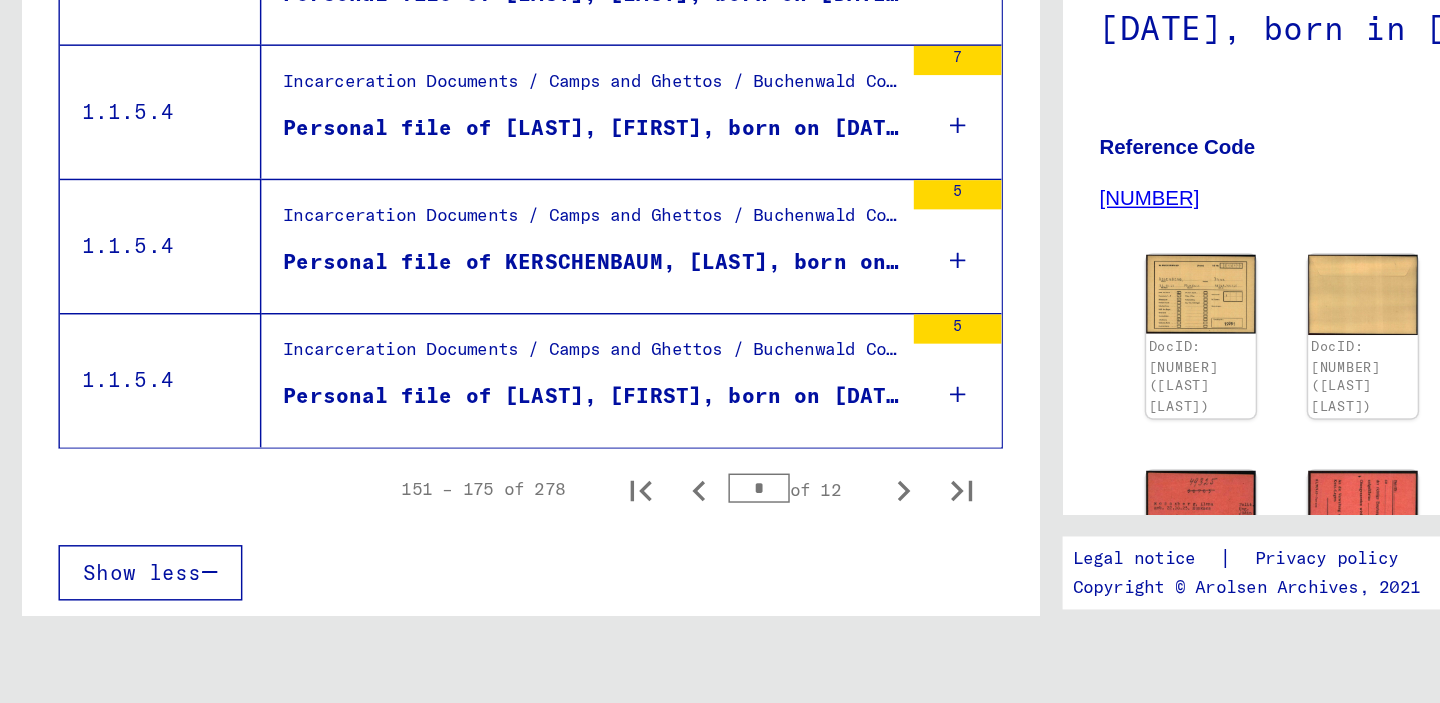 click 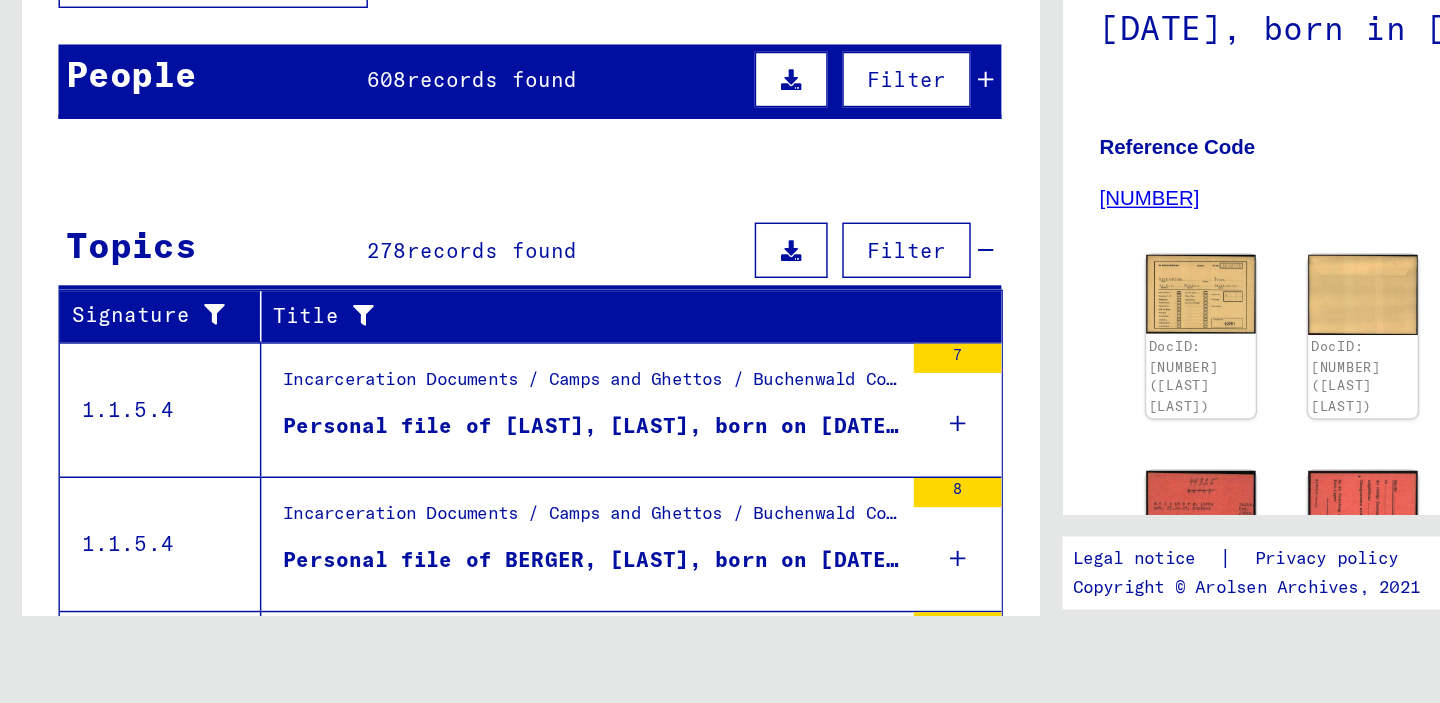 scroll, scrollTop: 0, scrollLeft: 0, axis: both 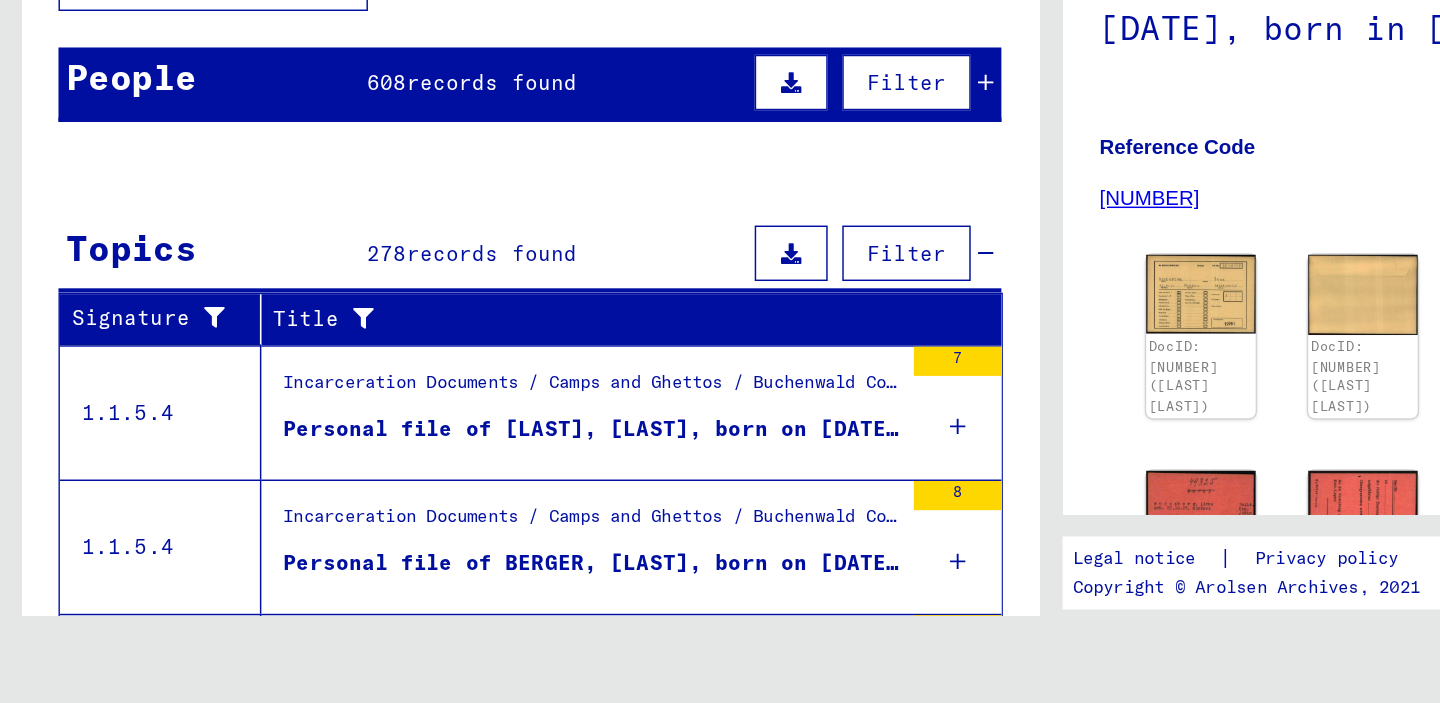 click on "Filter" at bounding box center (621, 167) 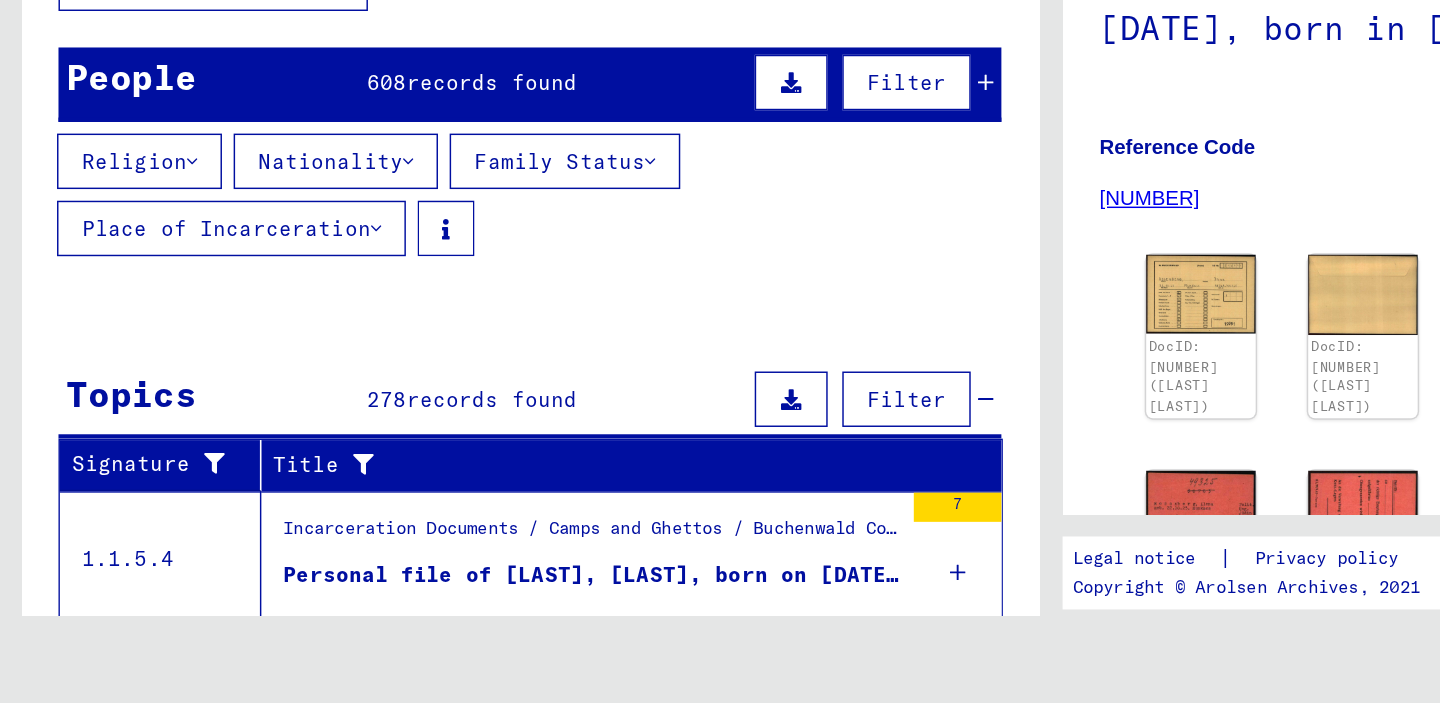 click on "Religion" at bounding box center (95, 221) 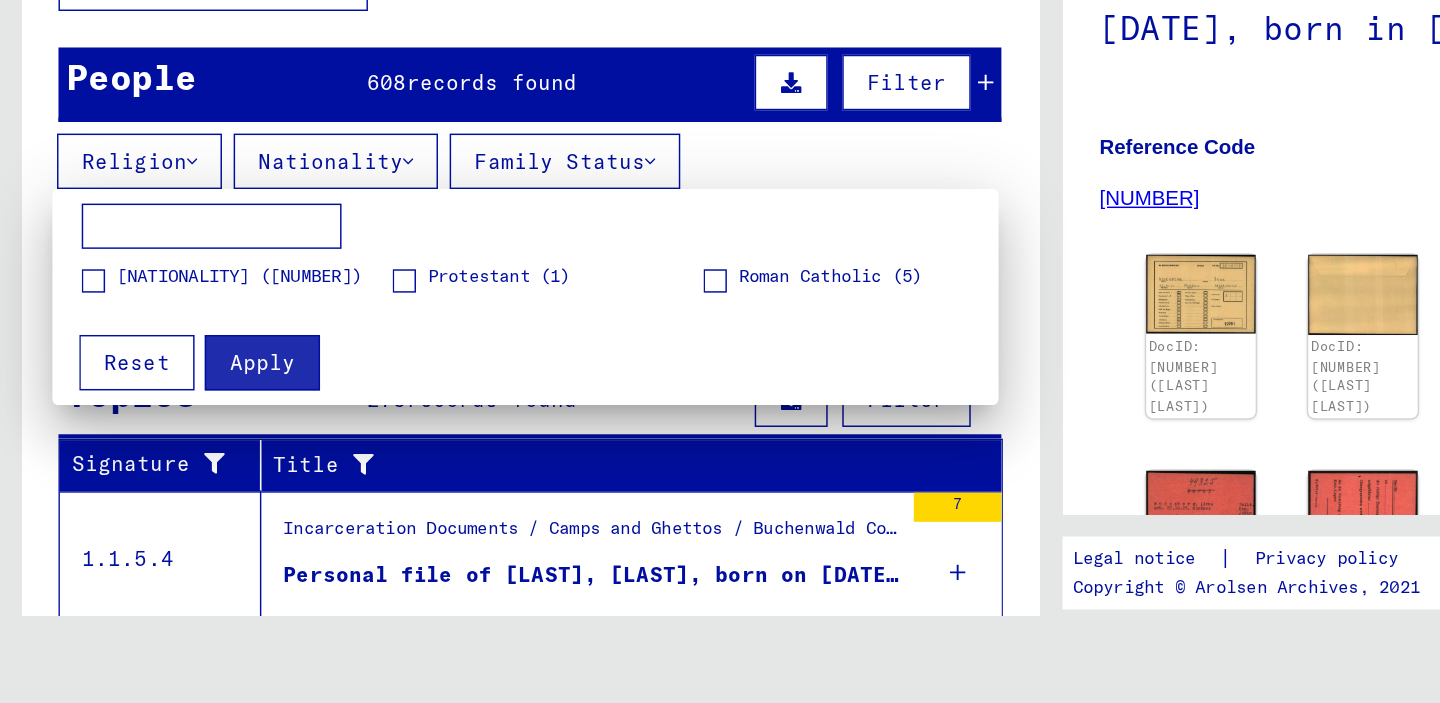 click at bounding box center (64, 303) 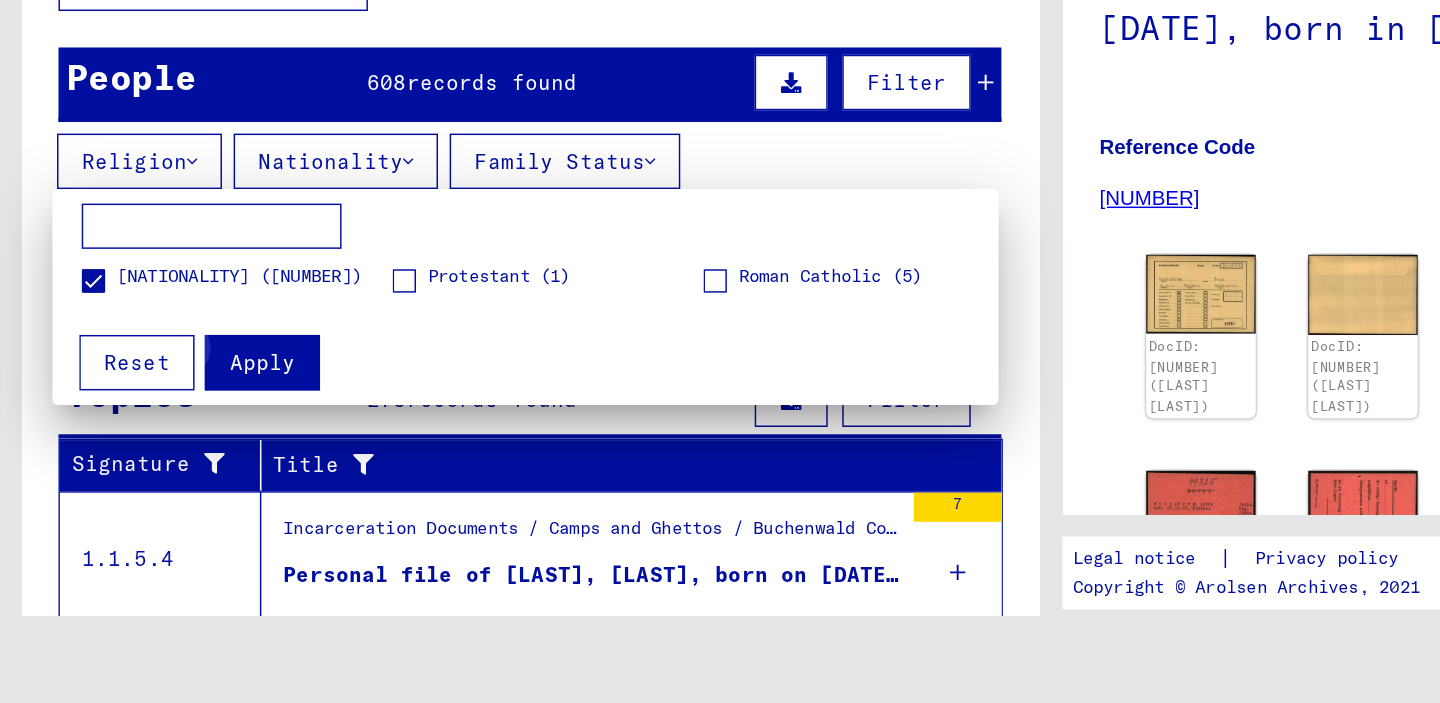 click on "Apply" at bounding box center [179, 359] 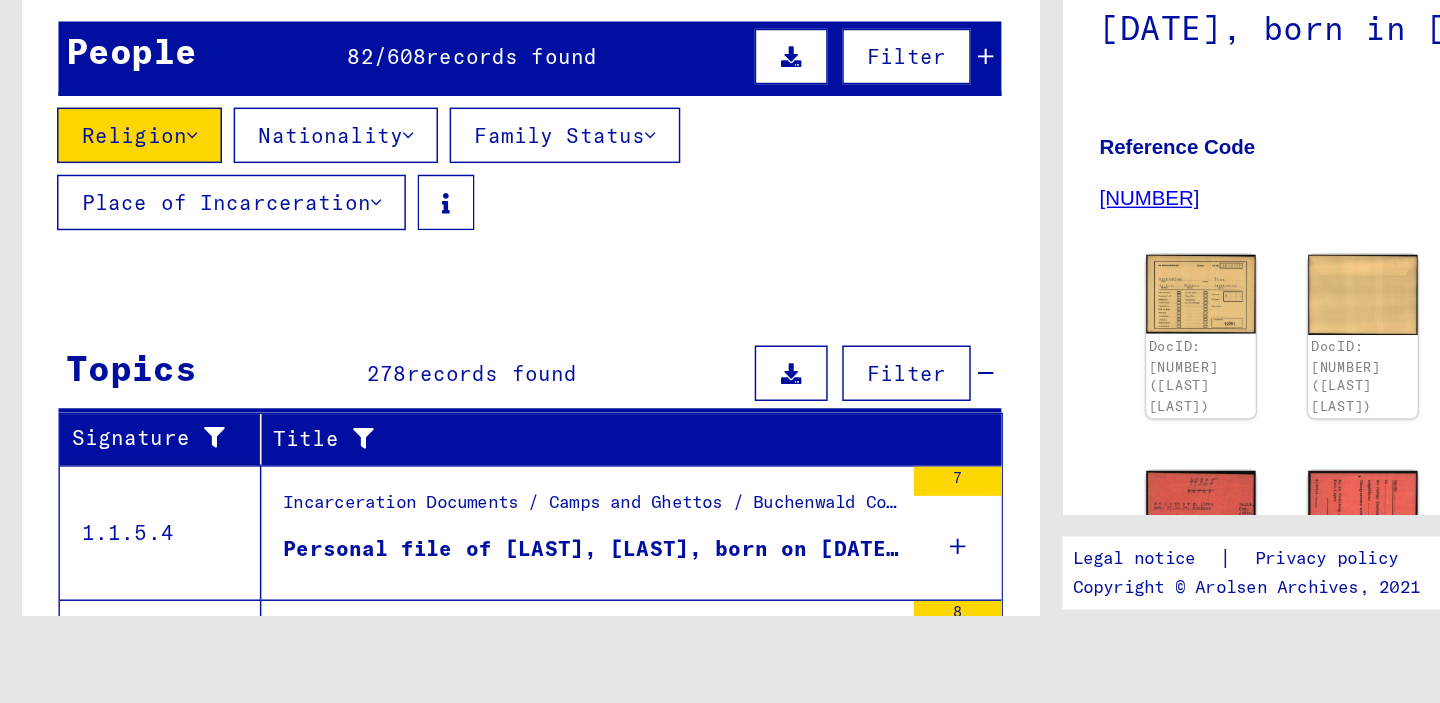 scroll, scrollTop: 29, scrollLeft: 0, axis: vertical 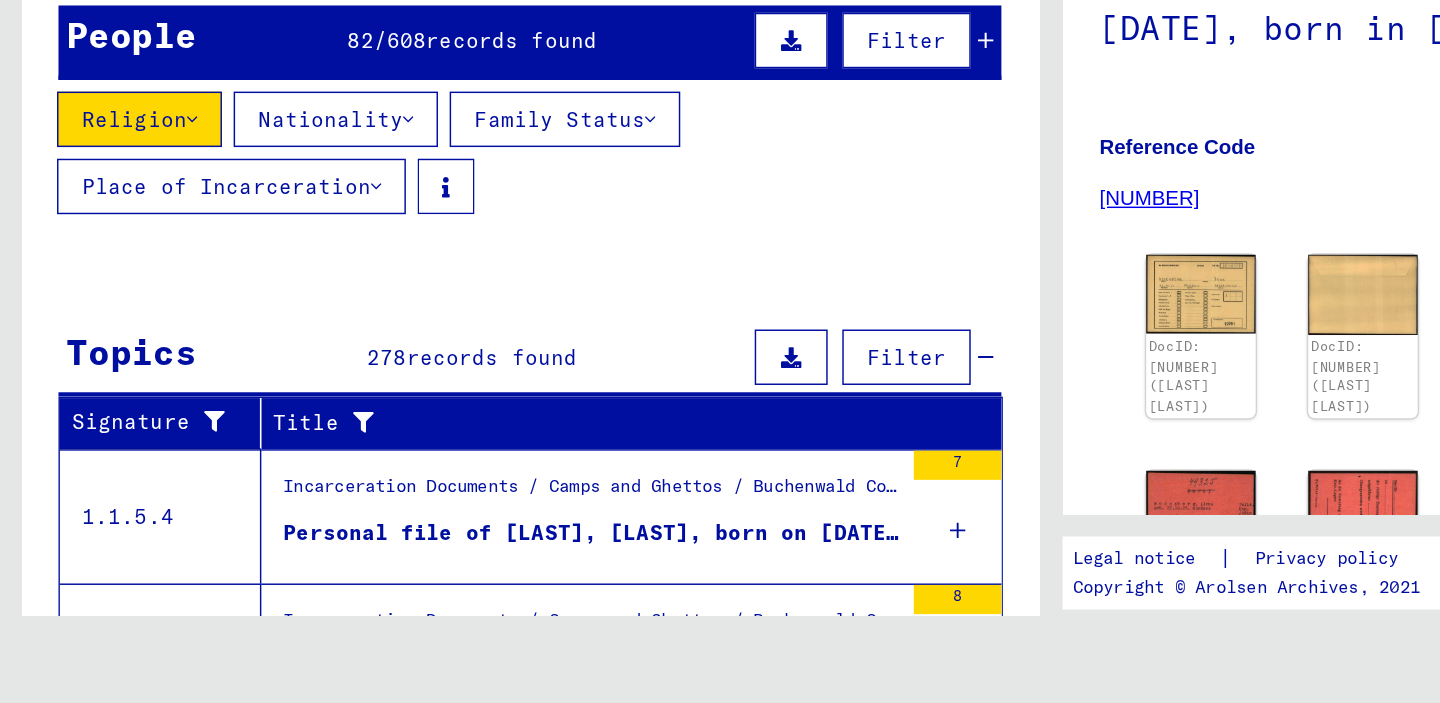 click on "Nationality" at bounding box center [230, 192] 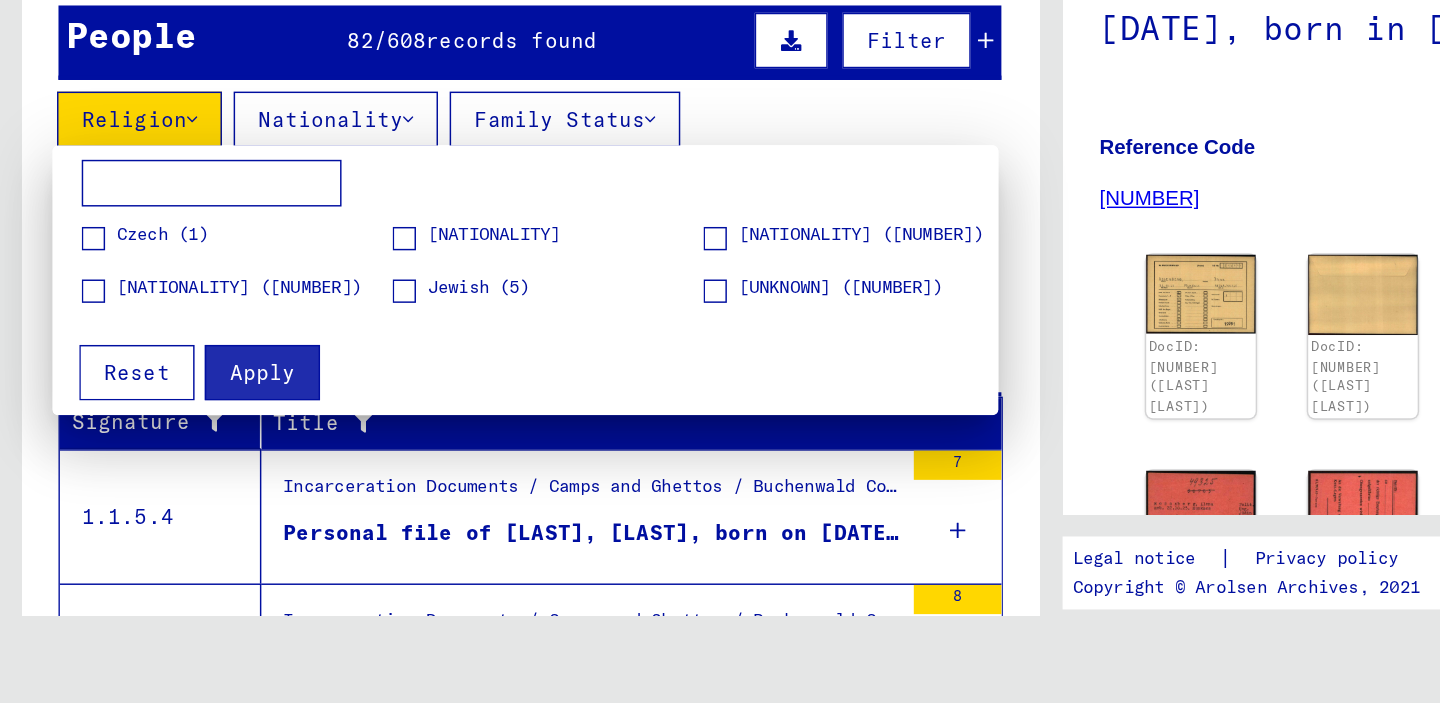 click at bounding box center [720, 351] 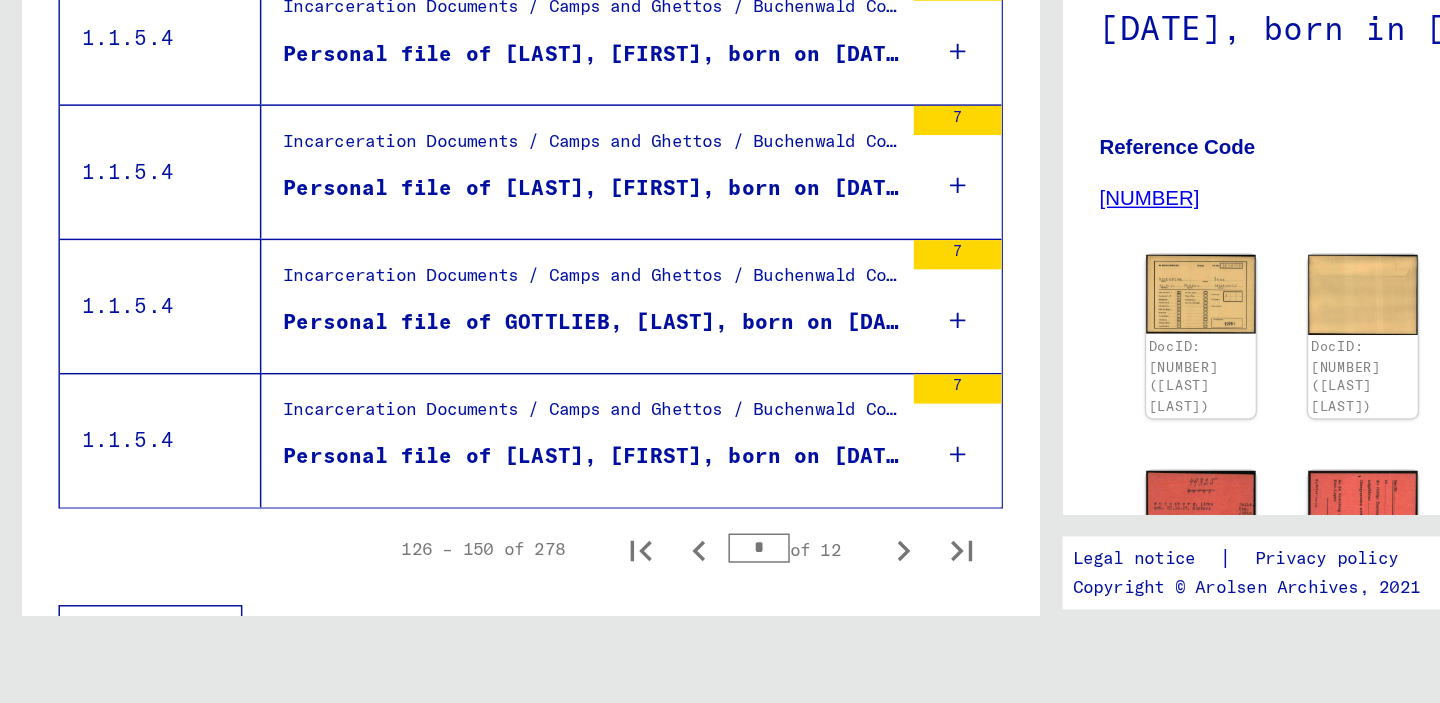 scroll, scrollTop: 2330, scrollLeft: 0, axis: vertical 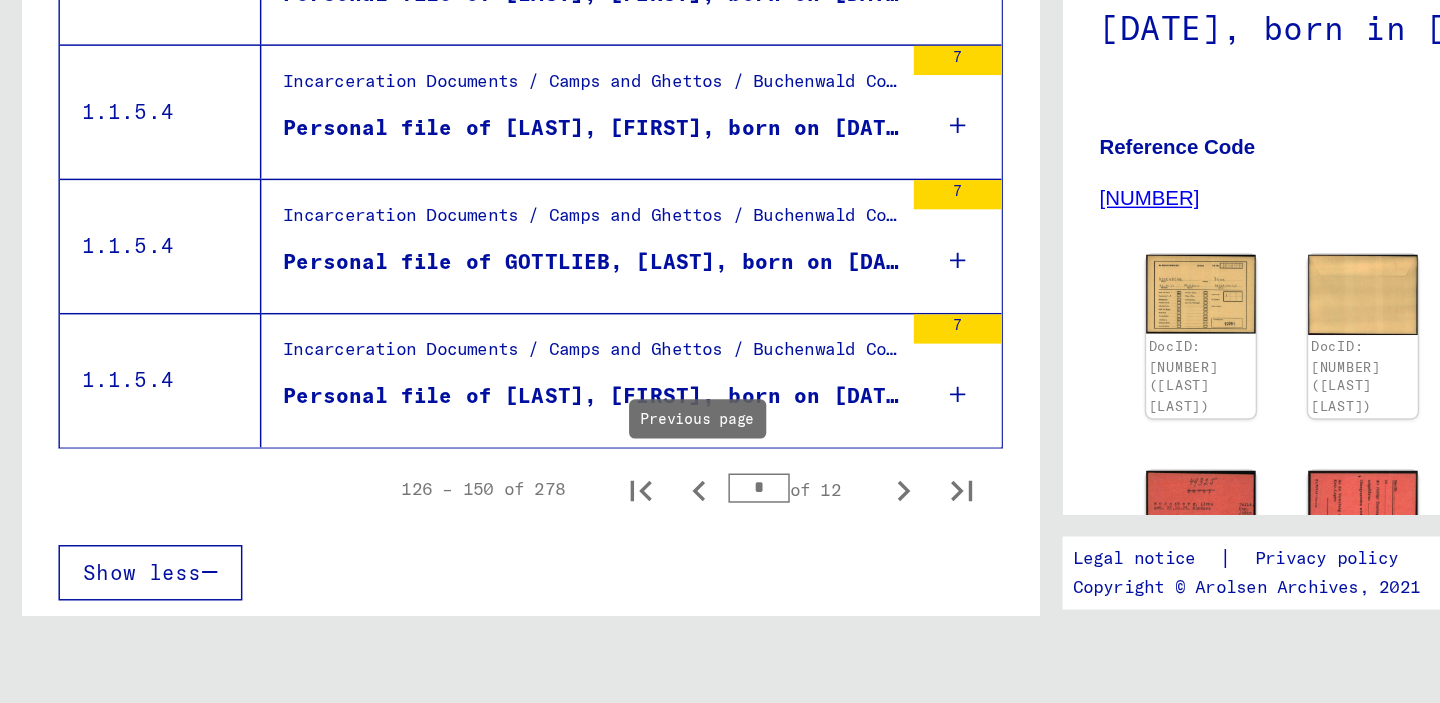 click 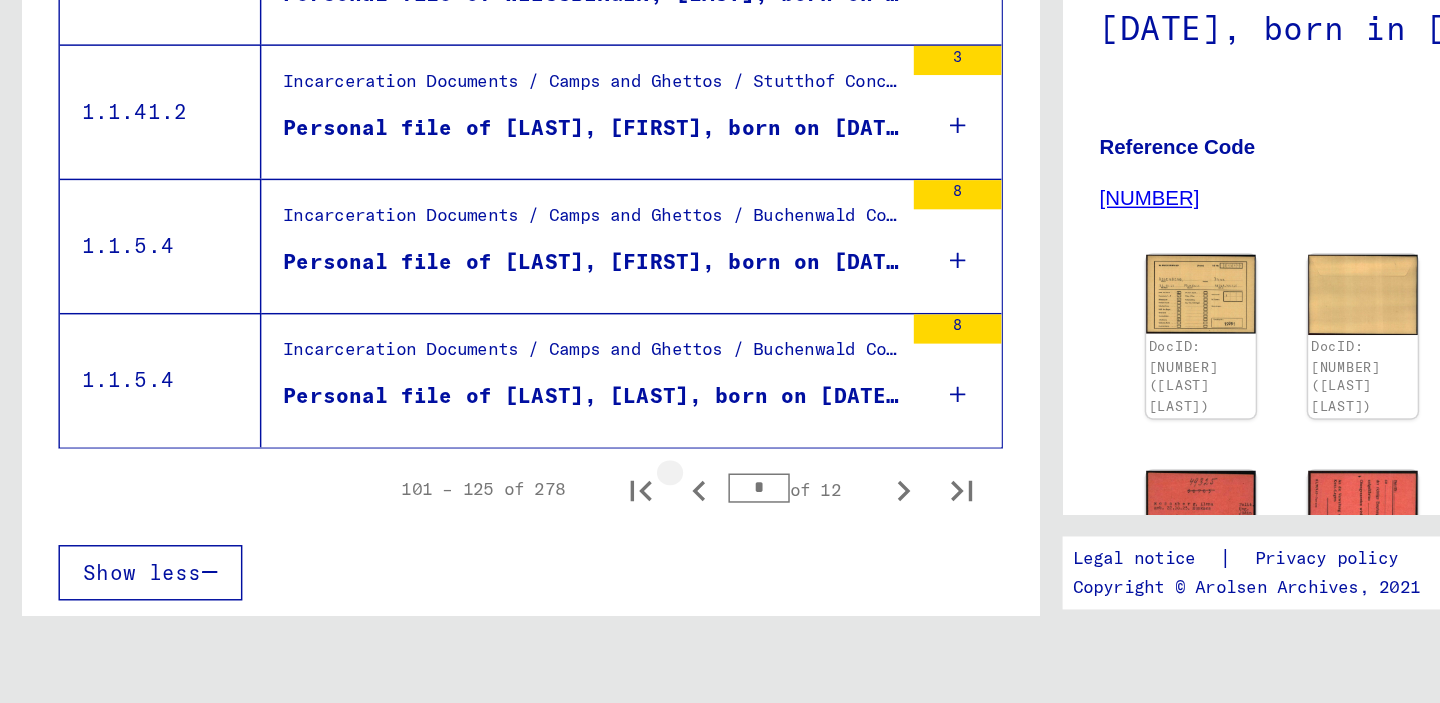 click 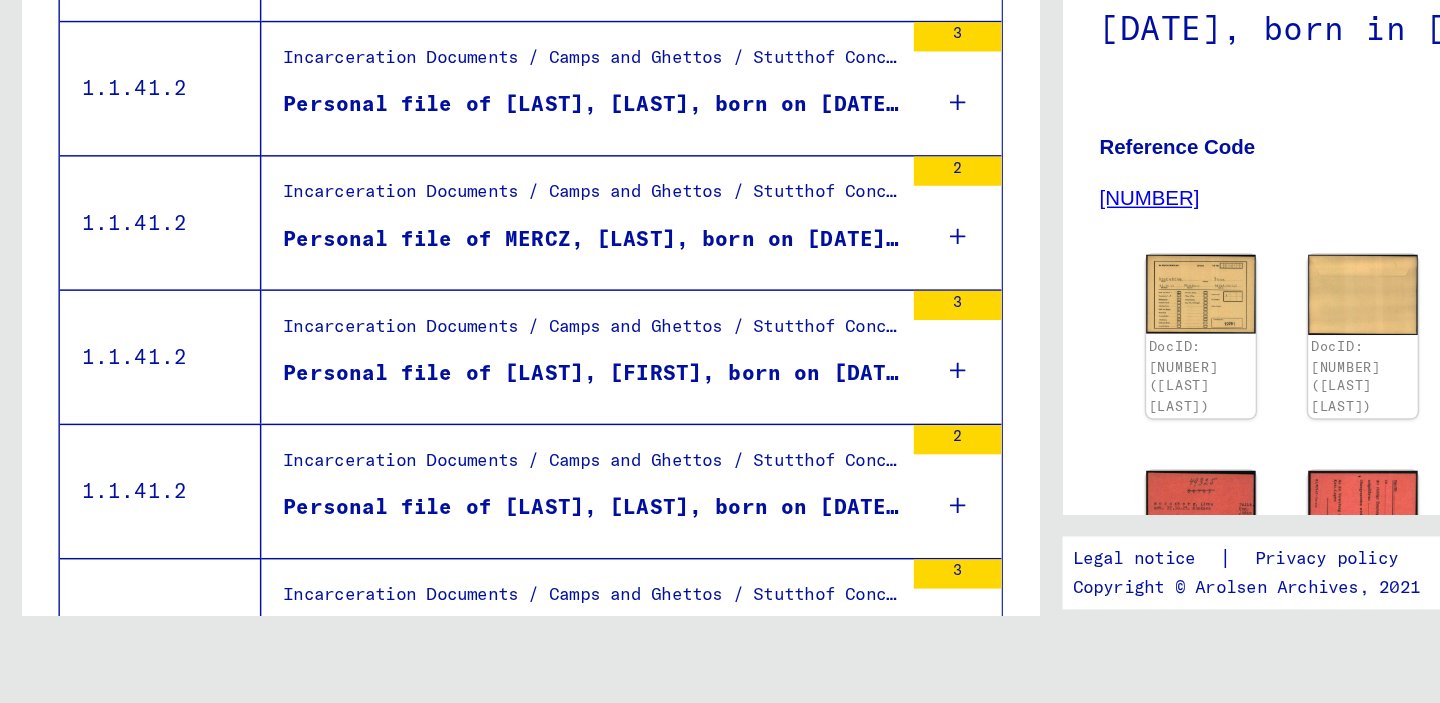 scroll, scrollTop: 2330, scrollLeft: 0, axis: vertical 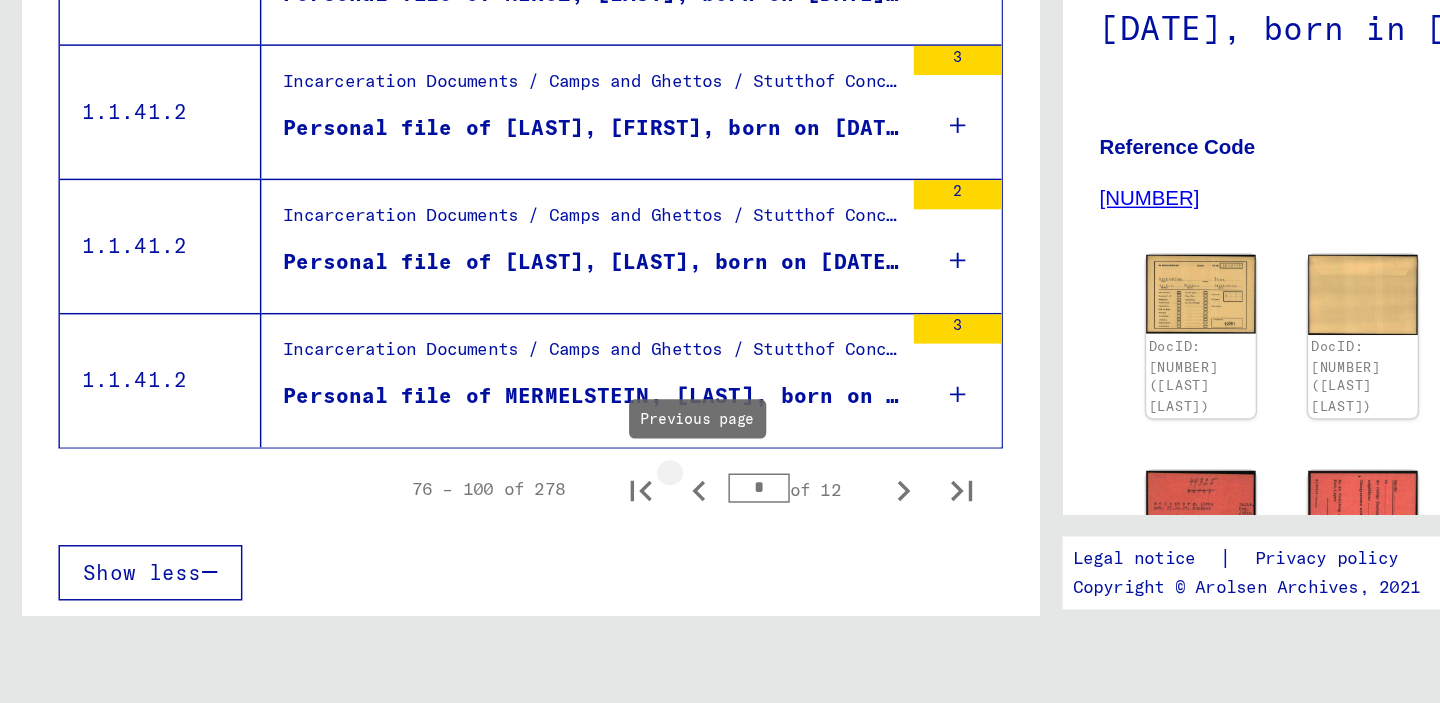 click 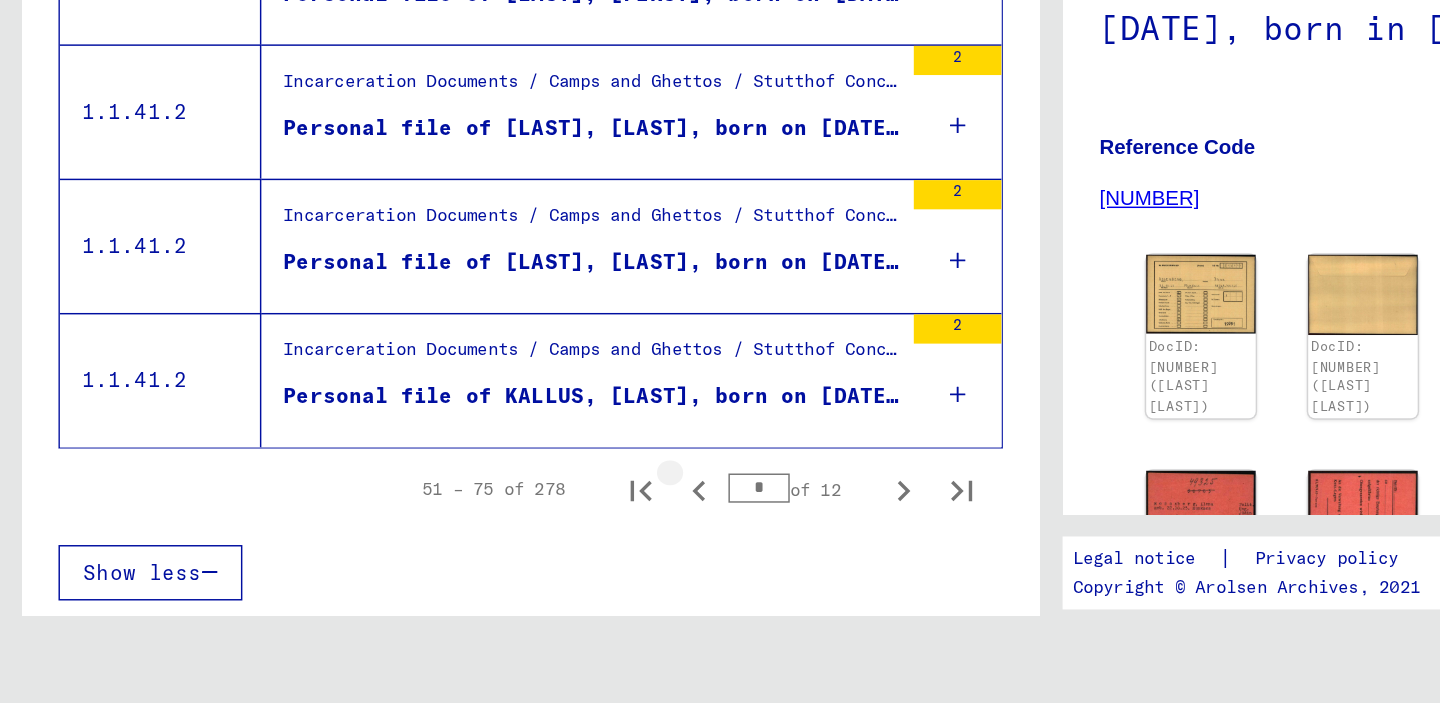 click 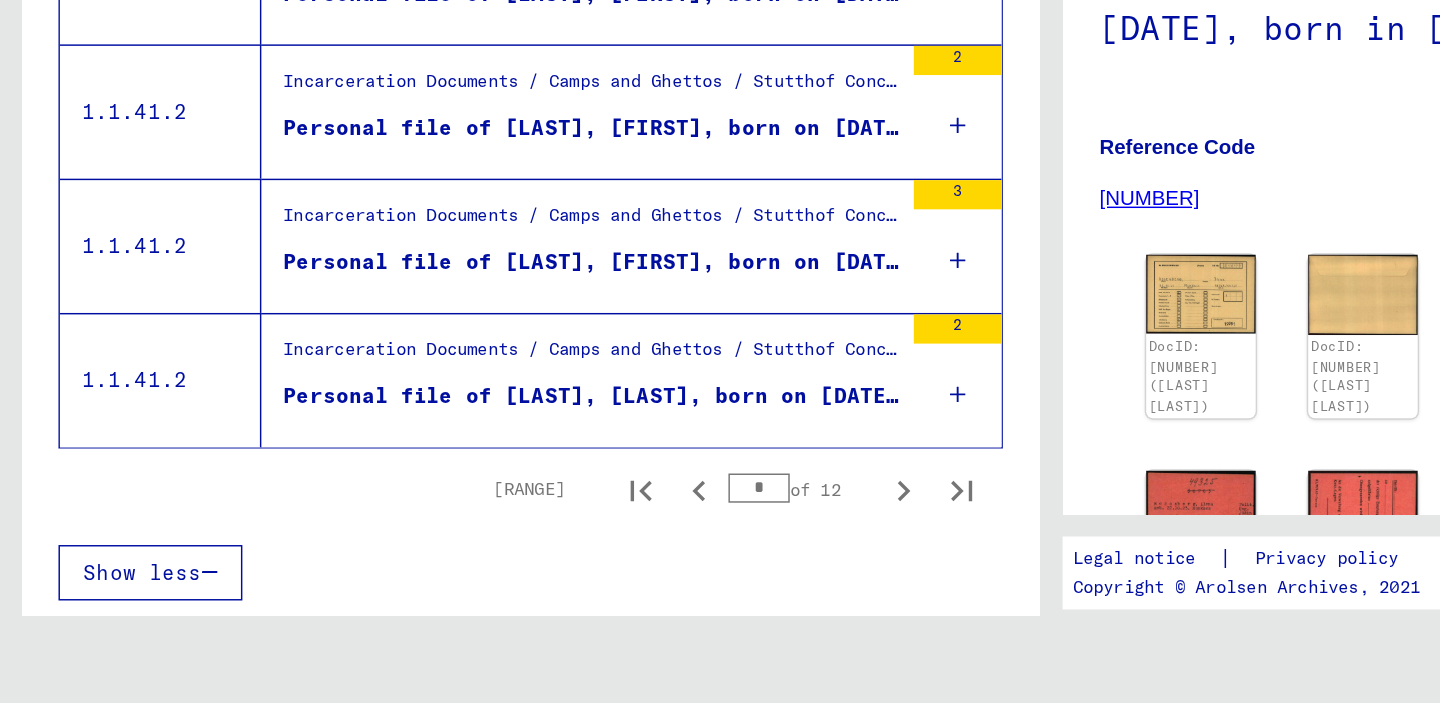 click 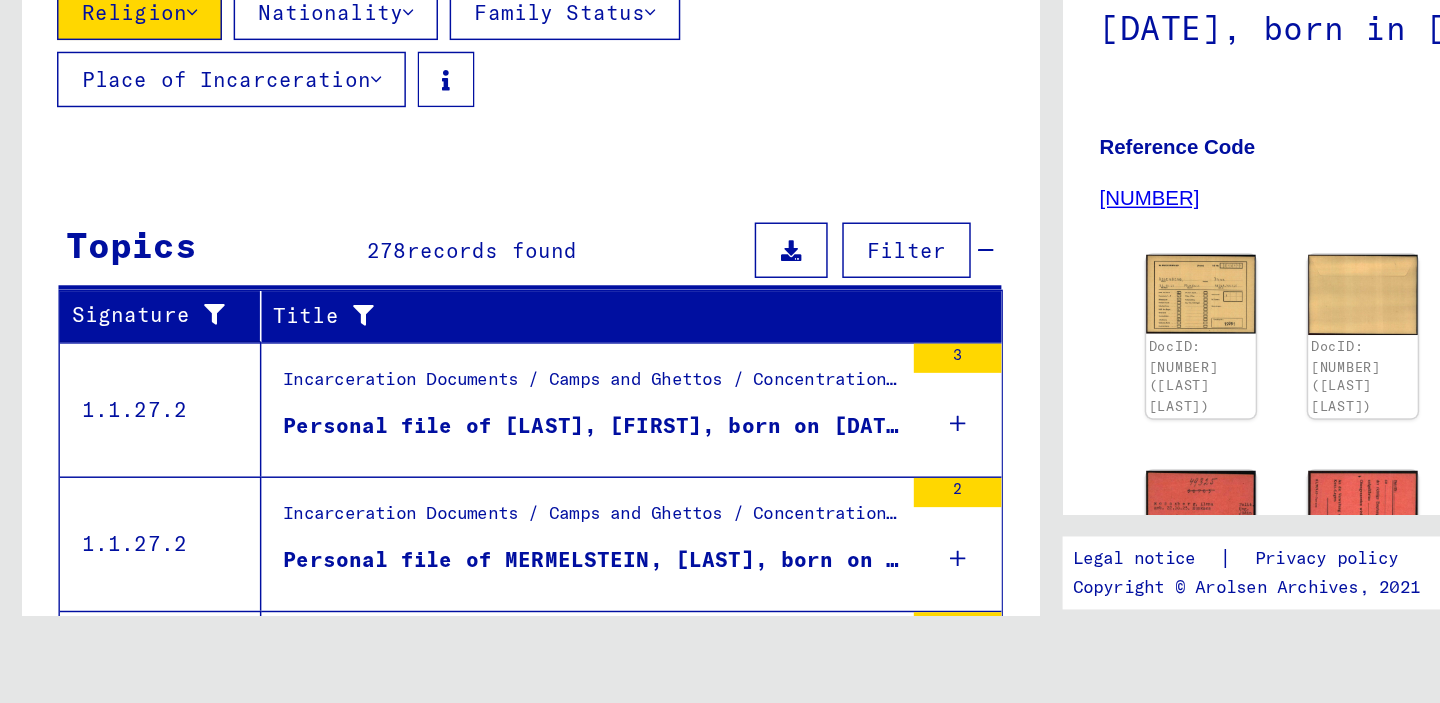 scroll, scrollTop: 0, scrollLeft: 0, axis: both 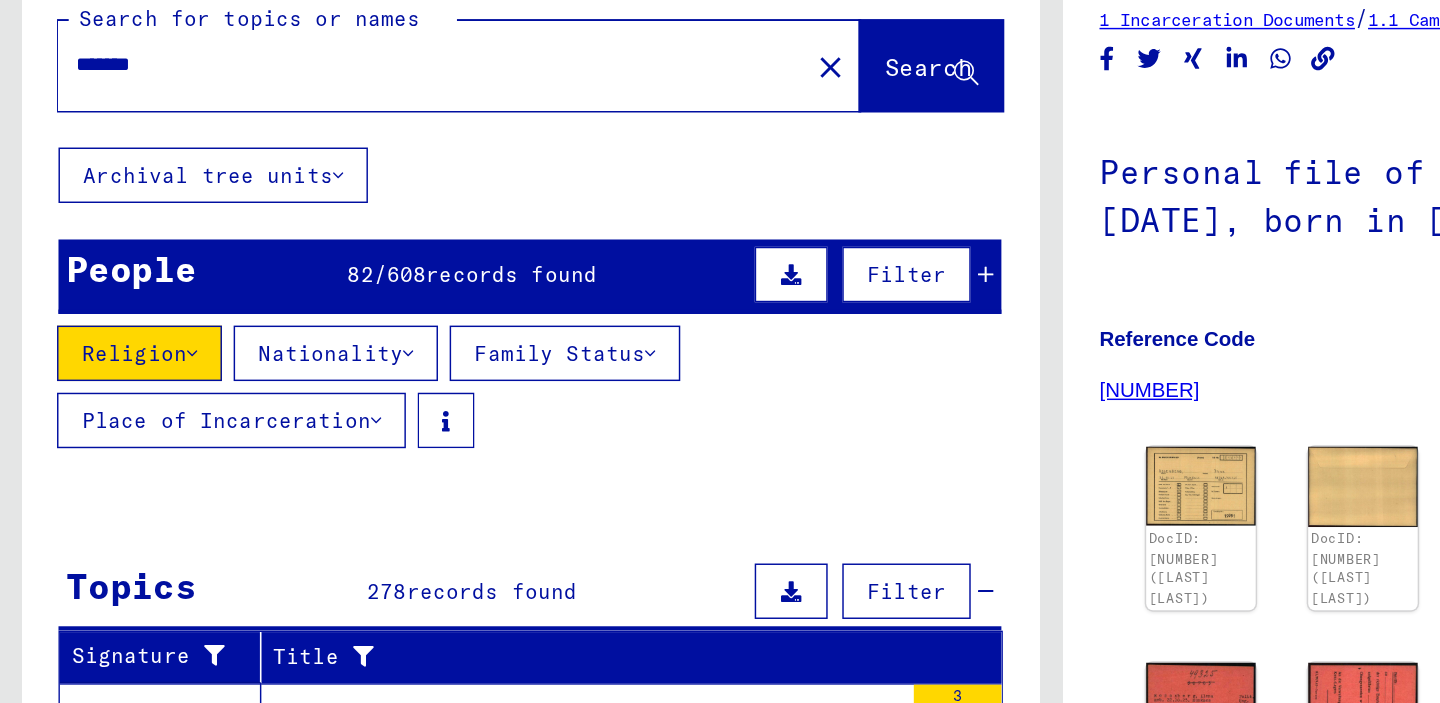 click at bounding box center [675, 188] 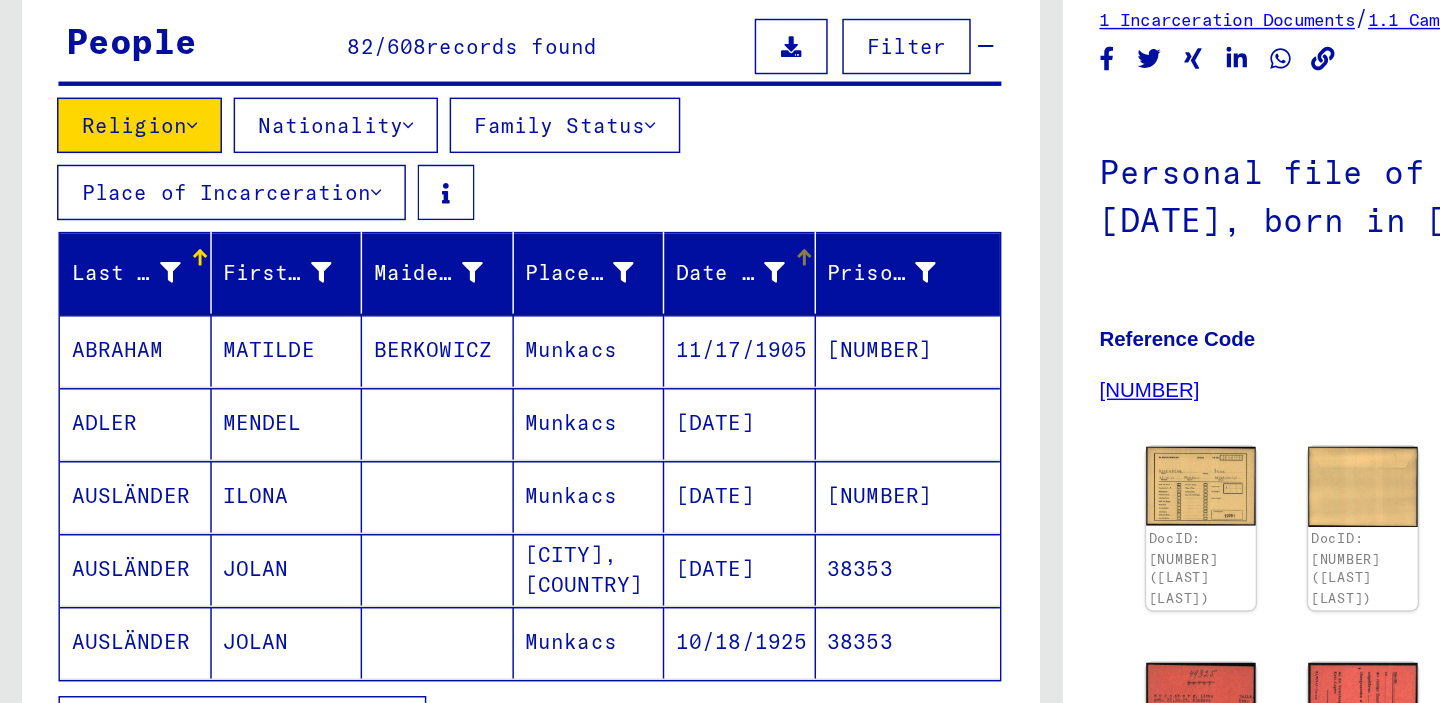 scroll, scrollTop: 203, scrollLeft: 0, axis: vertical 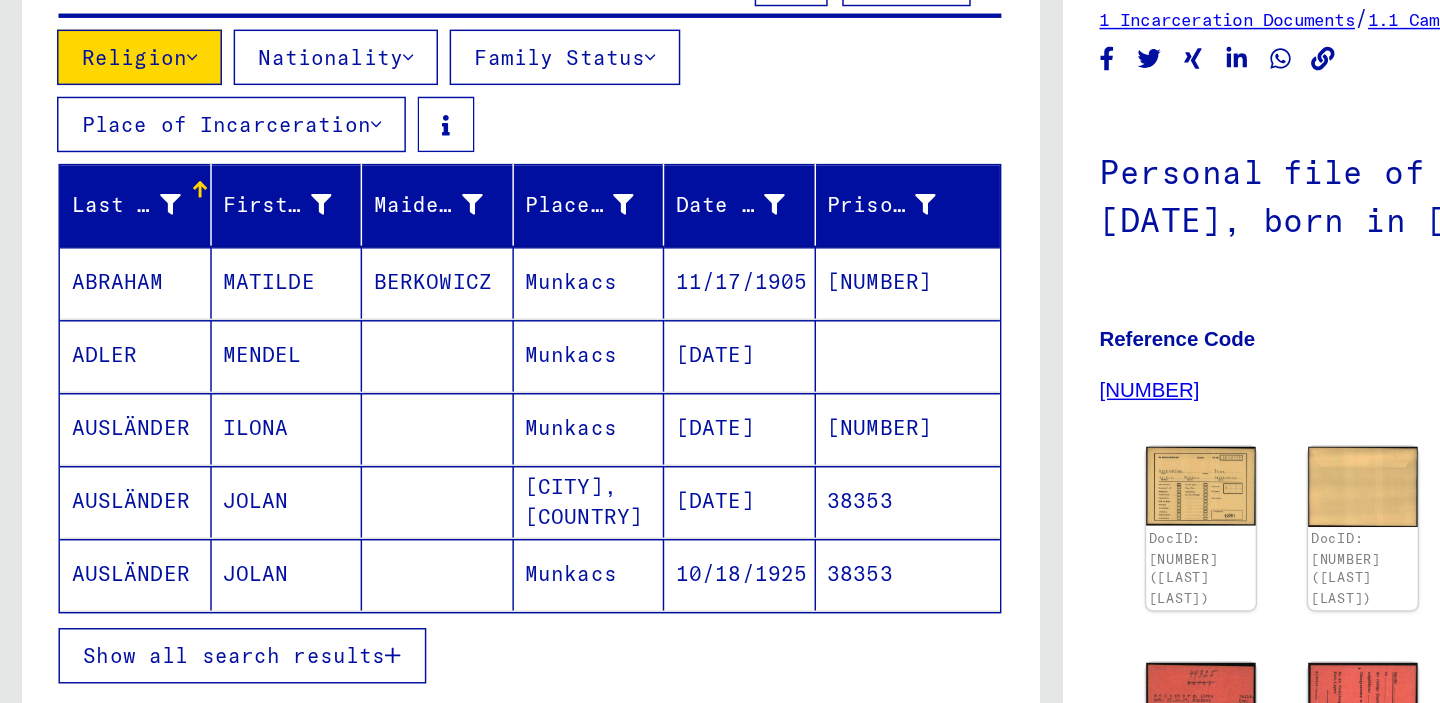 click on "Show all search results" at bounding box center [160, 449] 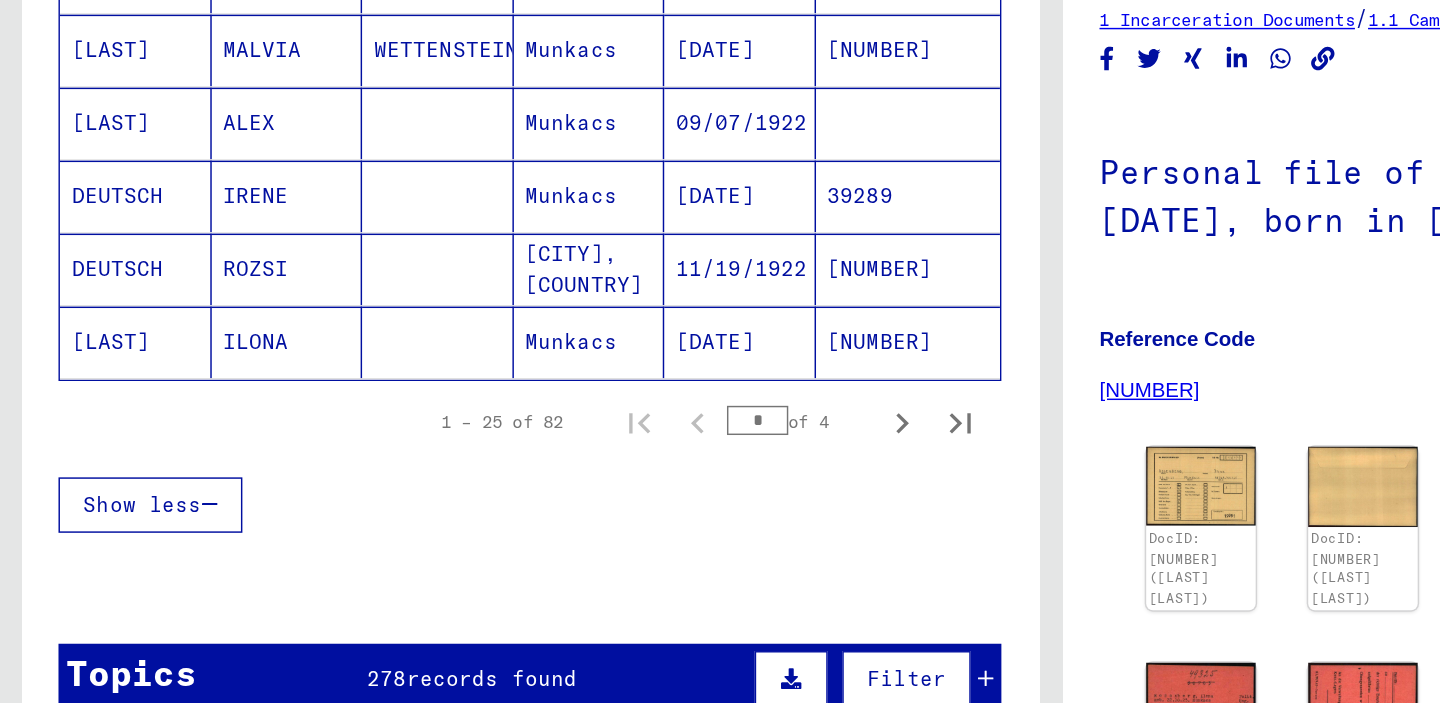 scroll, scrollTop: 1363, scrollLeft: 0, axis: vertical 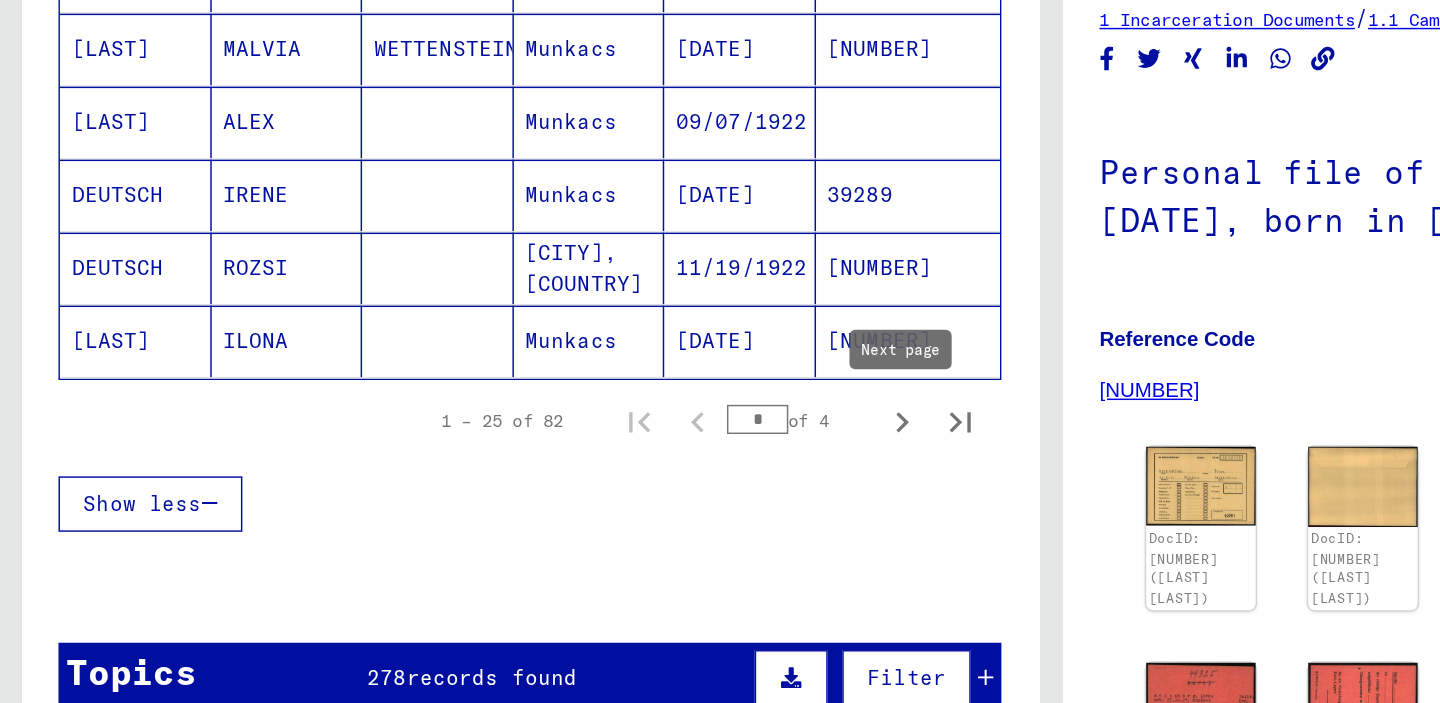 click 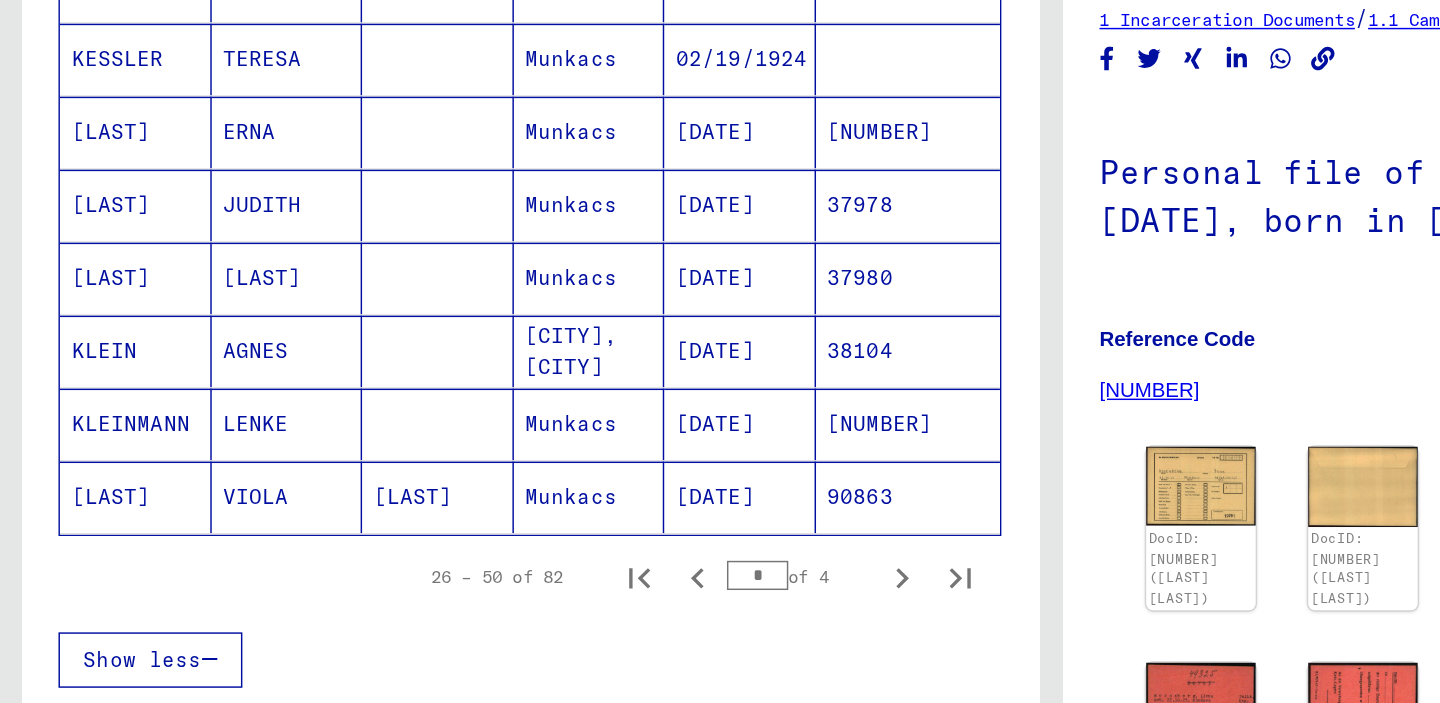 scroll, scrollTop: 1299, scrollLeft: 0, axis: vertical 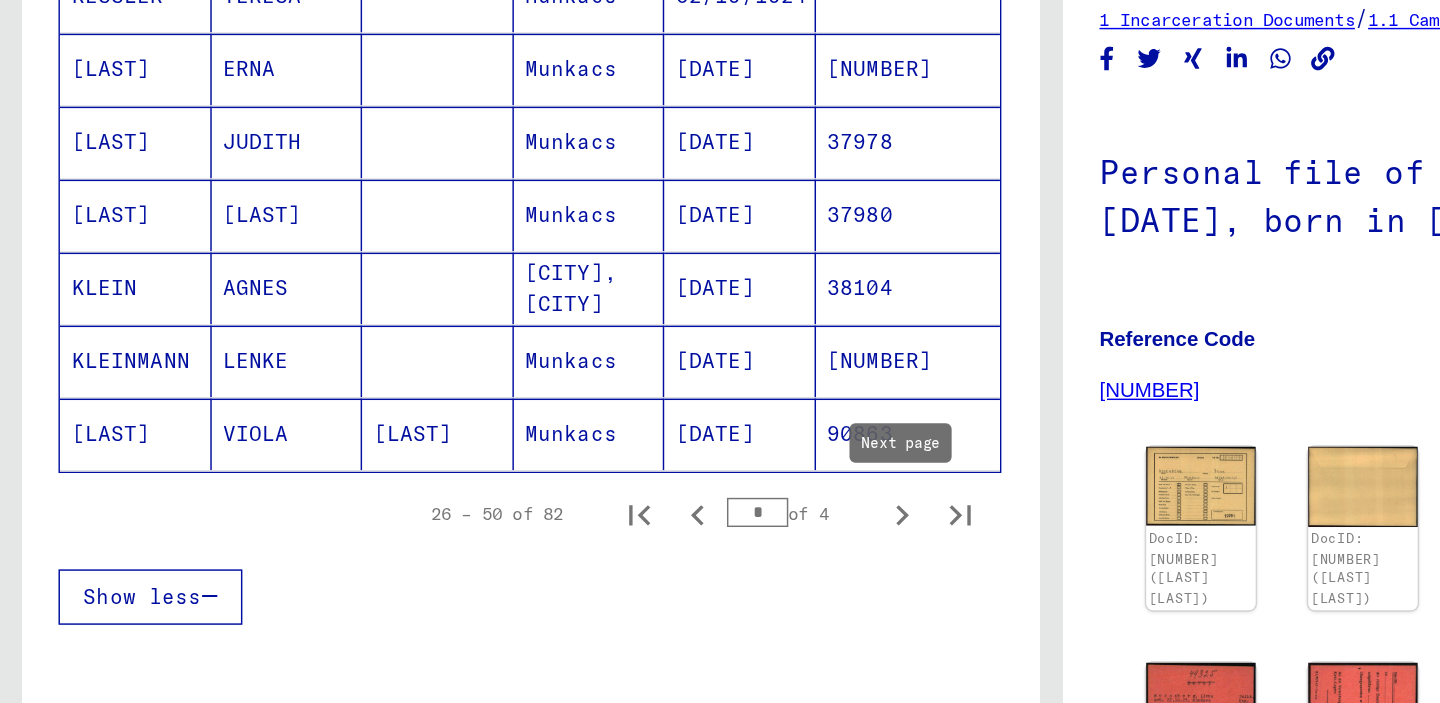click 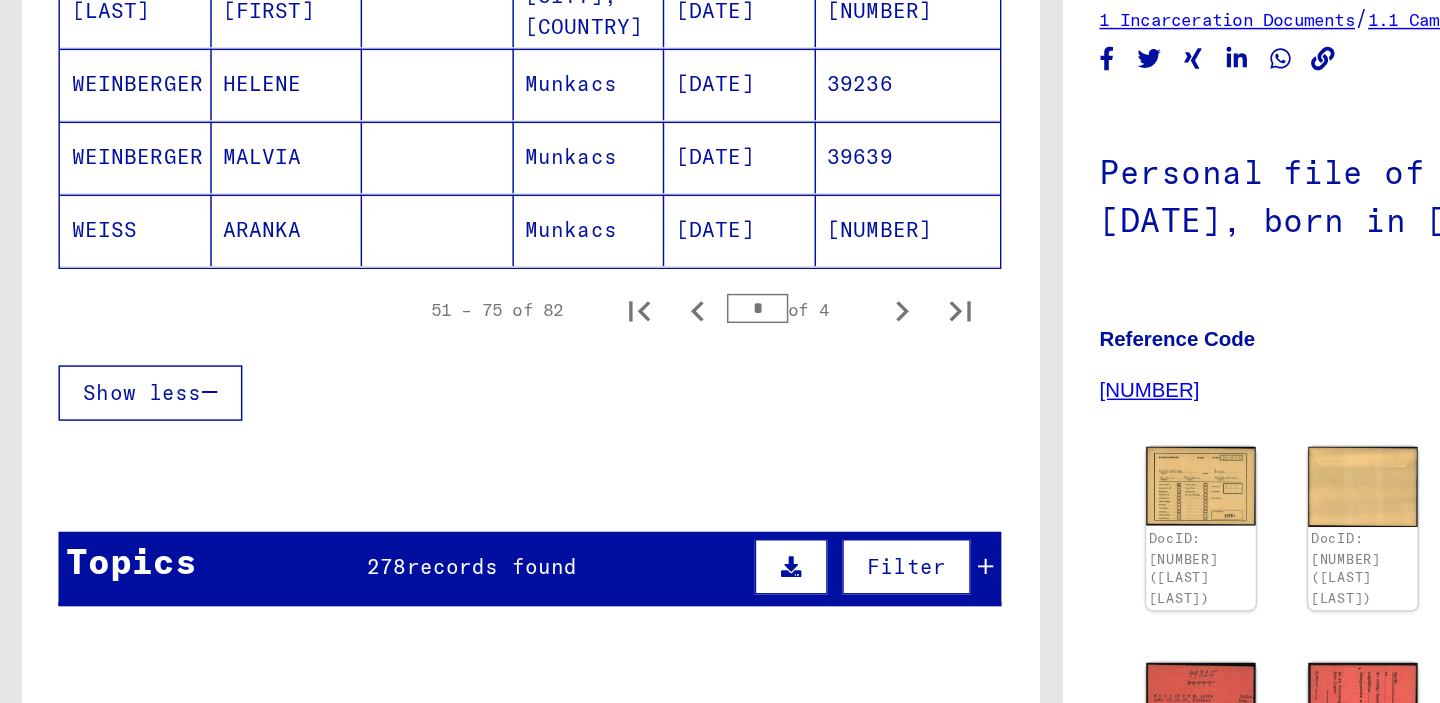 scroll, scrollTop: 1440, scrollLeft: 0, axis: vertical 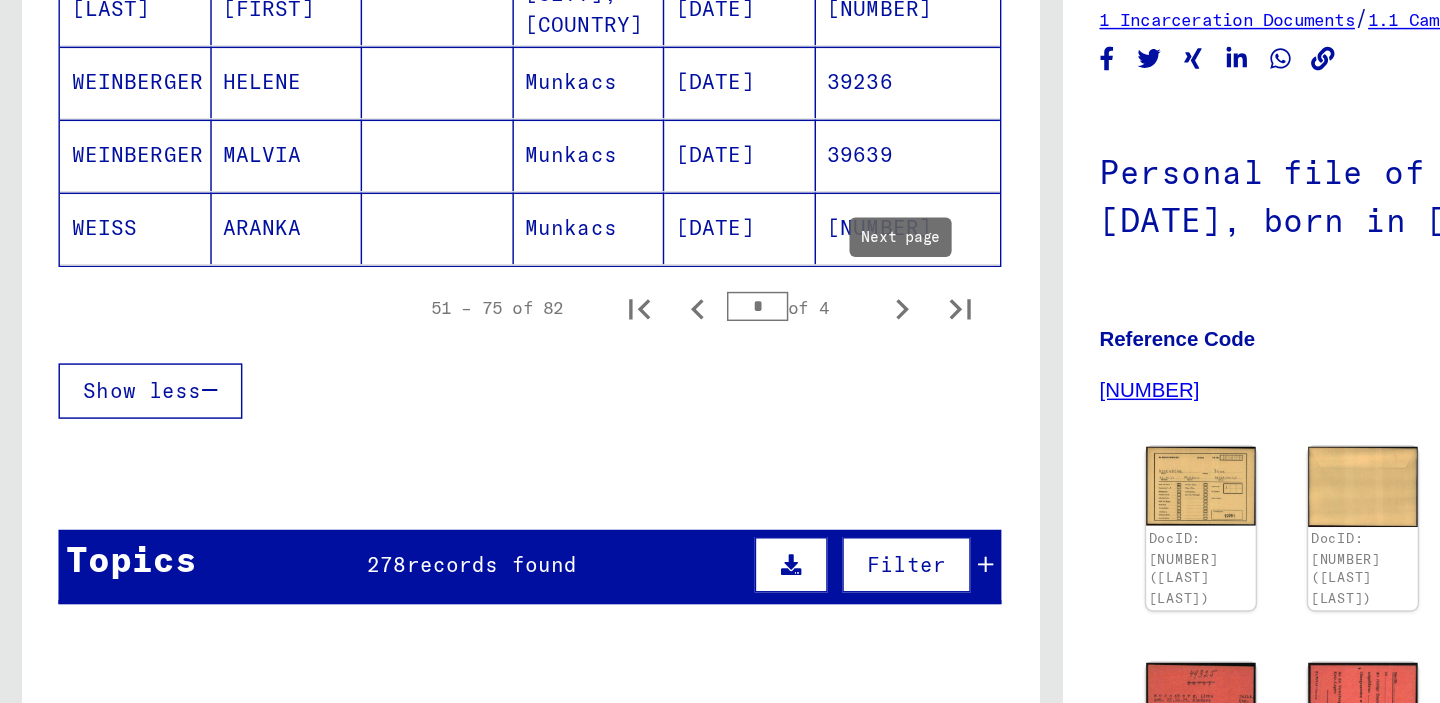 click 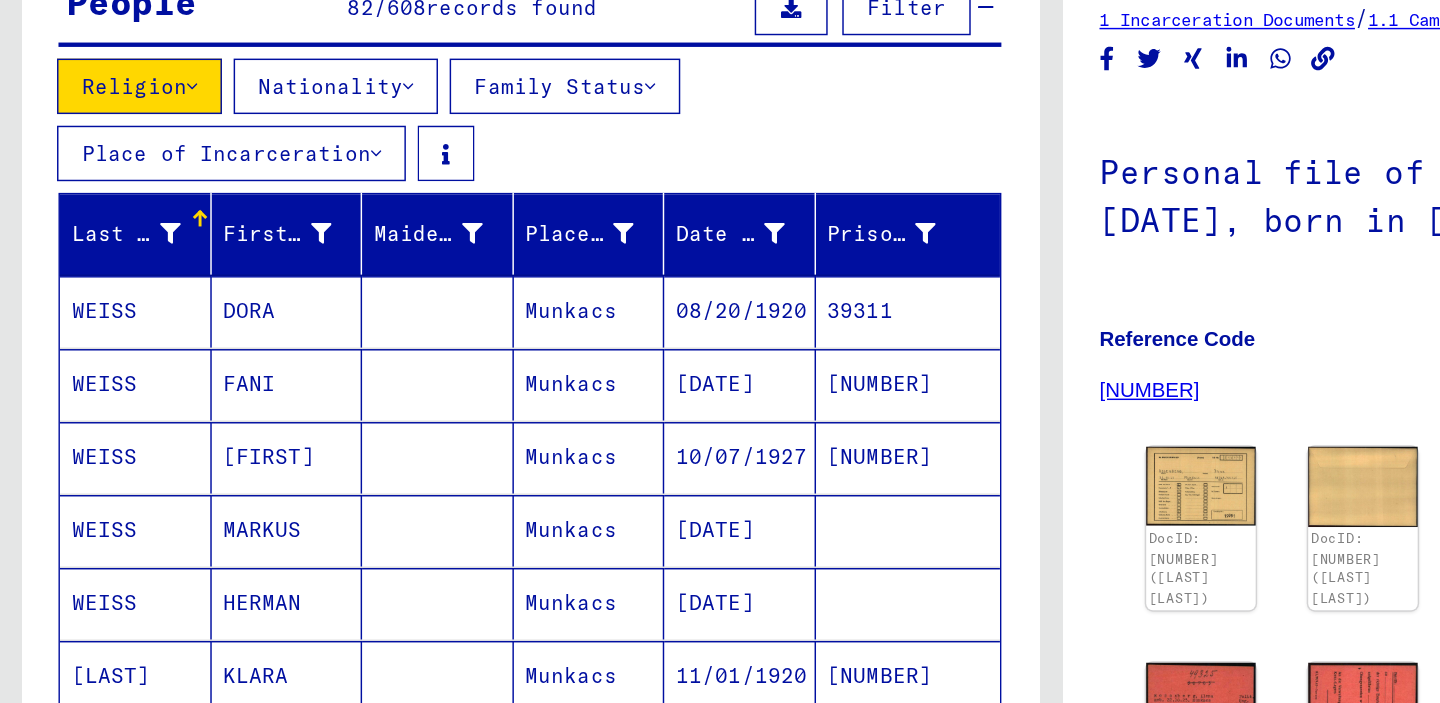 scroll, scrollTop: 0, scrollLeft: 0, axis: both 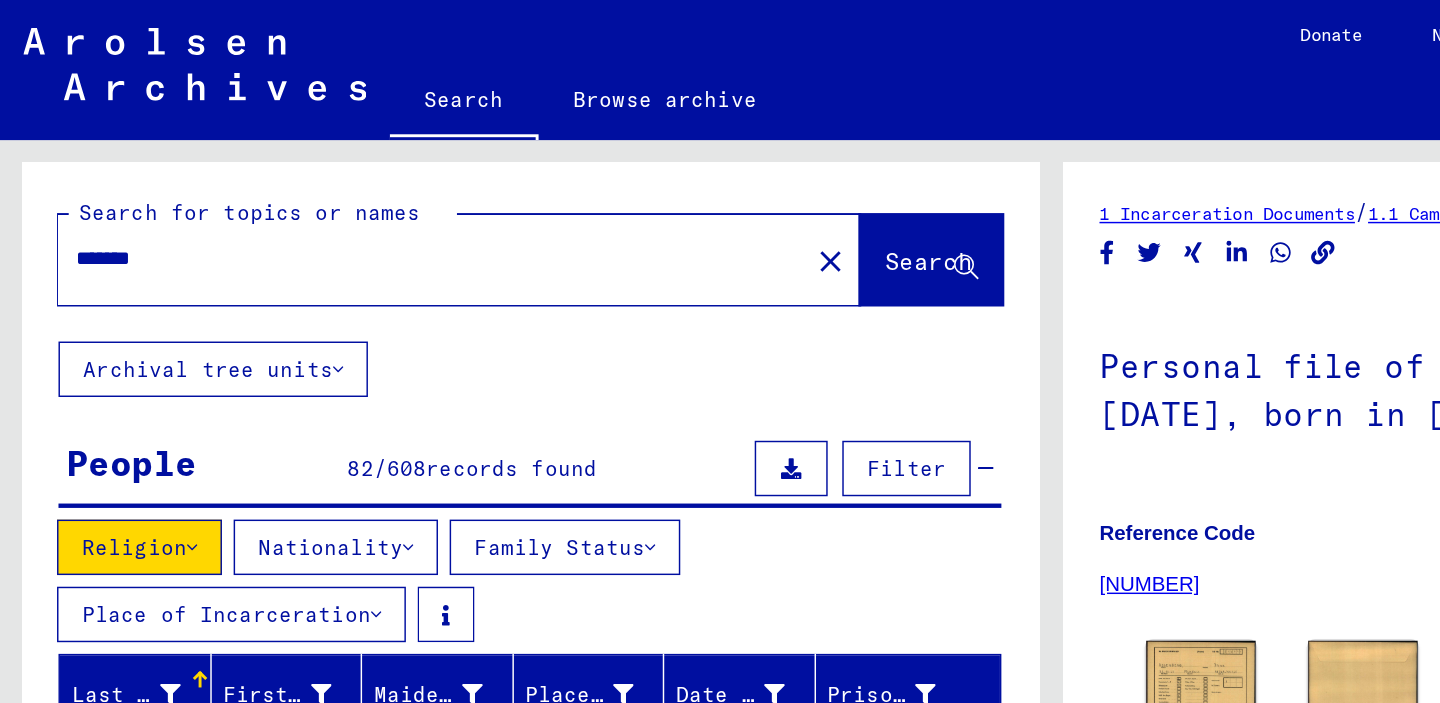 click 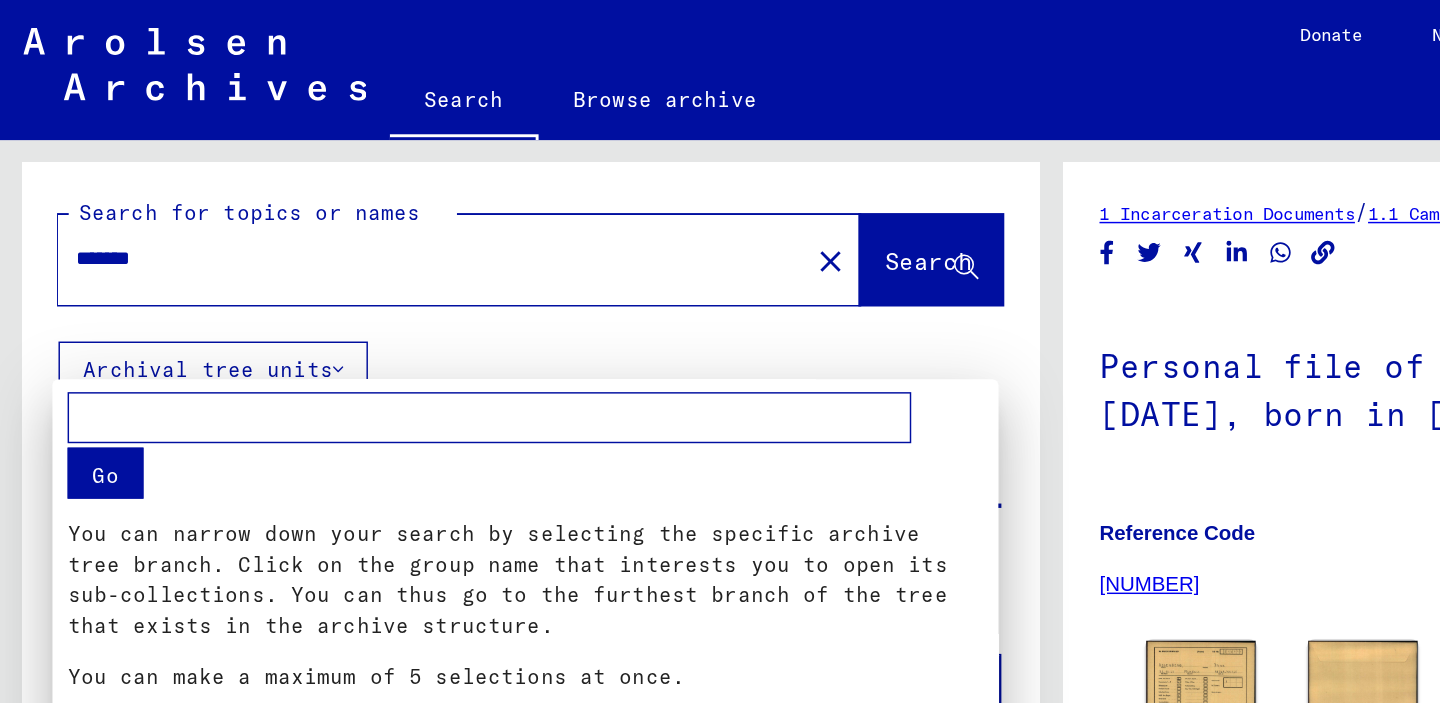 scroll, scrollTop: 0, scrollLeft: 0, axis: both 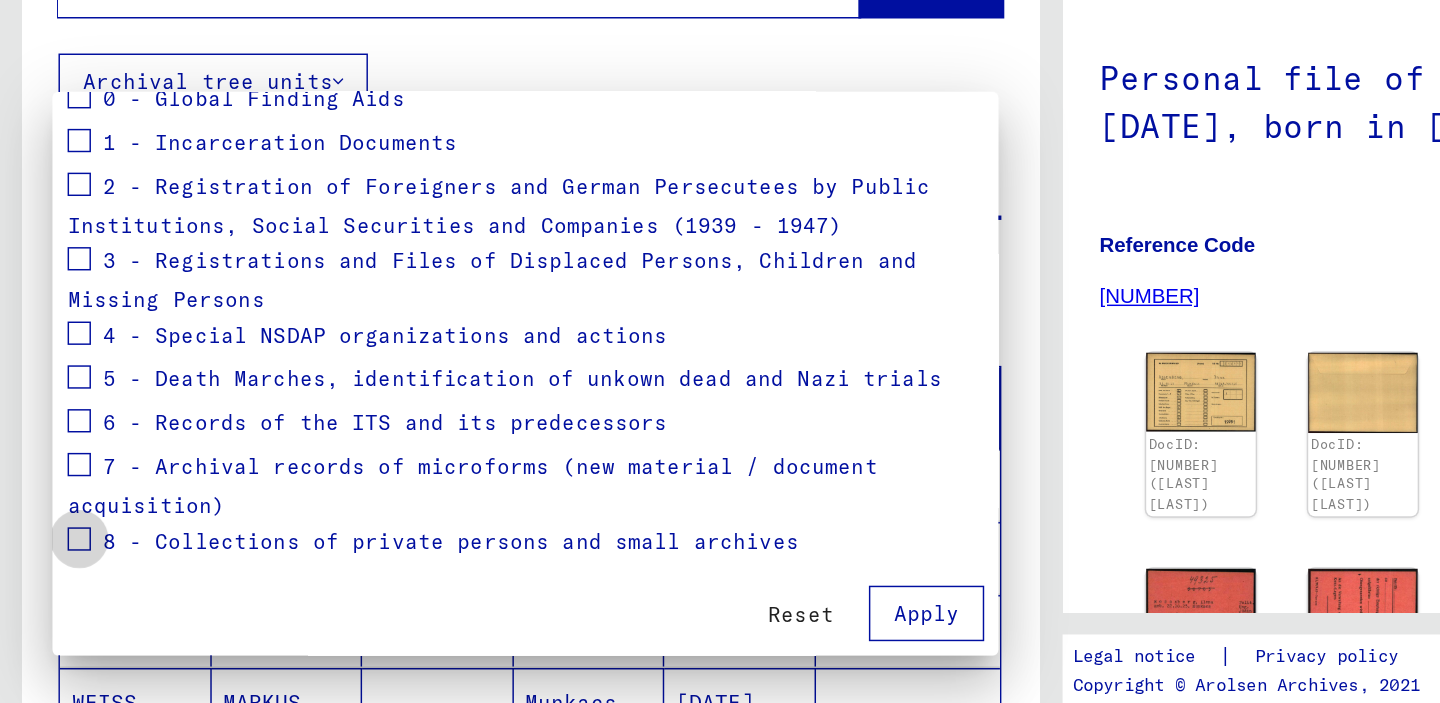 click at bounding box center (54, 566) 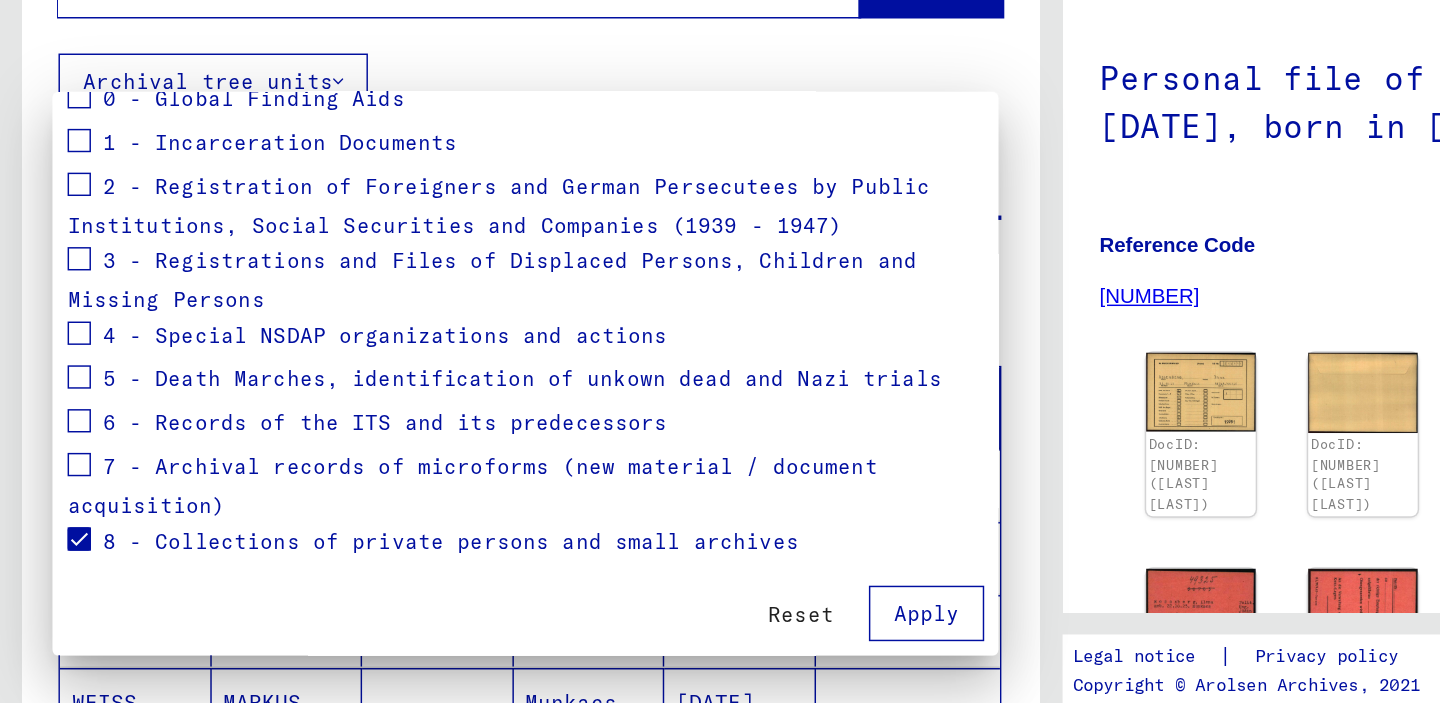 click on "Apply" at bounding box center (634, 617) 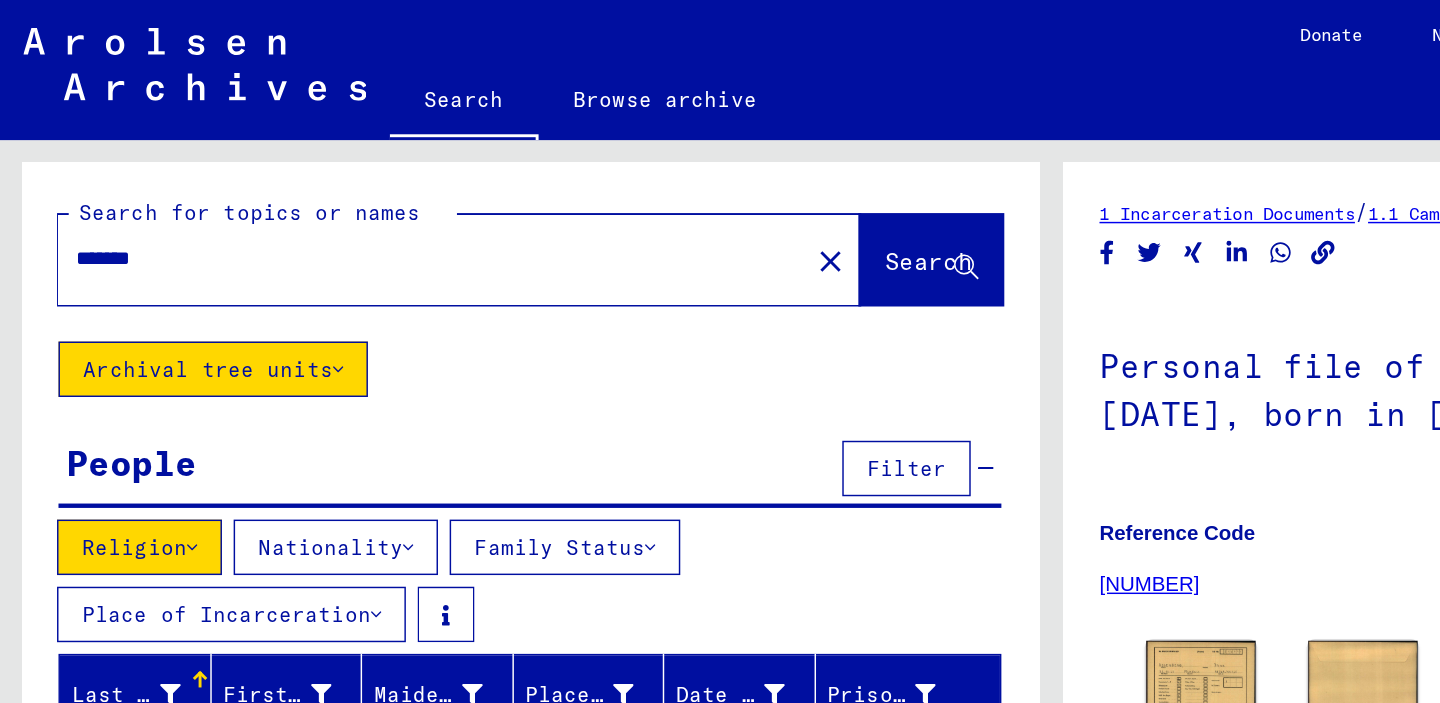 scroll, scrollTop: 70, scrollLeft: 0, axis: vertical 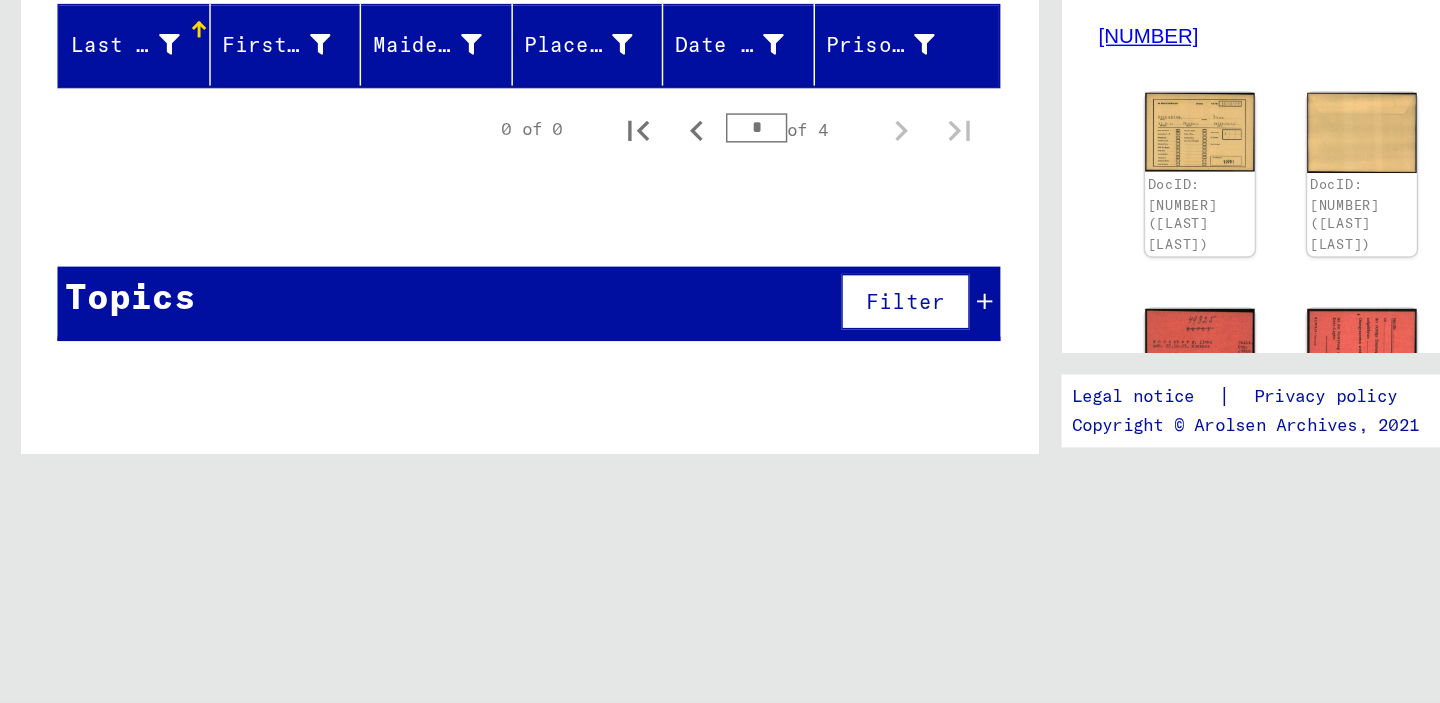 click at bounding box center (675, 428) 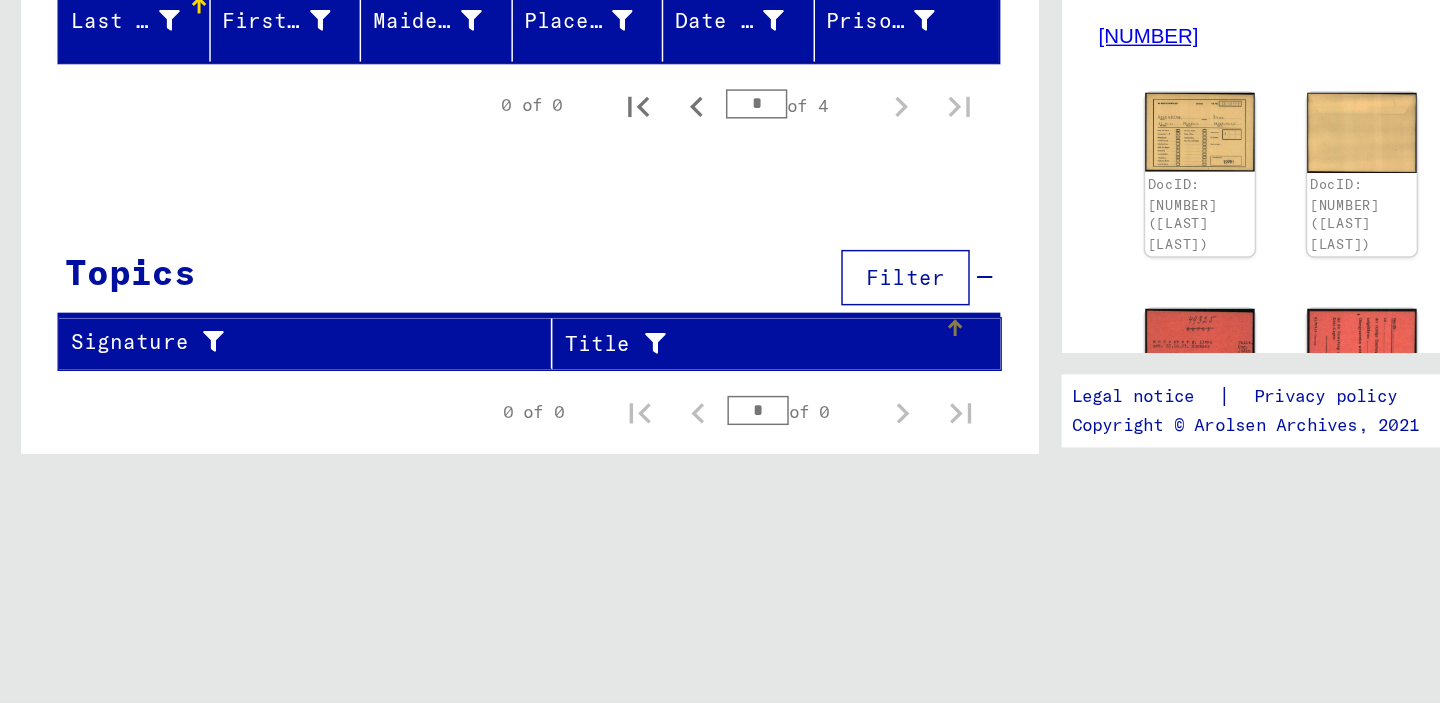 scroll, scrollTop: 0, scrollLeft: 0, axis: both 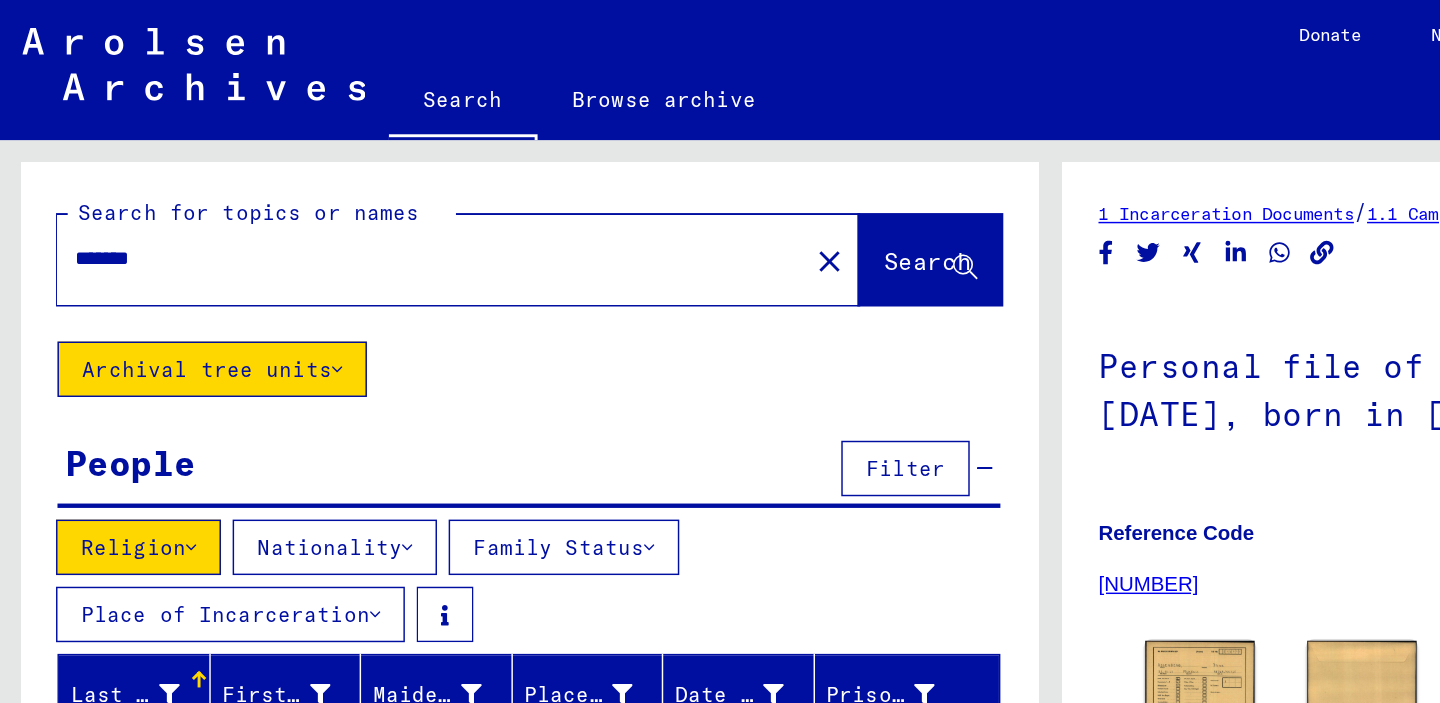 click 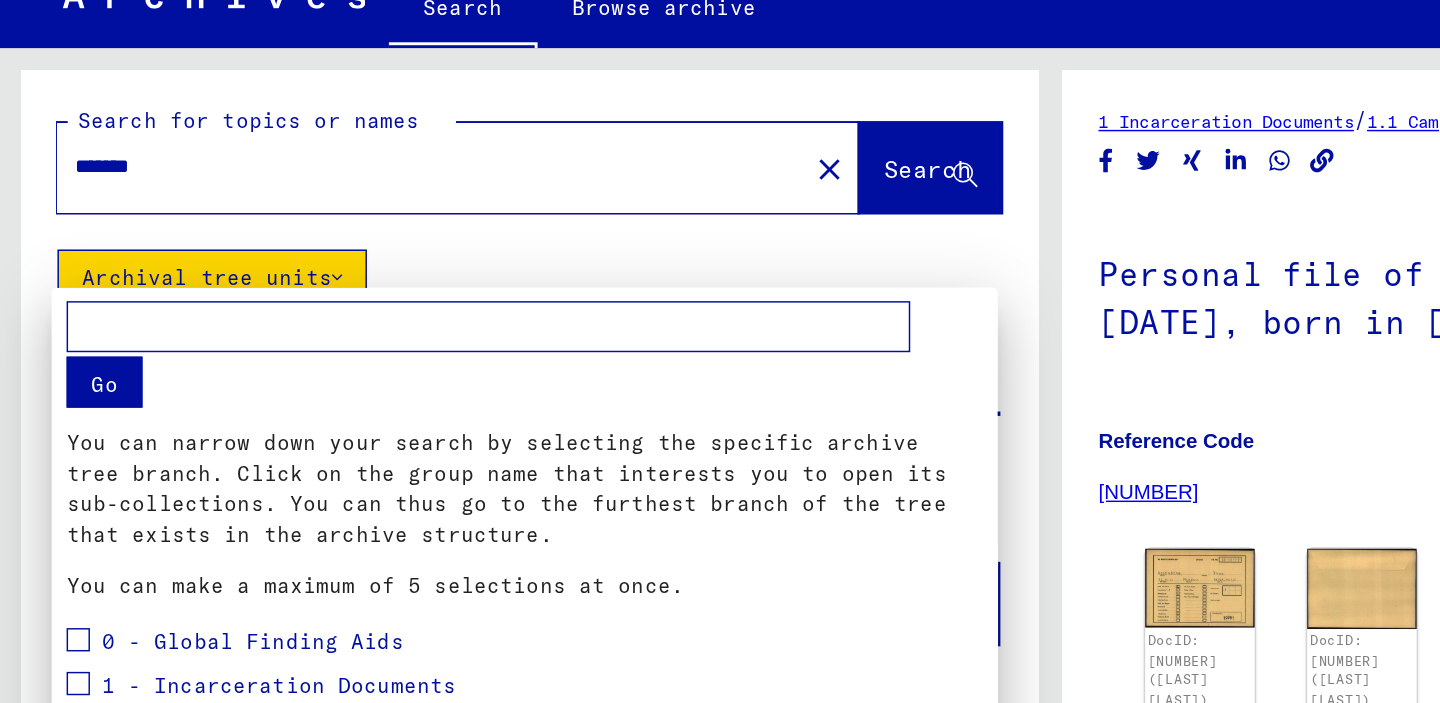 scroll, scrollTop: 0, scrollLeft: 0, axis: both 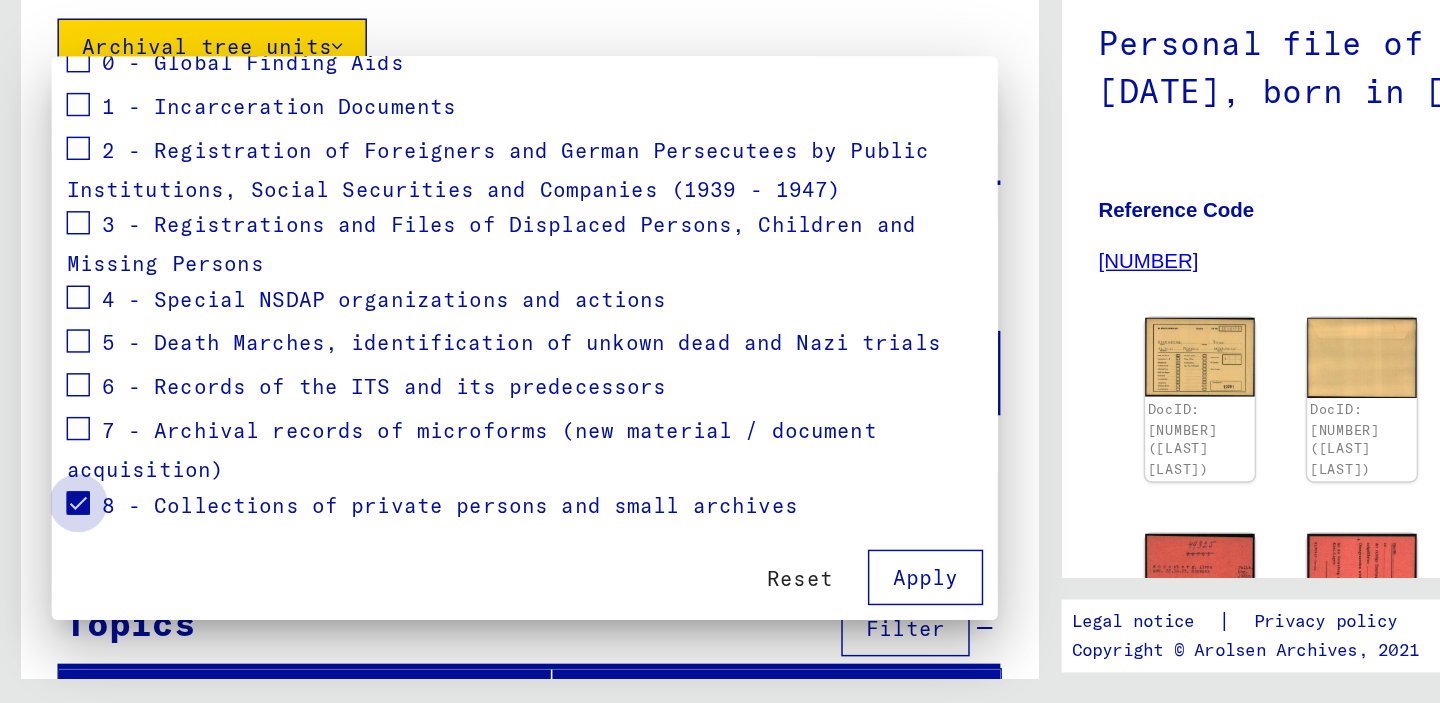 click at bounding box center (54, 566) 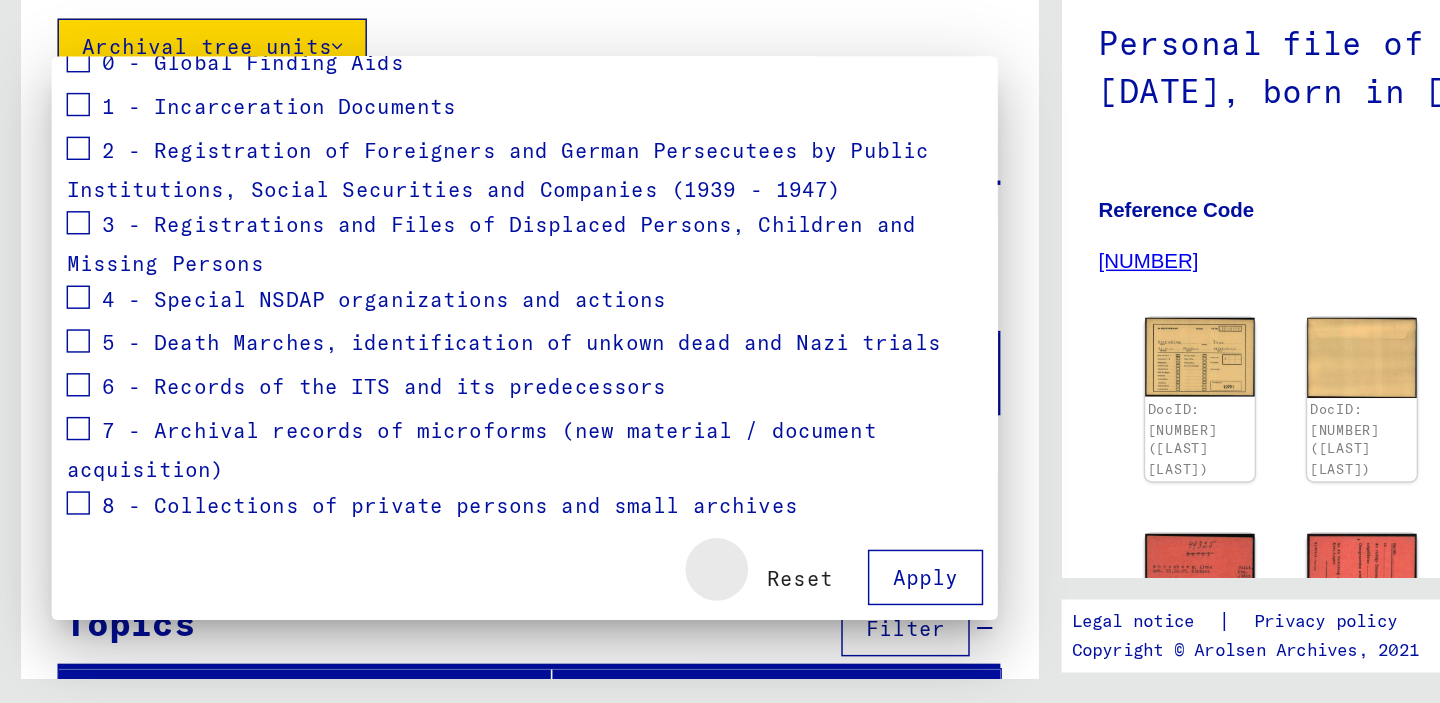 click on "Reset" at bounding box center (548, 618) 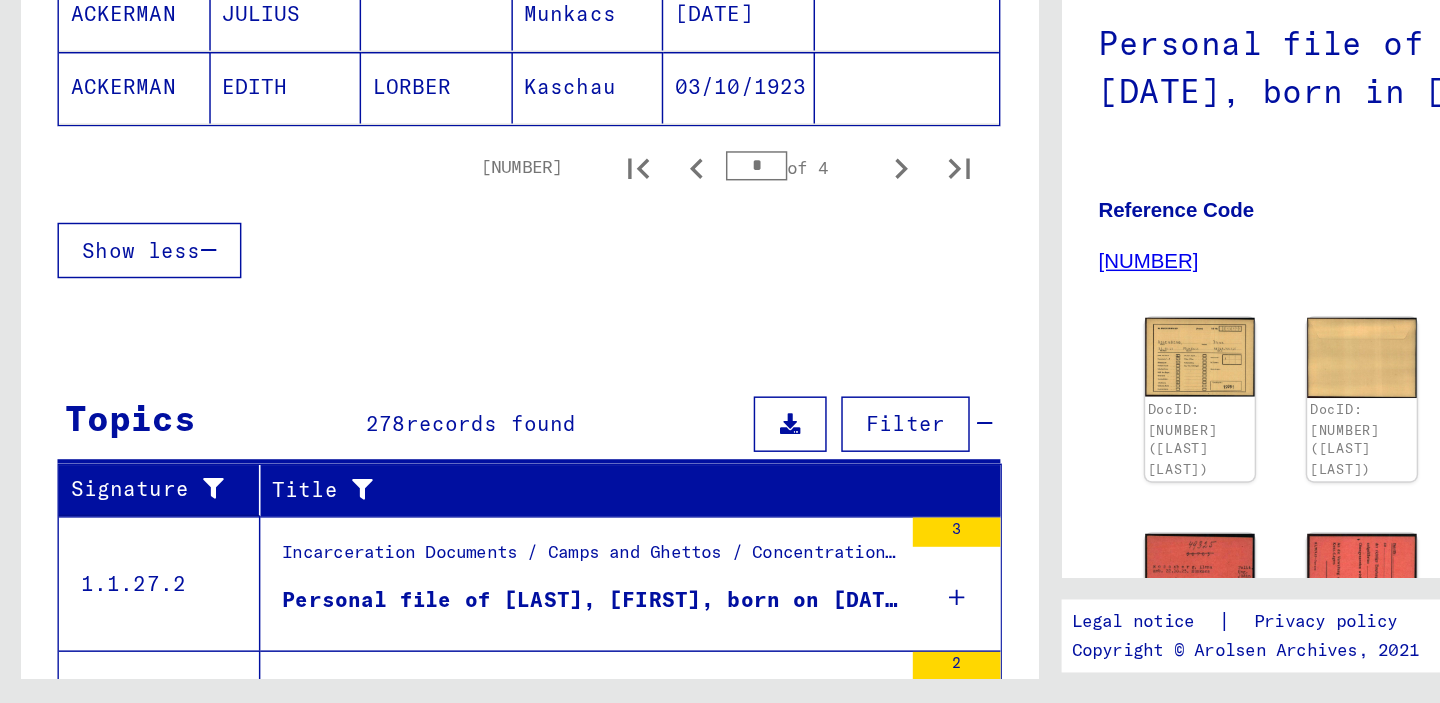 scroll, scrollTop: 402, scrollLeft: 0, axis: vertical 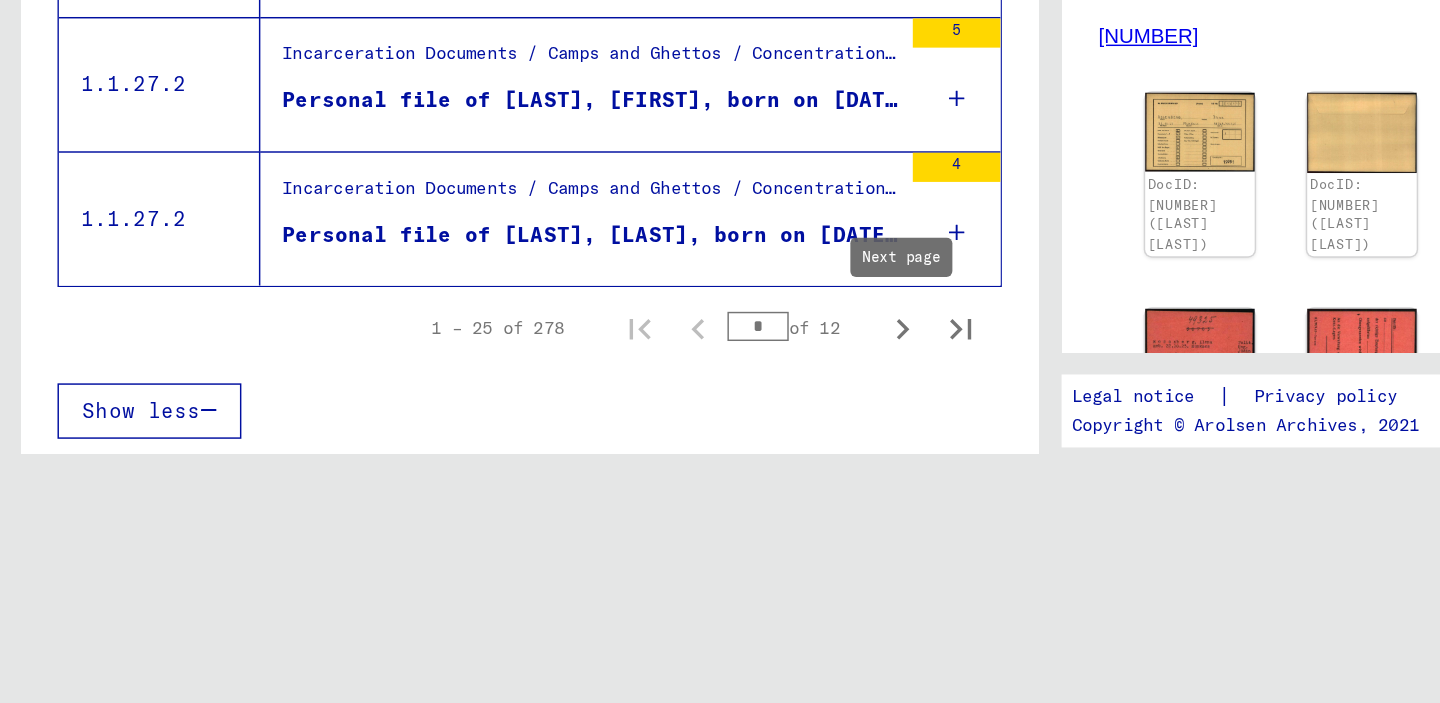 click 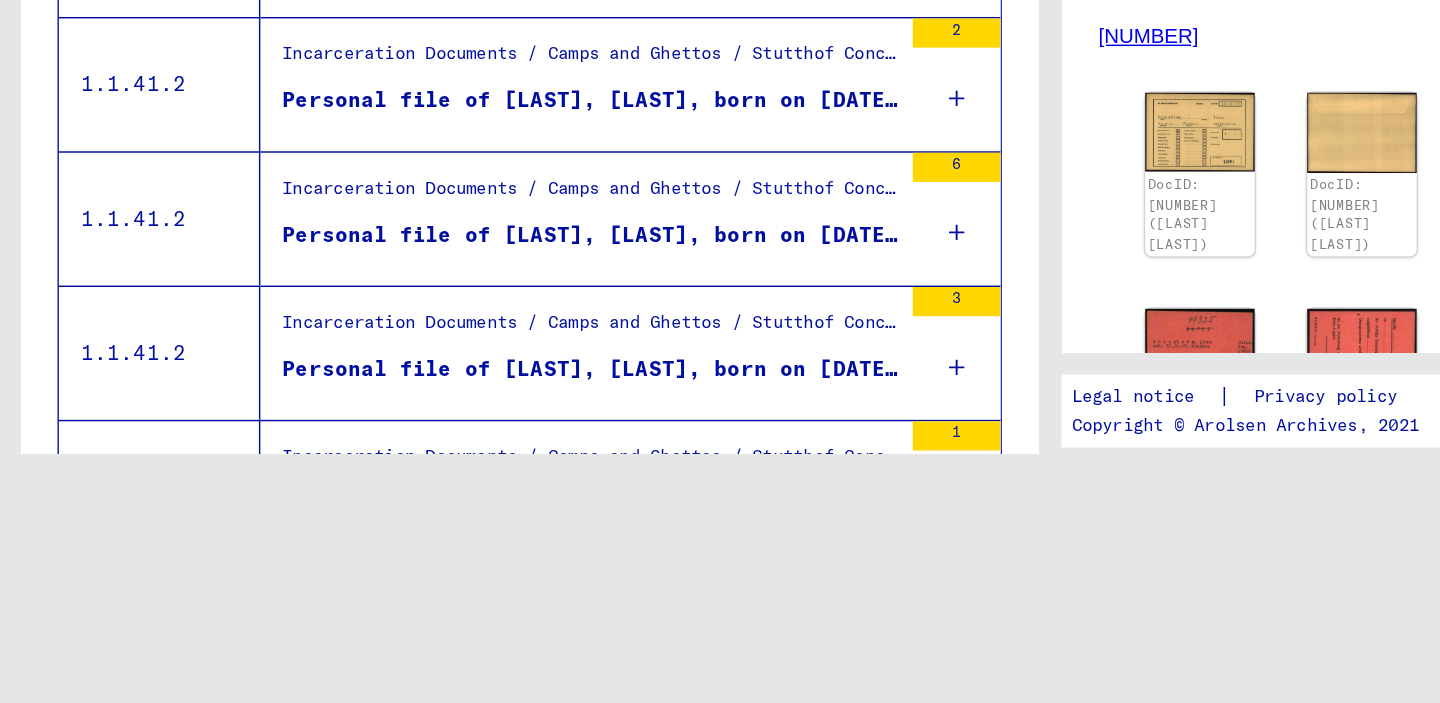 click on "Incarceration Documents / Camps and Ghettos / Stutthof Concentration Camp / Individual Documents Stutthof / Personal Files - Stutthof Concentration Camp / Files with names from [LAST] Personal file of [LAST], [LAST], born on [DATE], born in [CITY] [NUMBER]" at bounding box center [432, 463] 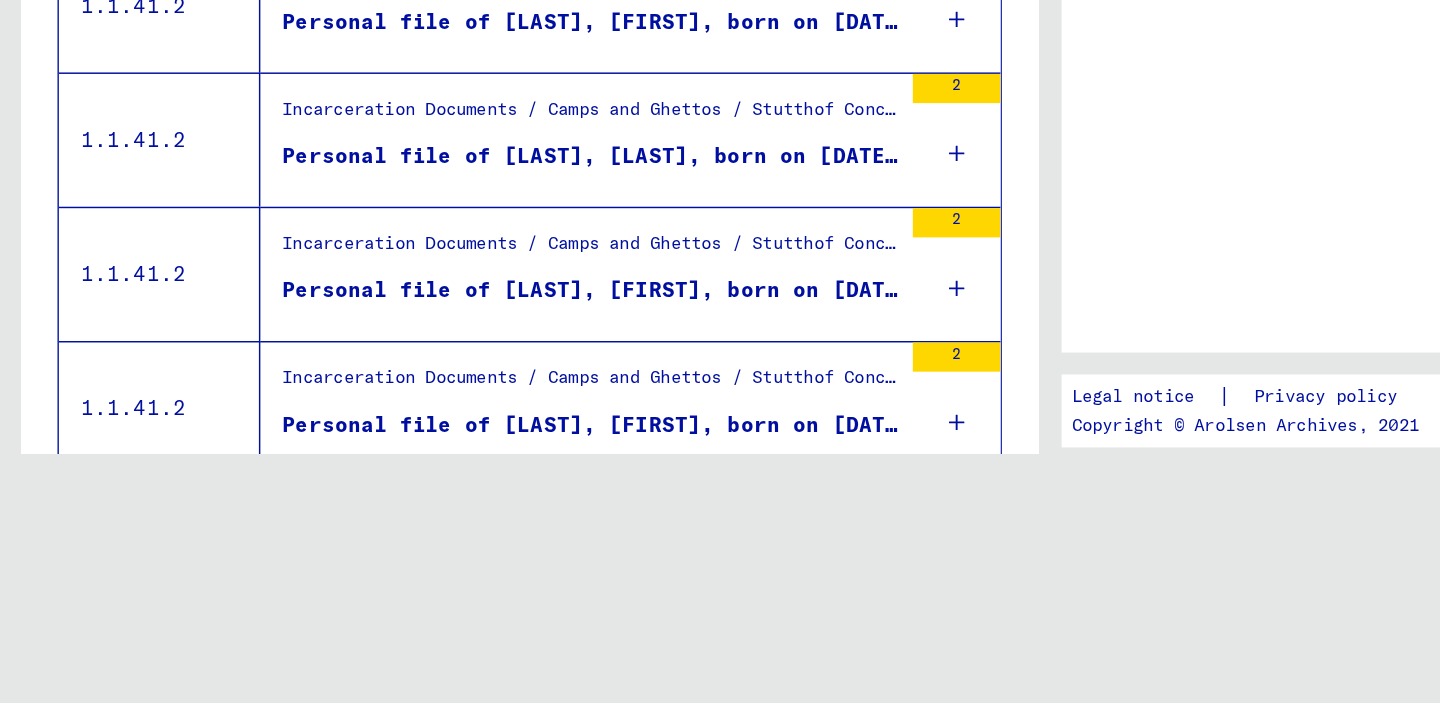scroll, scrollTop: 119, scrollLeft: 0, axis: vertical 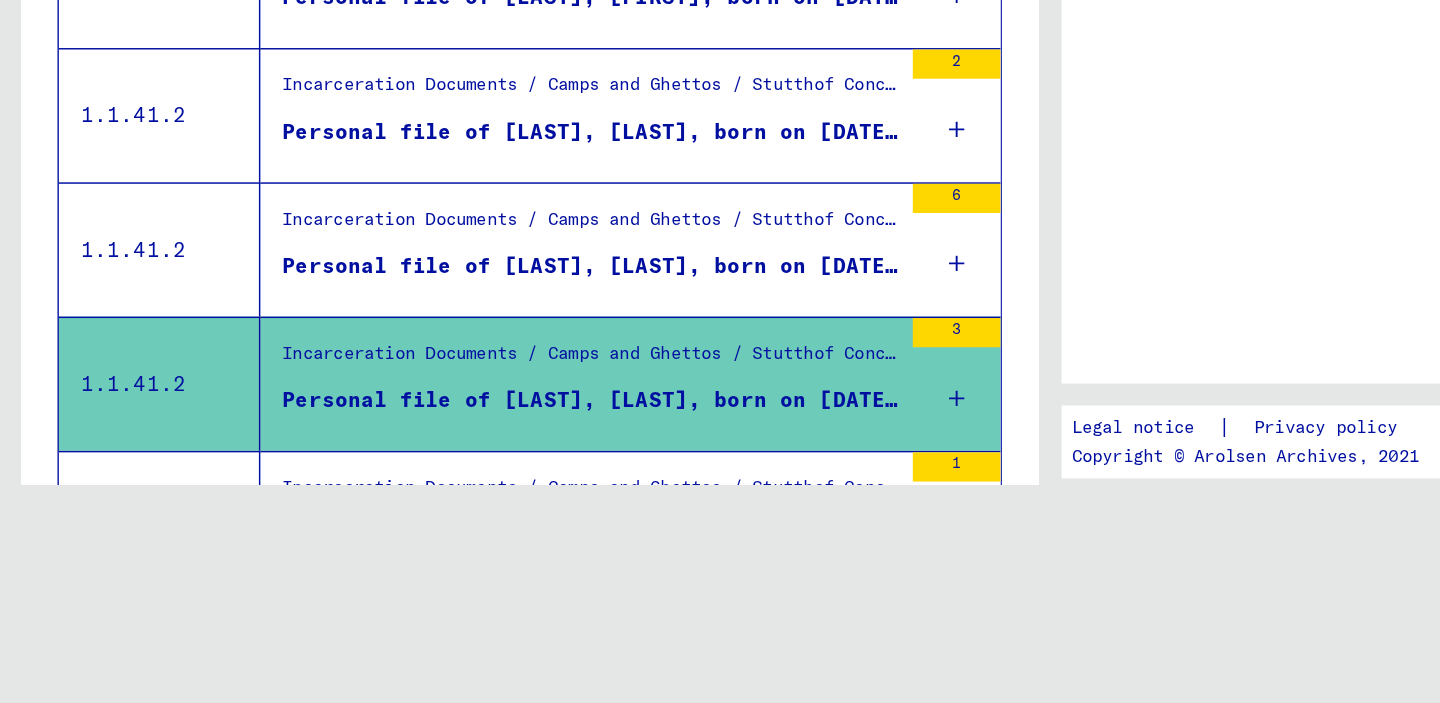 click on "Incarceration Documents / Camps and Ghettos / Stutthof Concentration Camp / Individual Documents Stutthof / Personal Files - Stutthof Concentration Camp / Files with names from [LAST] Personal file of [LAST], [LAST], born on [DATE], born in [CITY] [NUMBER]" at bounding box center [432, 484] 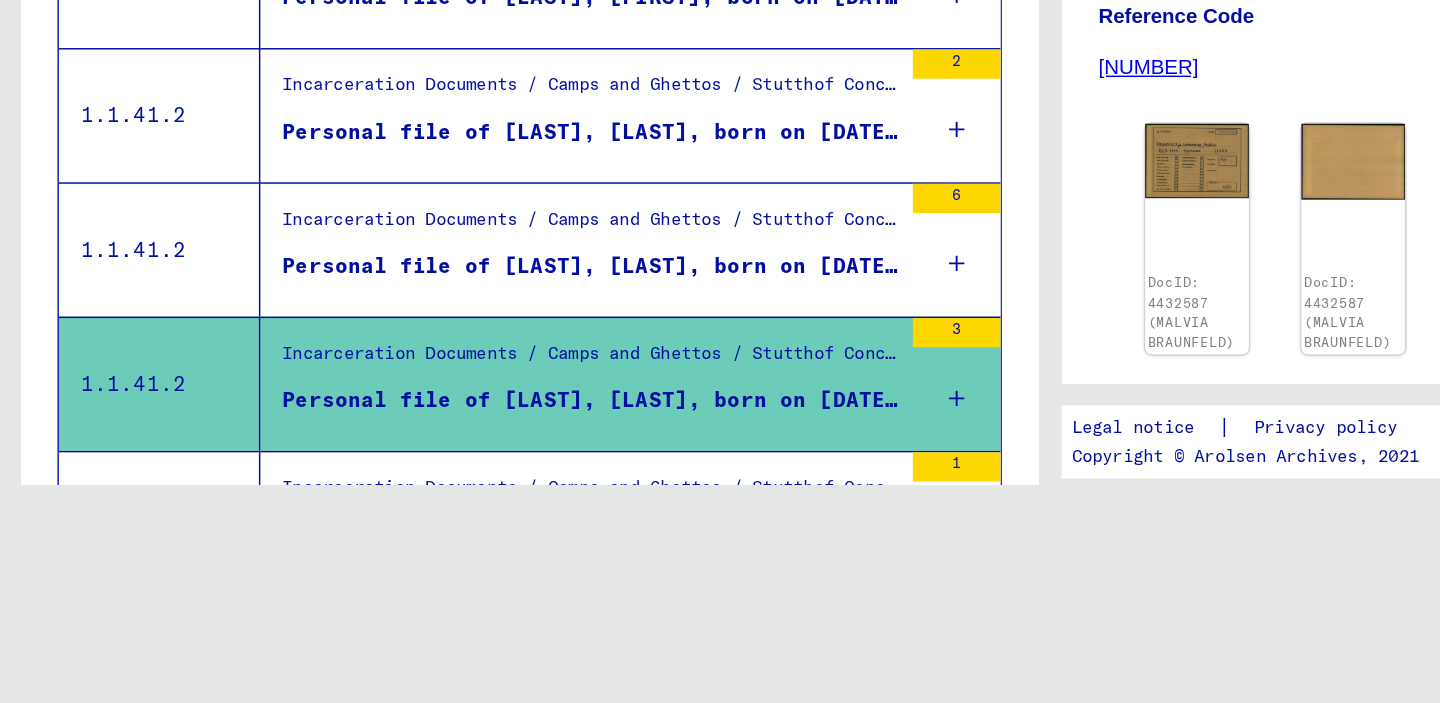 scroll, scrollTop: 154, scrollLeft: 0, axis: vertical 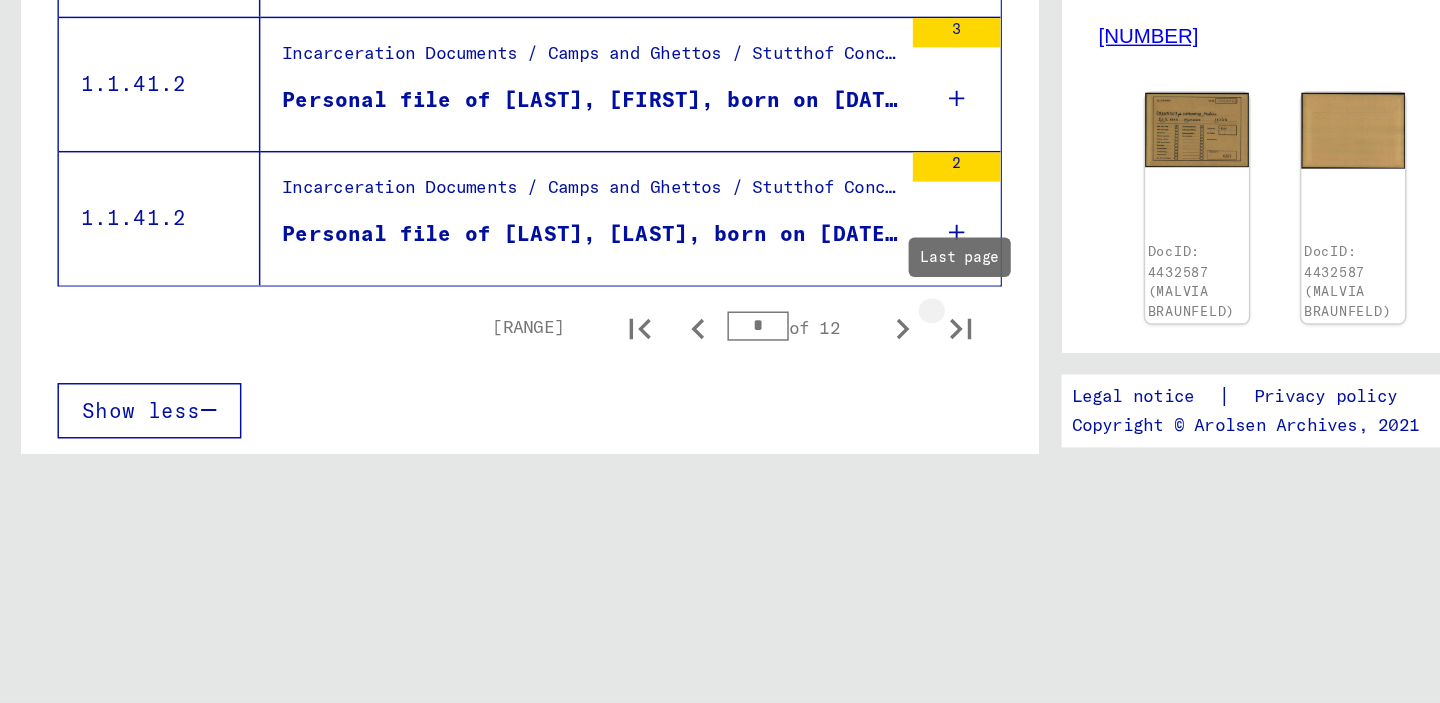 click 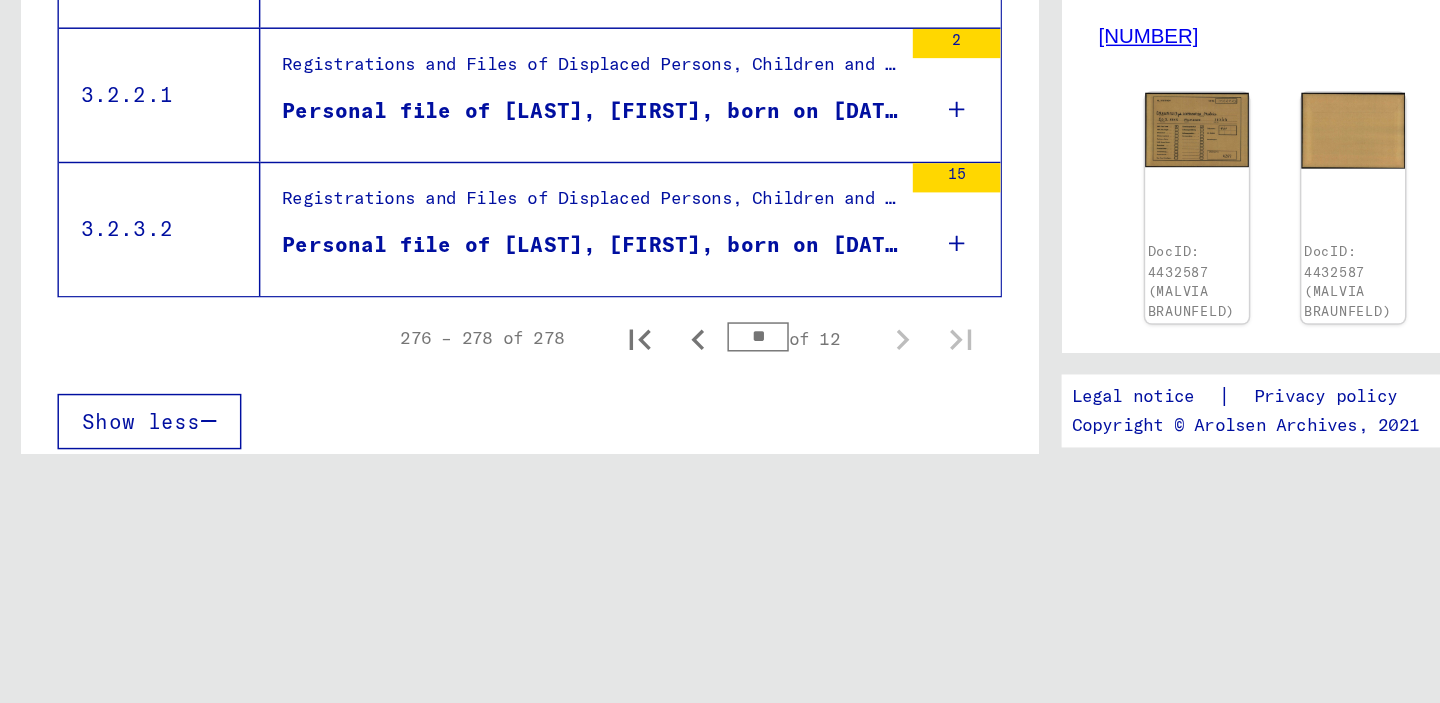 scroll, scrollTop: 306, scrollLeft: 0, axis: vertical 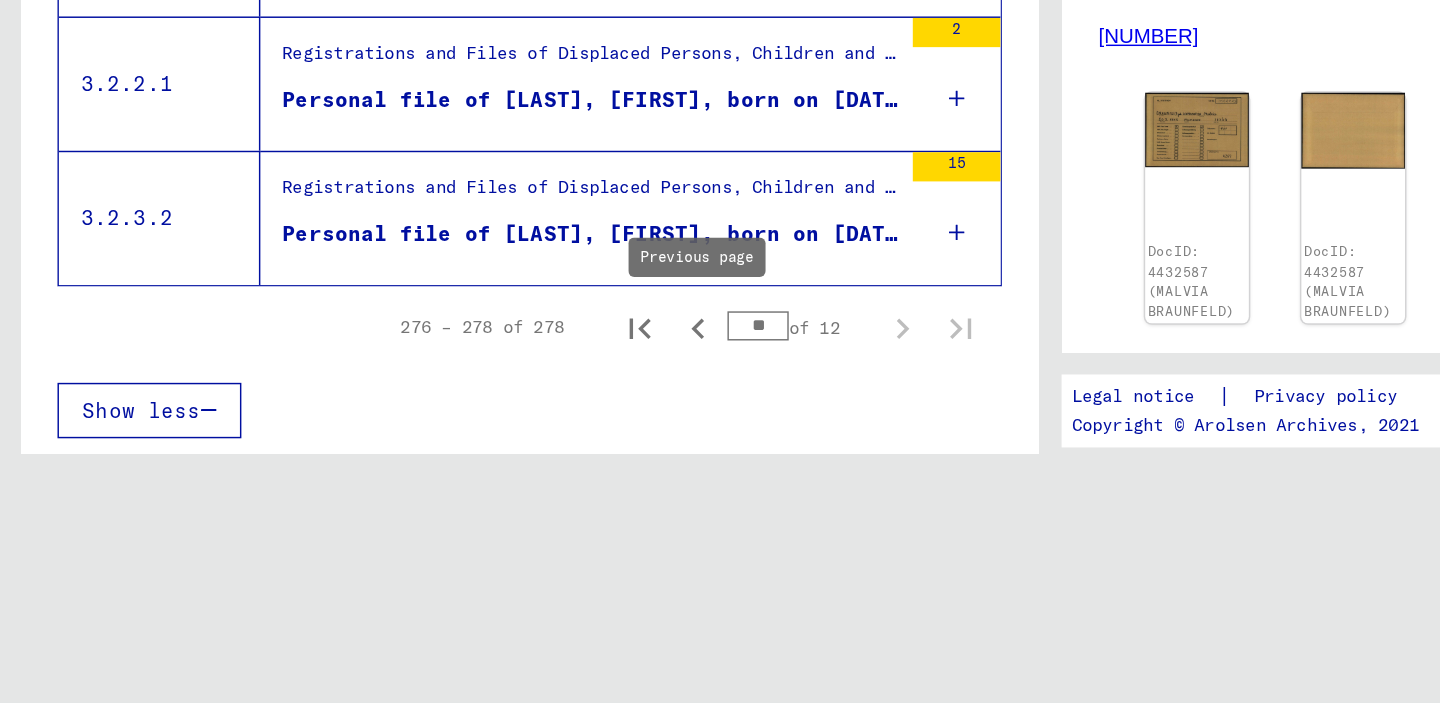 click 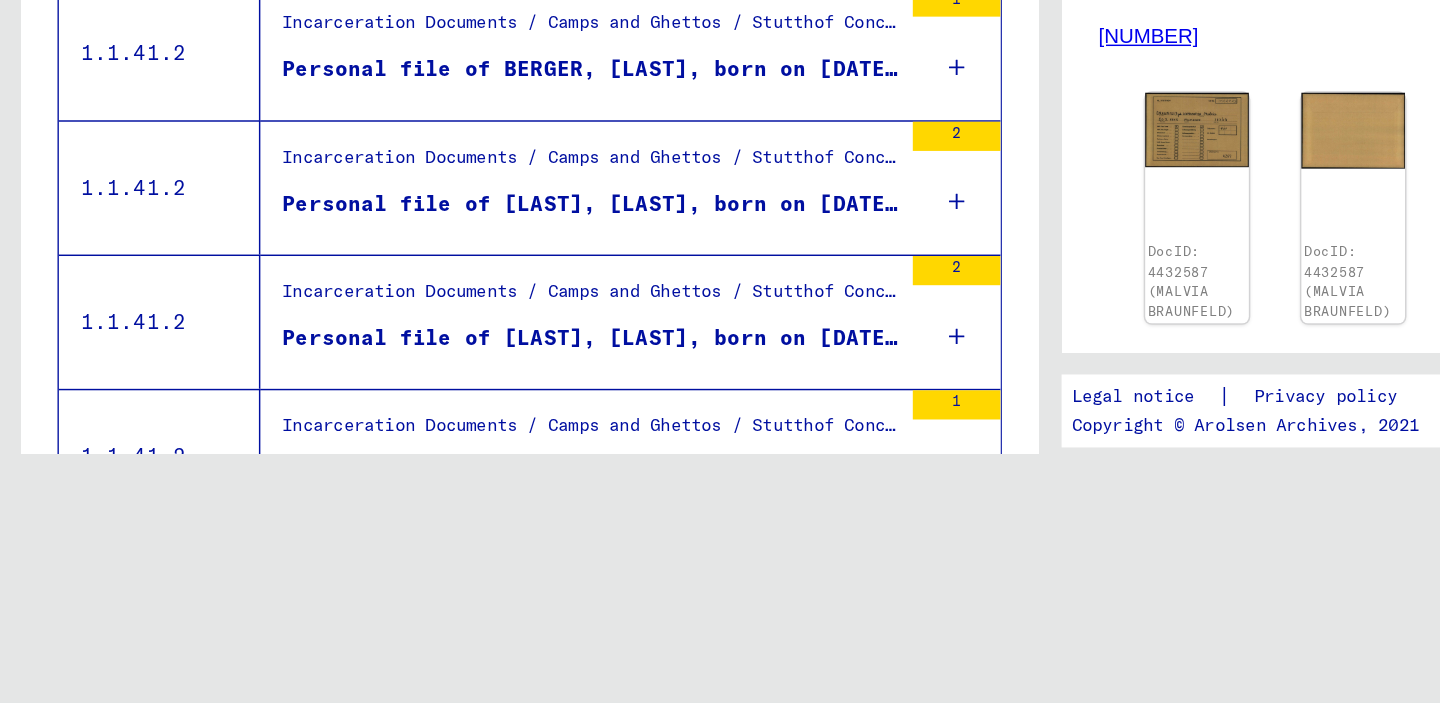 scroll, scrollTop: 1802, scrollLeft: 0, axis: vertical 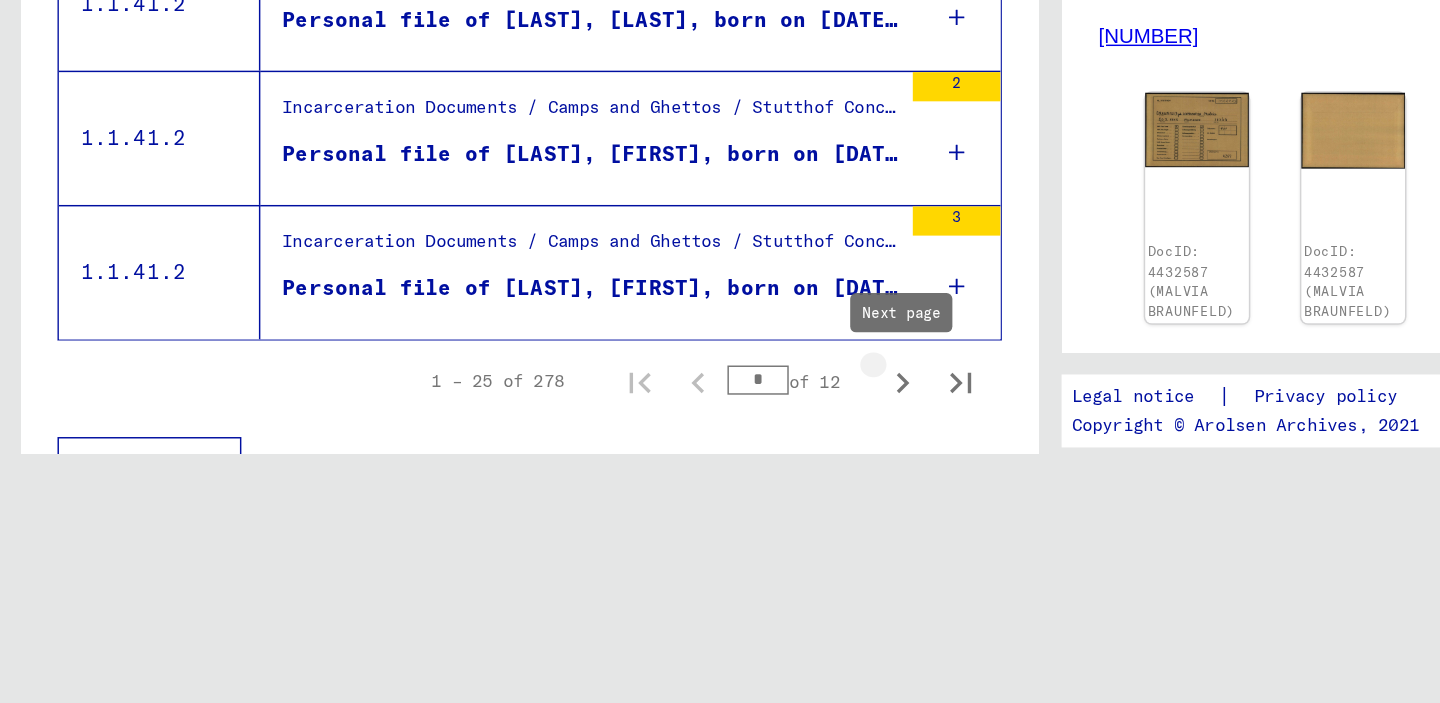 click 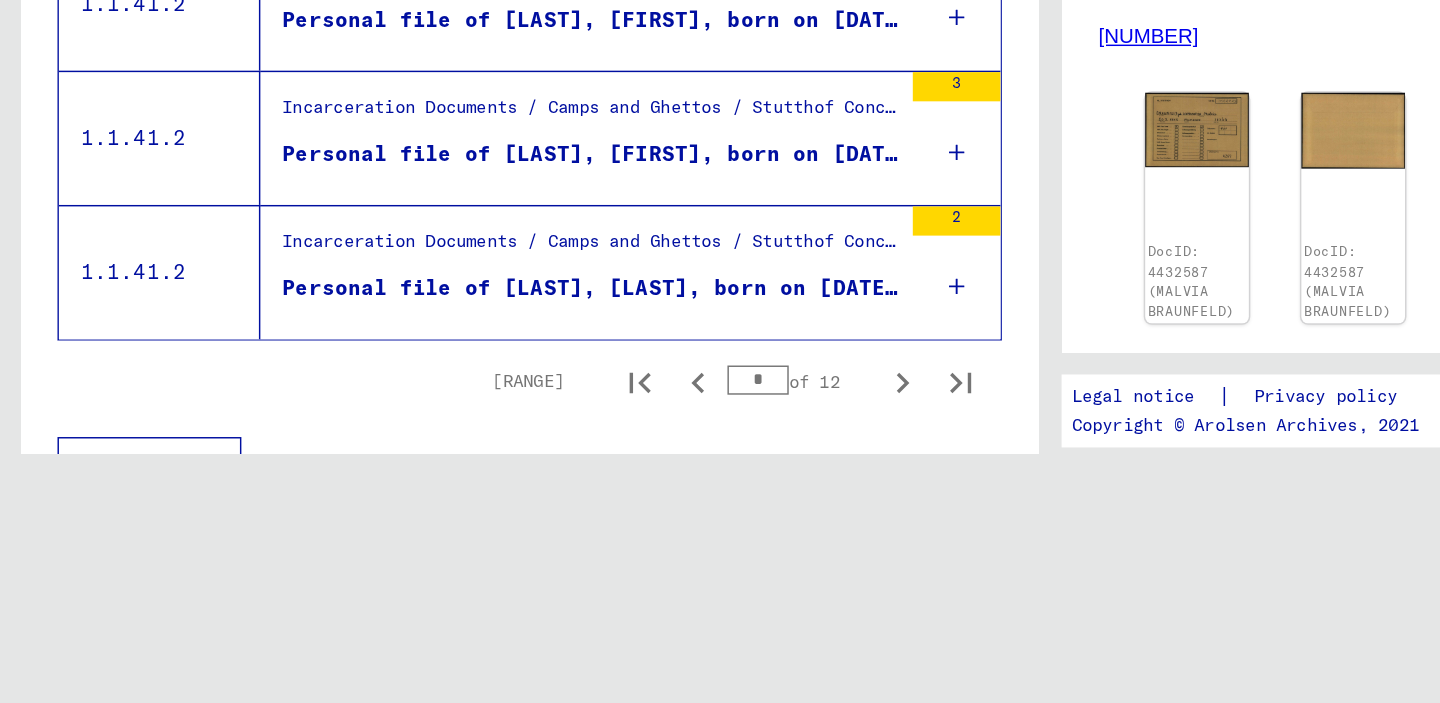 click 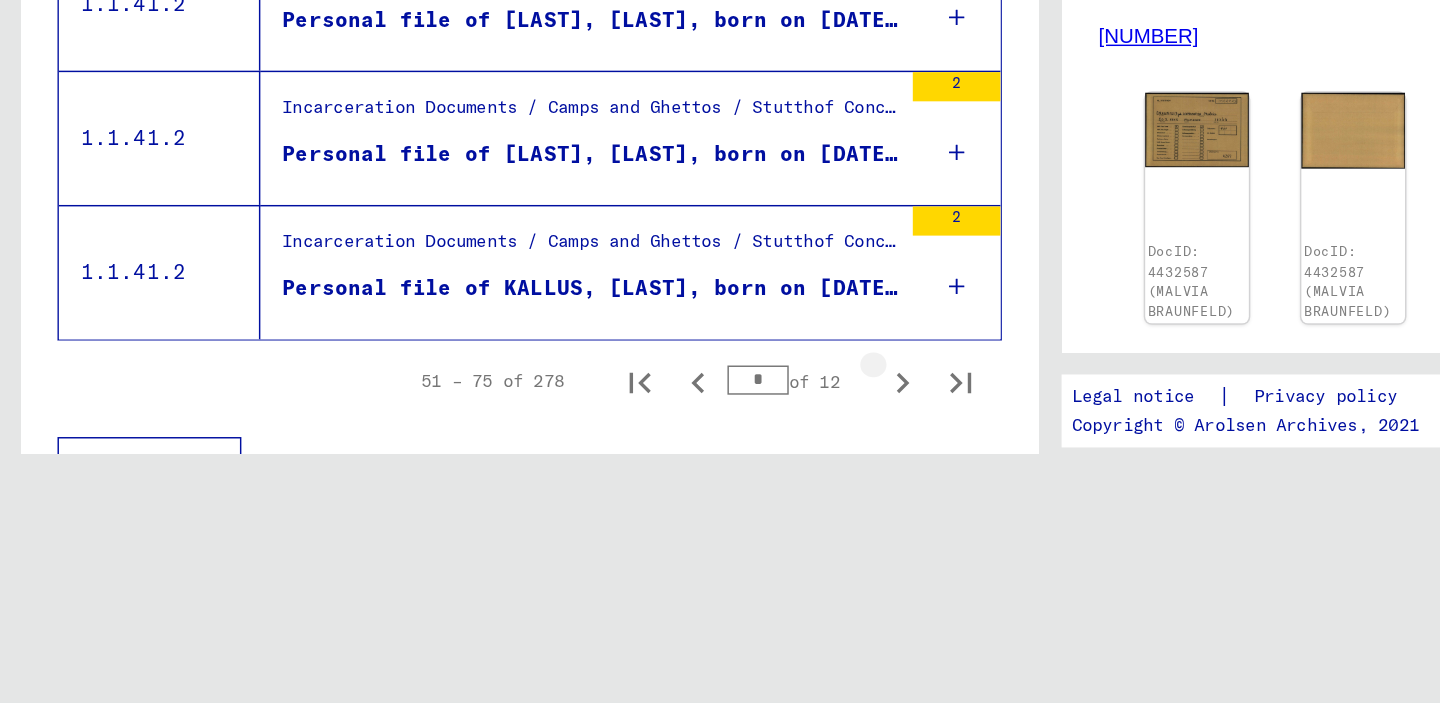 click 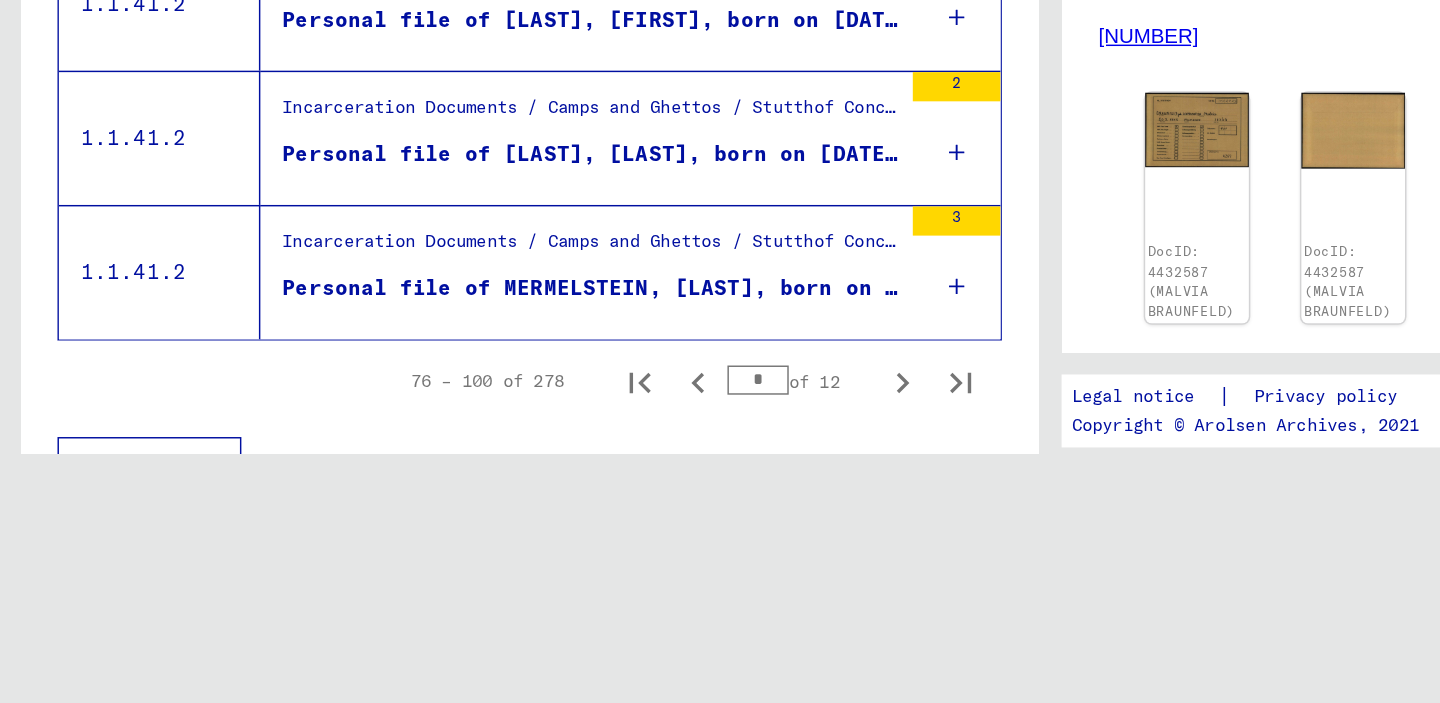 click 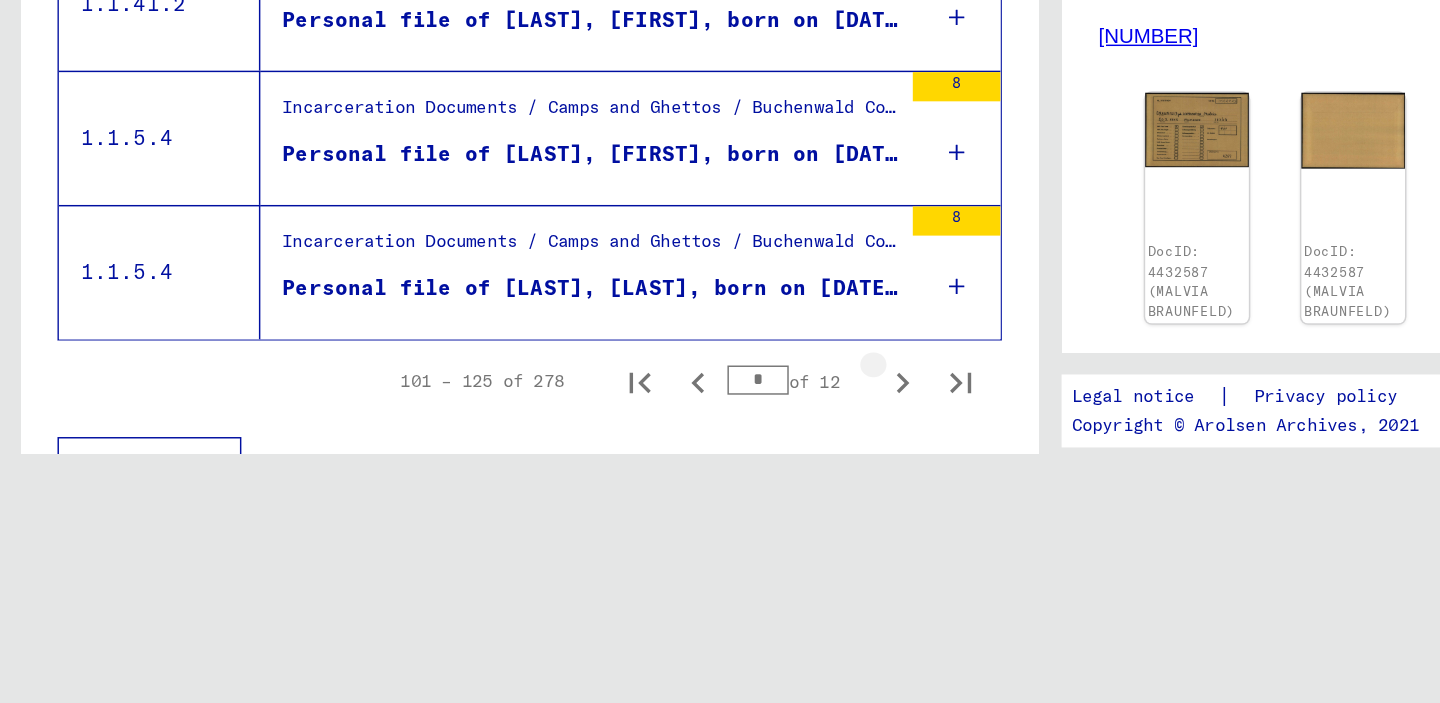 click 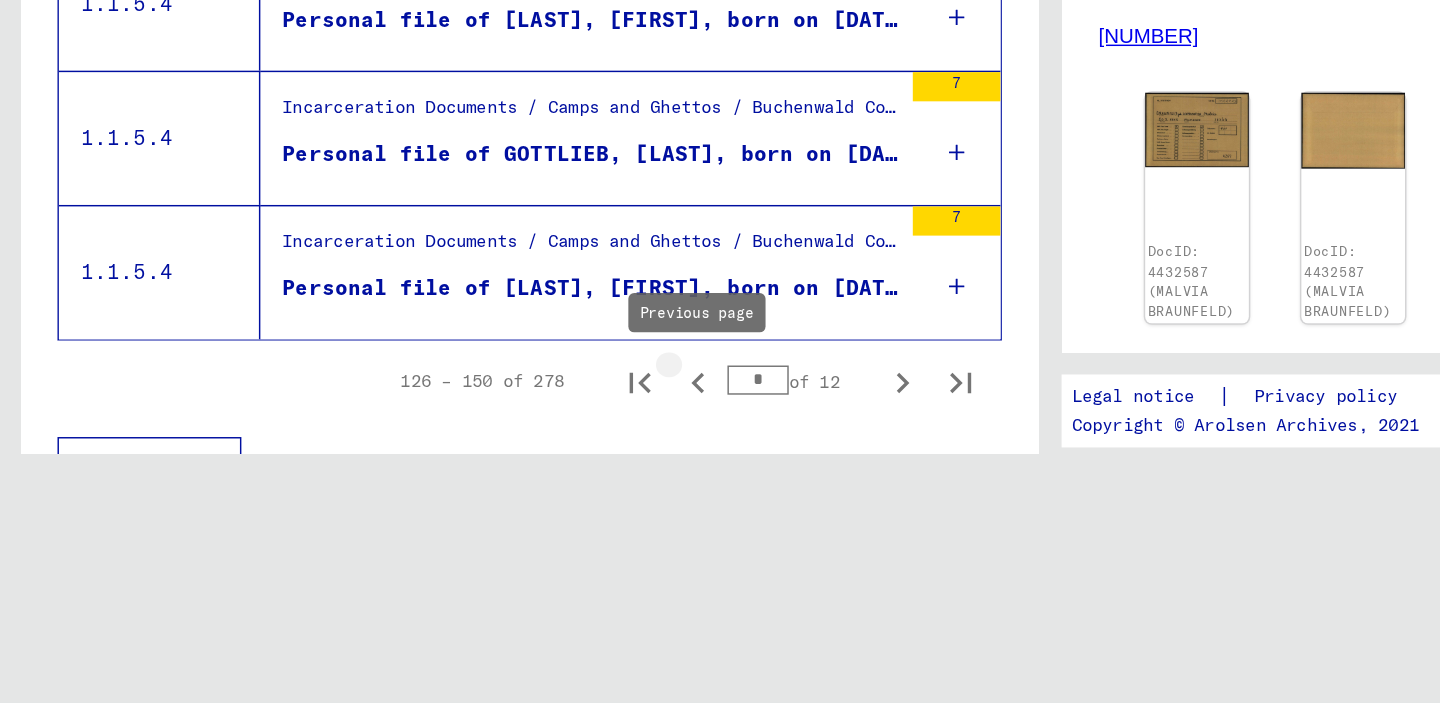 click 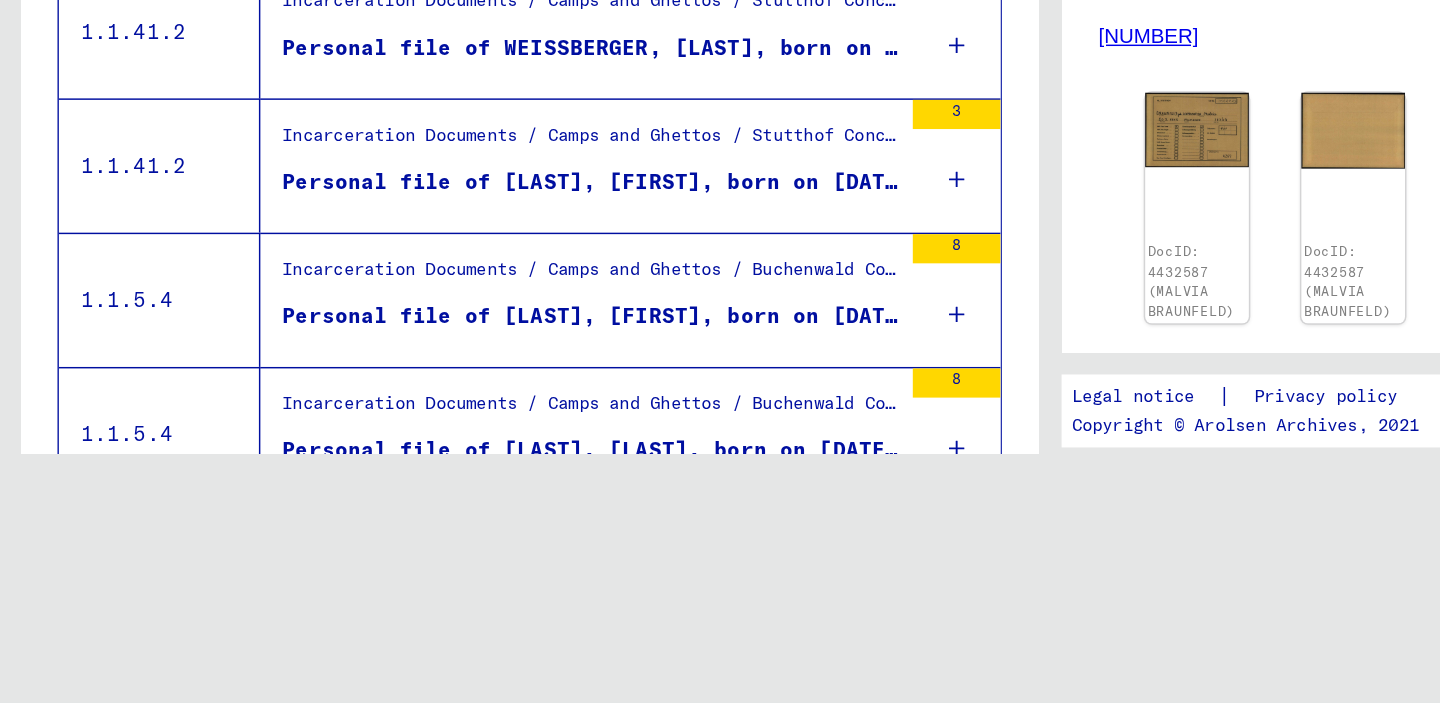 scroll, scrollTop: 2330, scrollLeft: 0, axis: vertical 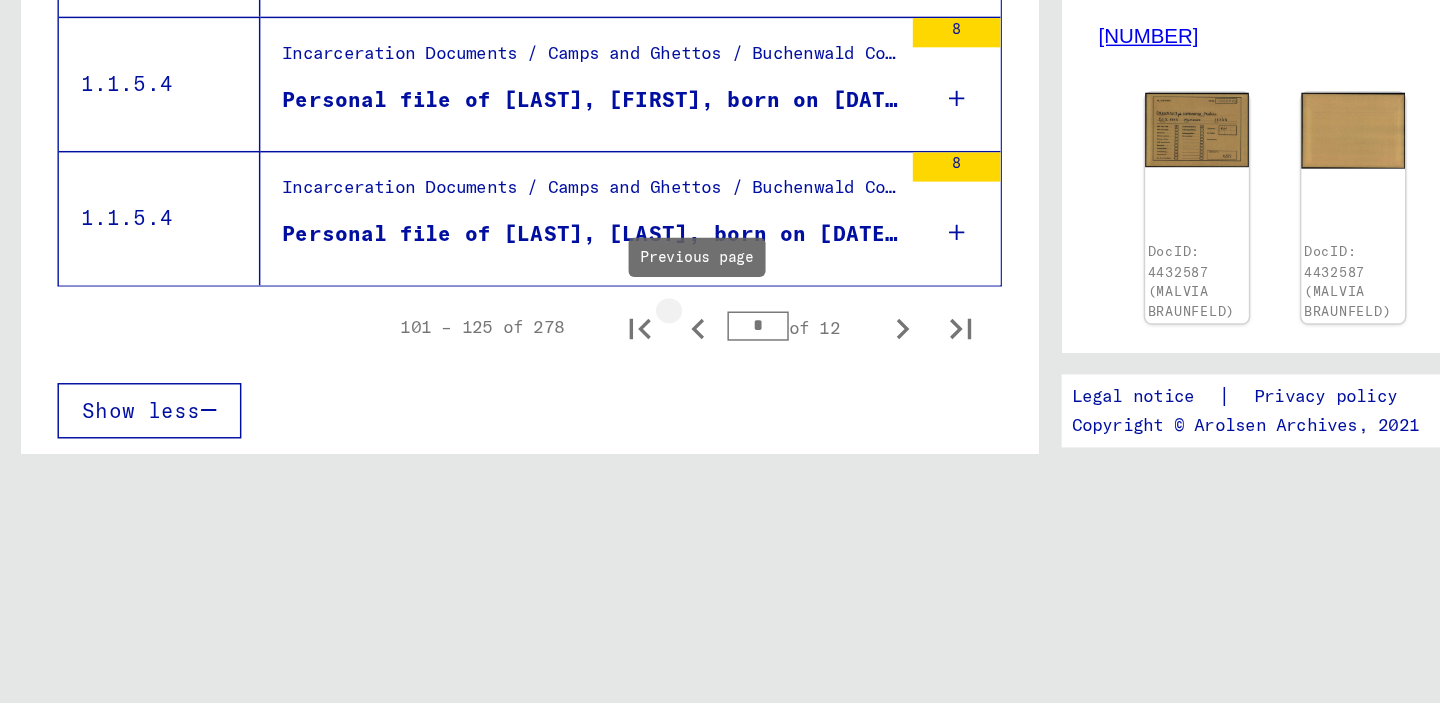 click 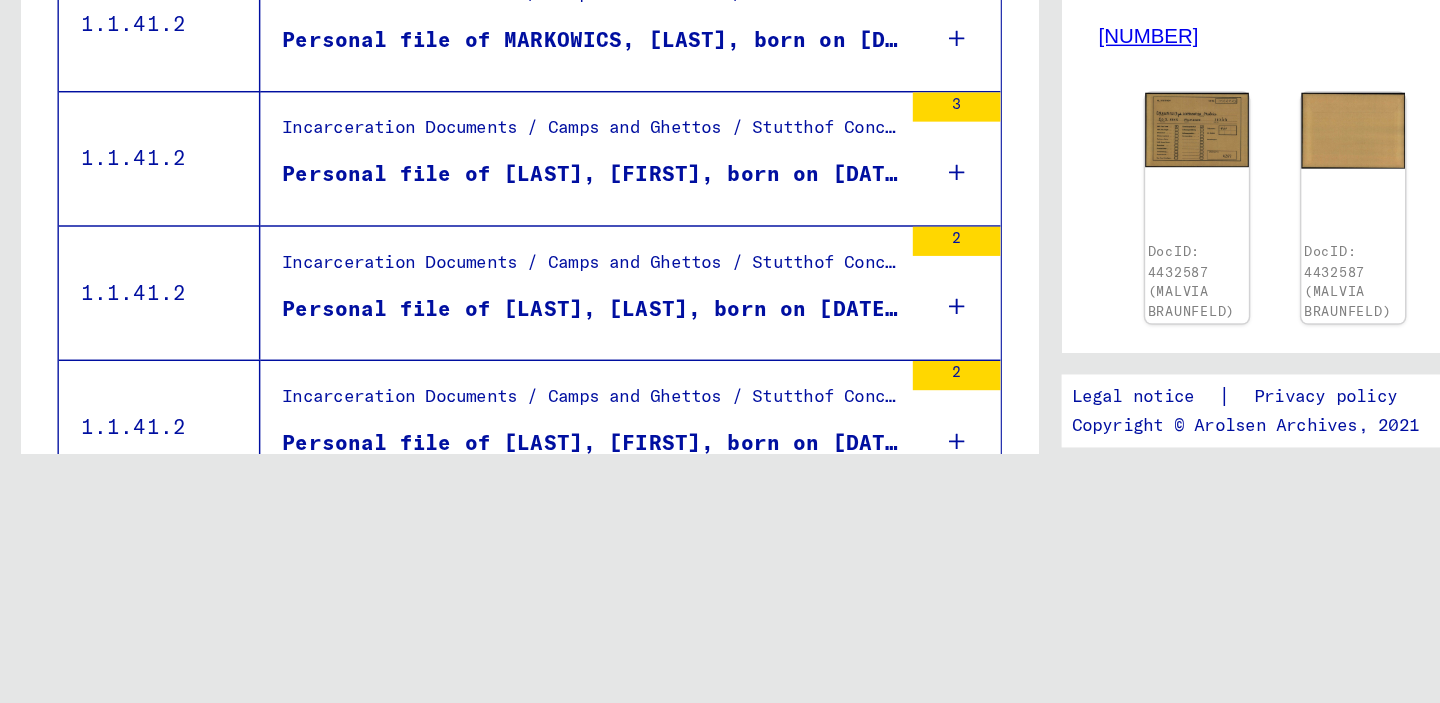 scroll, scrollTop: 2330, scrollLeft: 0, axis: vertical 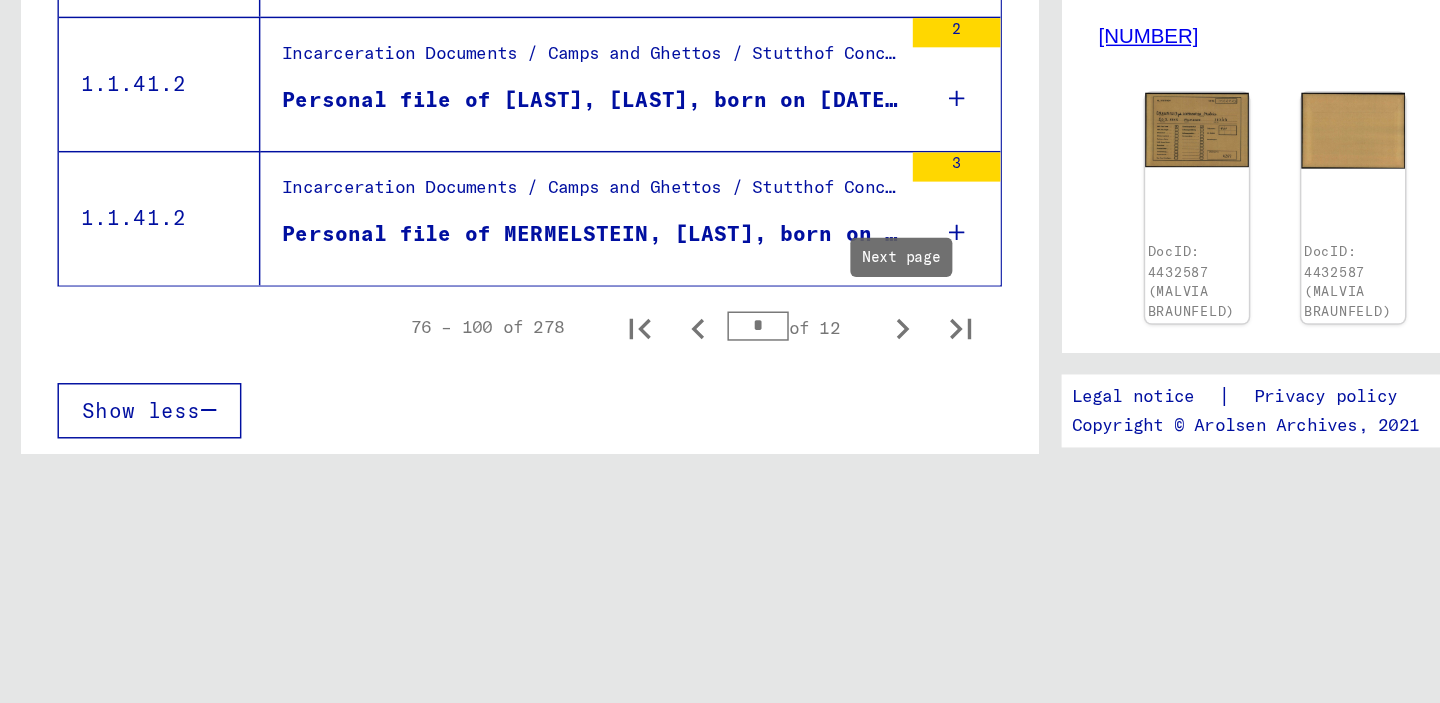 click 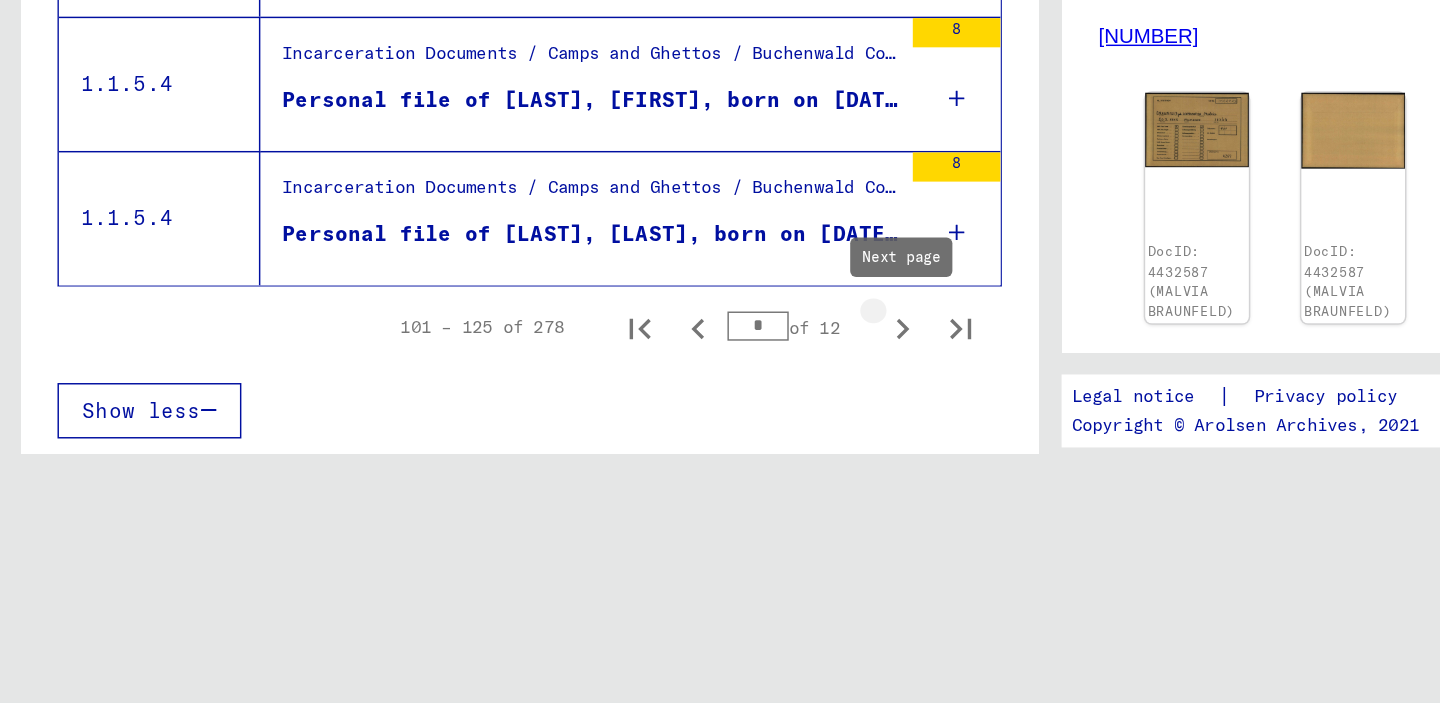 click 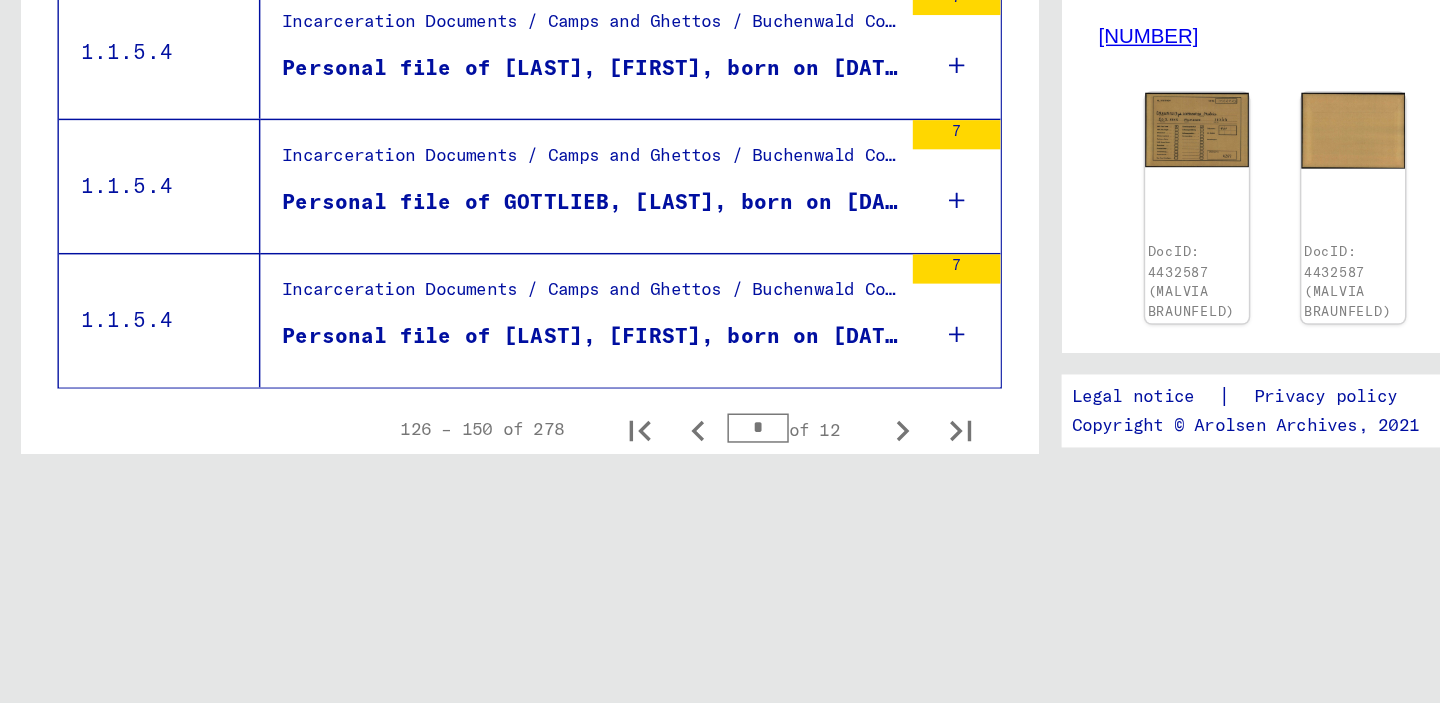 scroll, scrollTop: 2330, scrollLeft: 0, axis: vertical 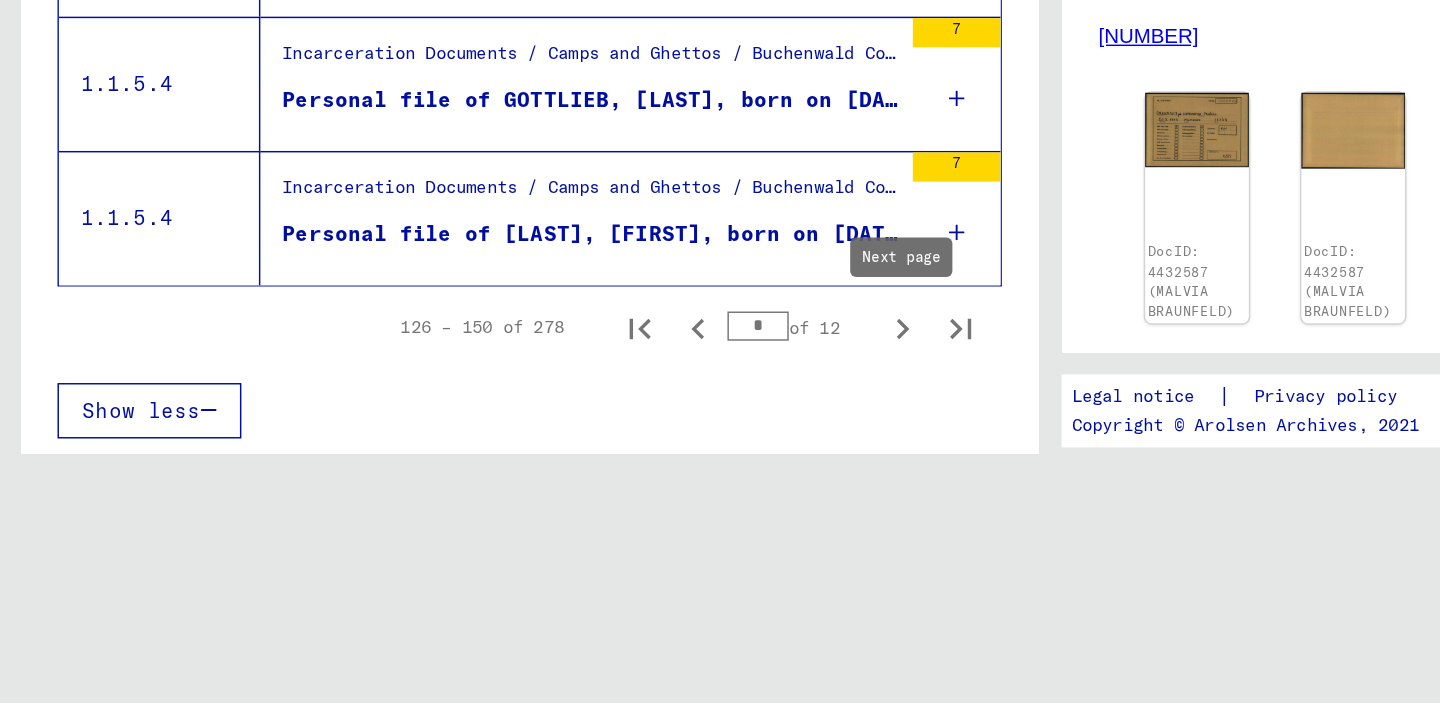 click 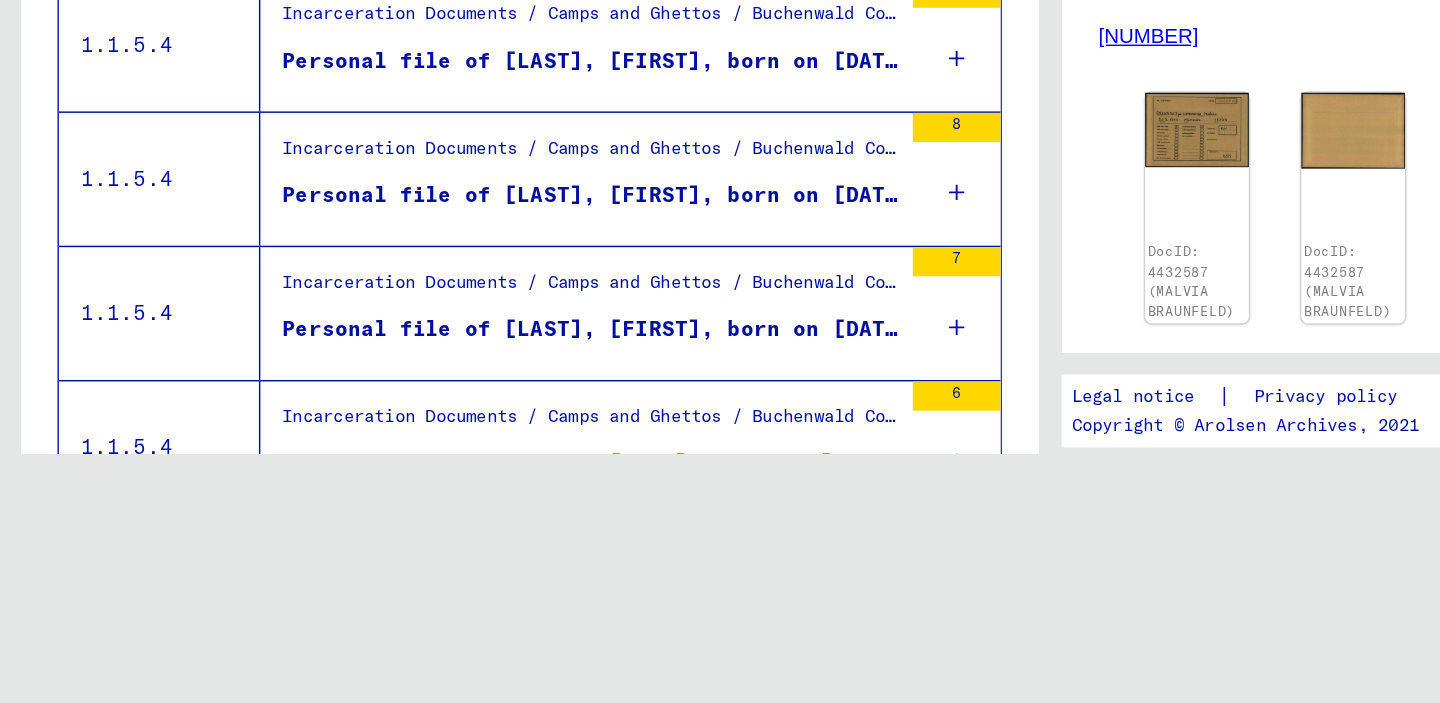 scroll, scrollTop: 2330, scrollLeft: 0, axis: vertical 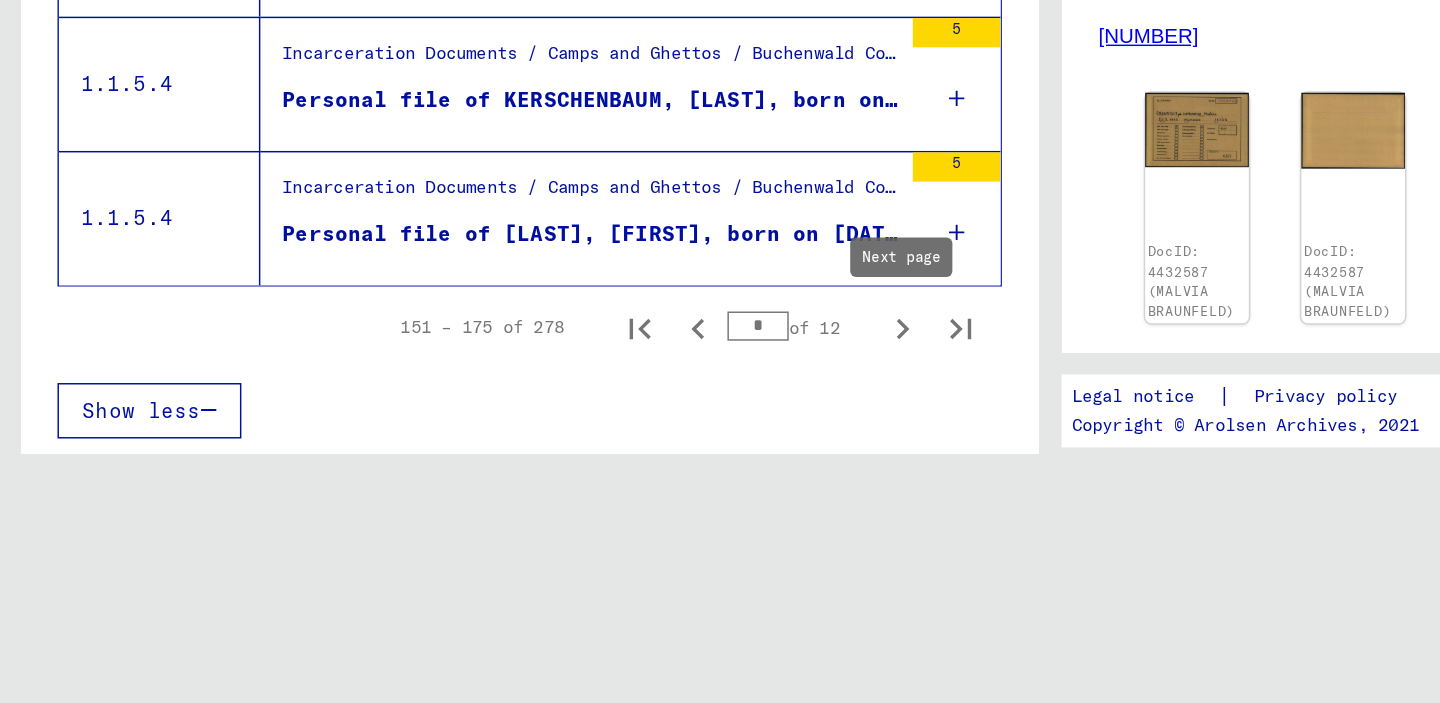 click 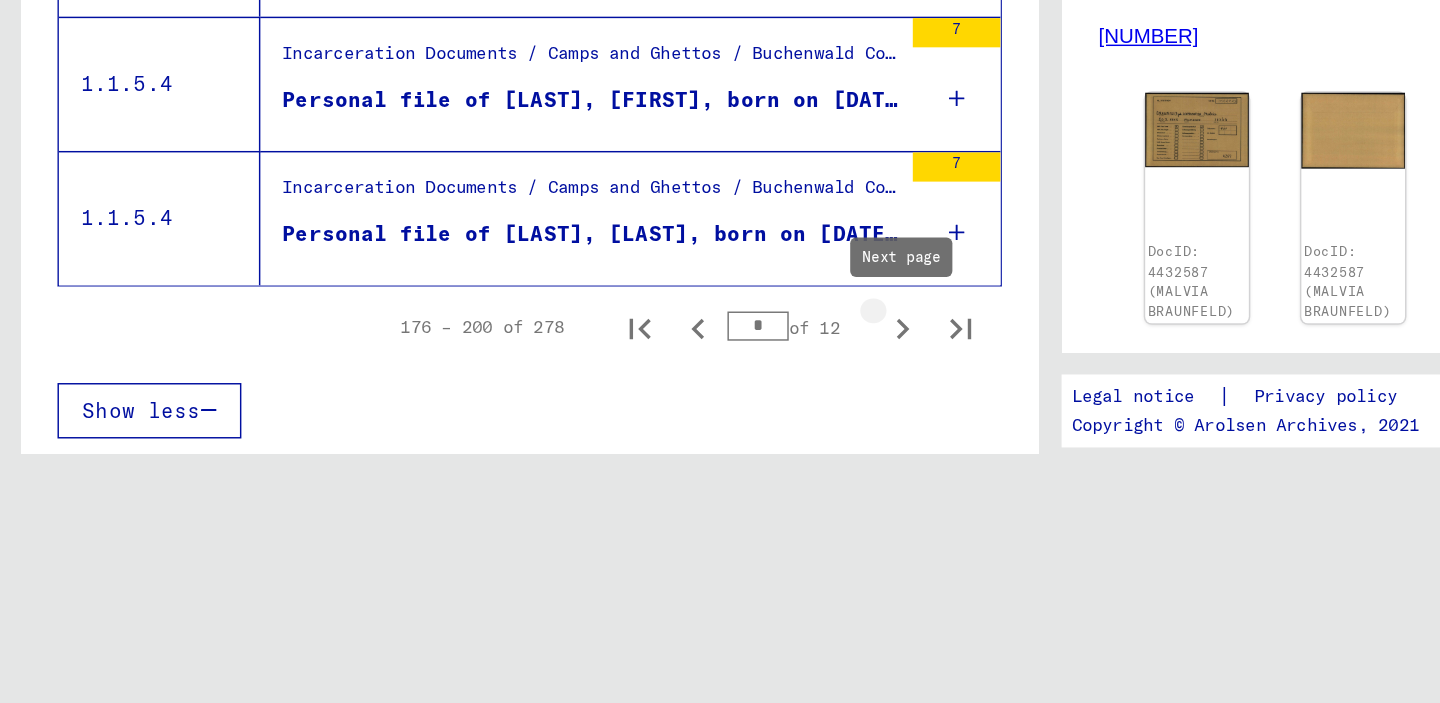 type on "*" 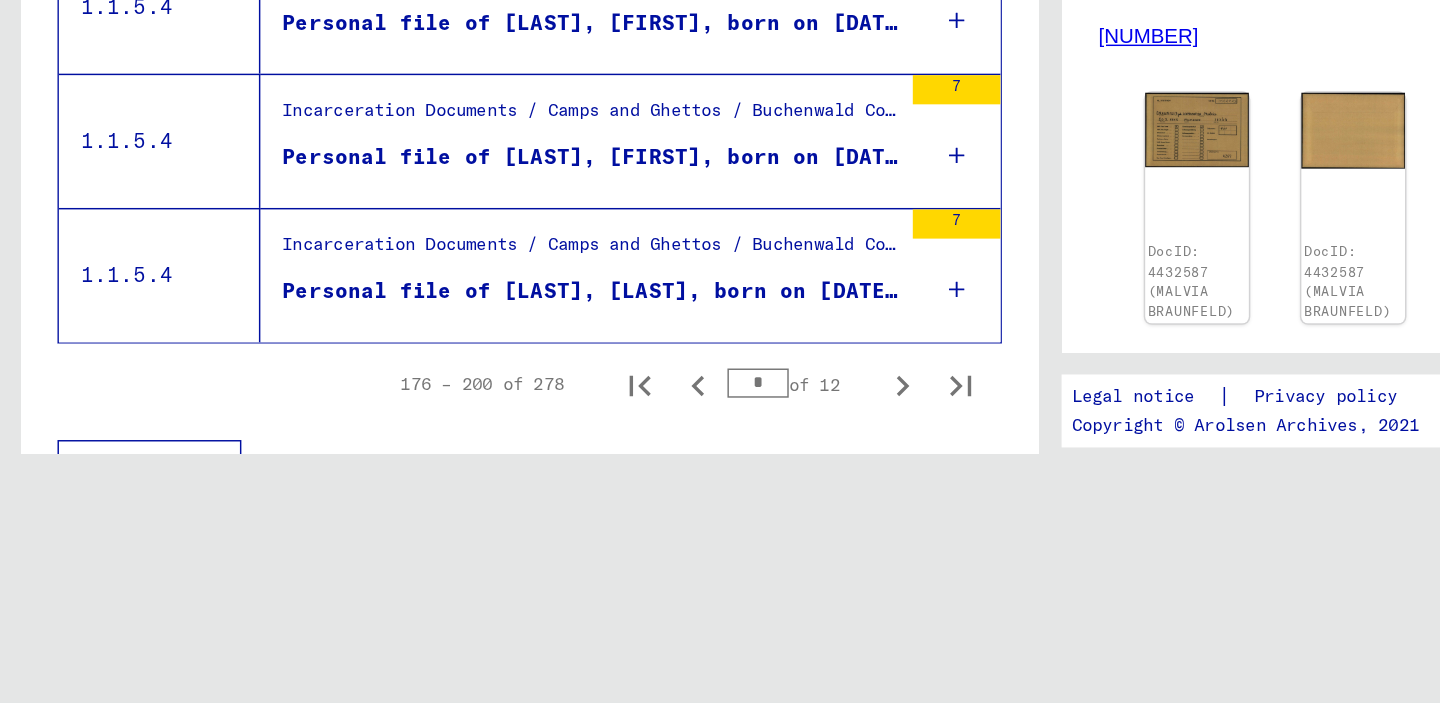 scroll, scrollTop: 2273, scrollLeft: 0, axis: vertical 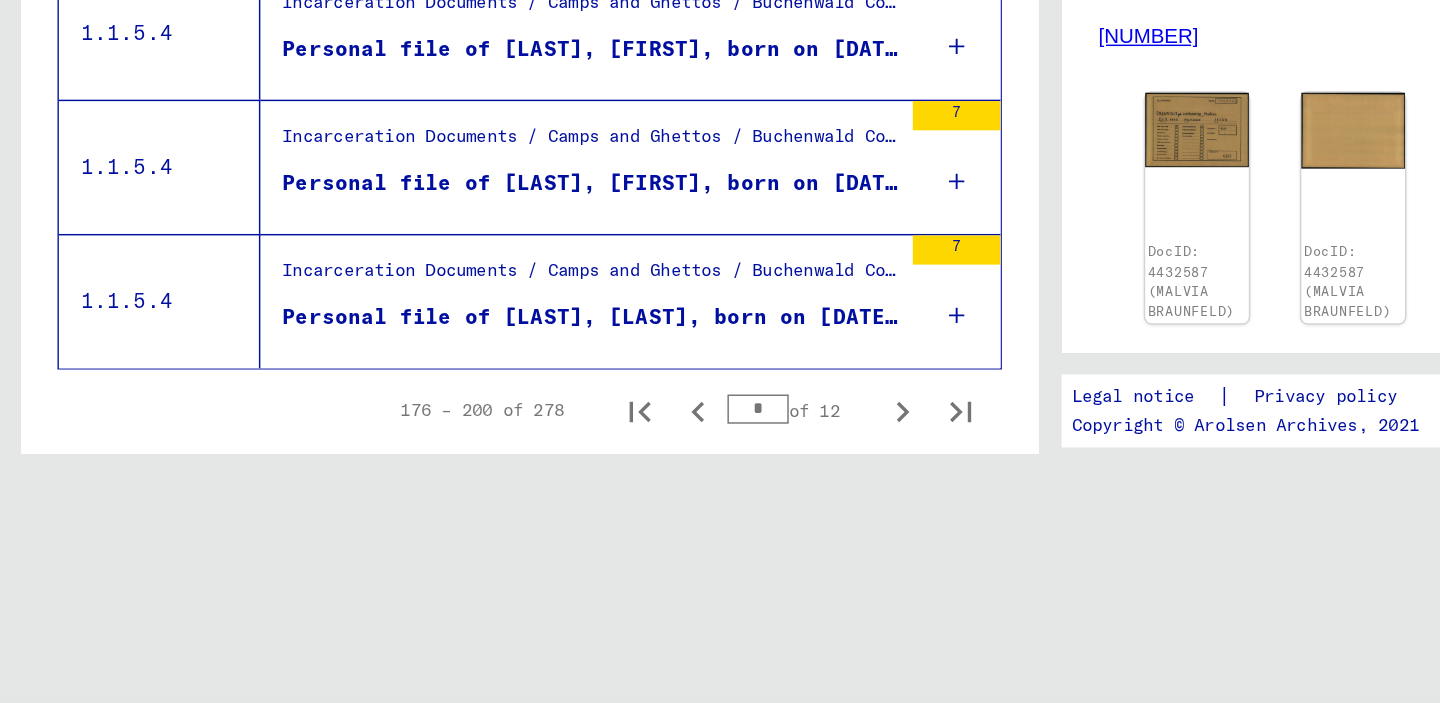 click on "Personal file of [LAST], [LAST], born on [DATE], born in [CITY]" at bounding box center (405, 439) 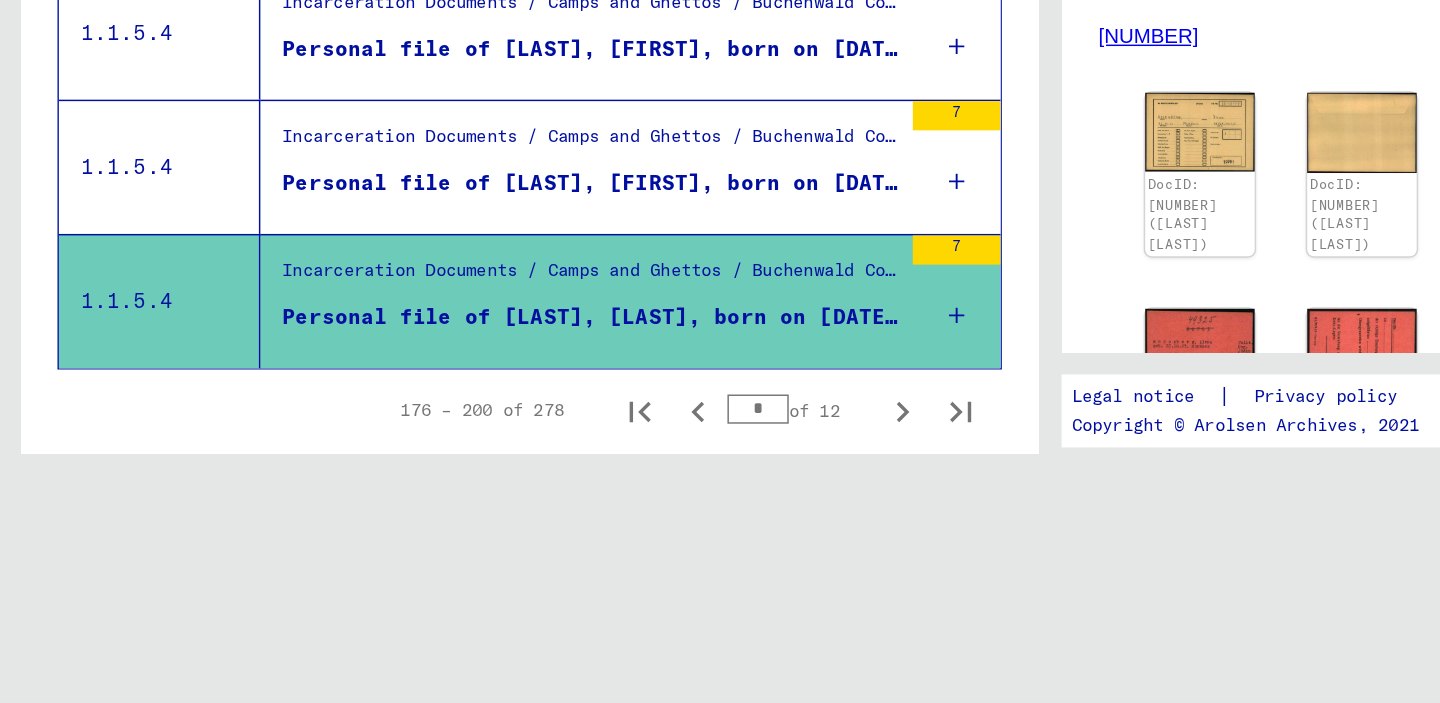 scroll, scrollTop: 0, scrollLeft: 0, axis: both 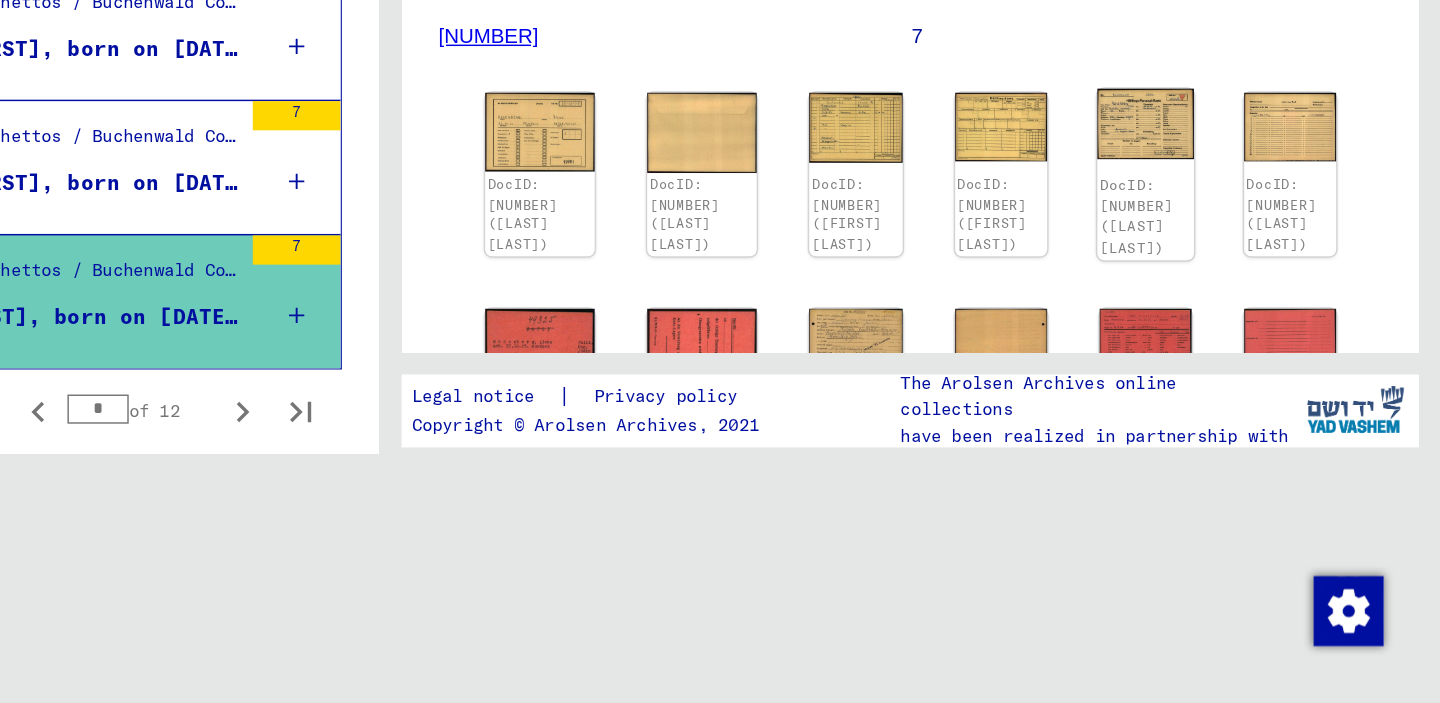 click 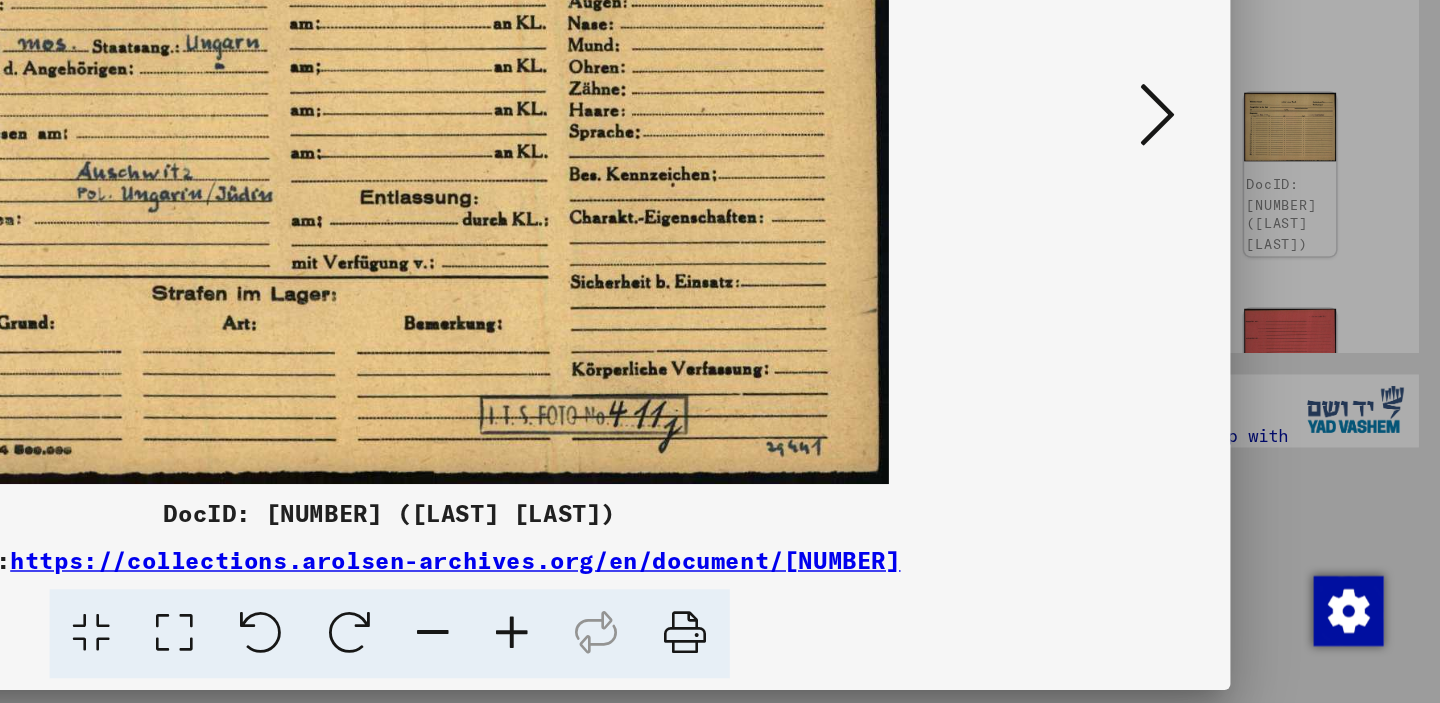 scroll, scrollTop: 154, scrollLeft: 0, axis: vertical 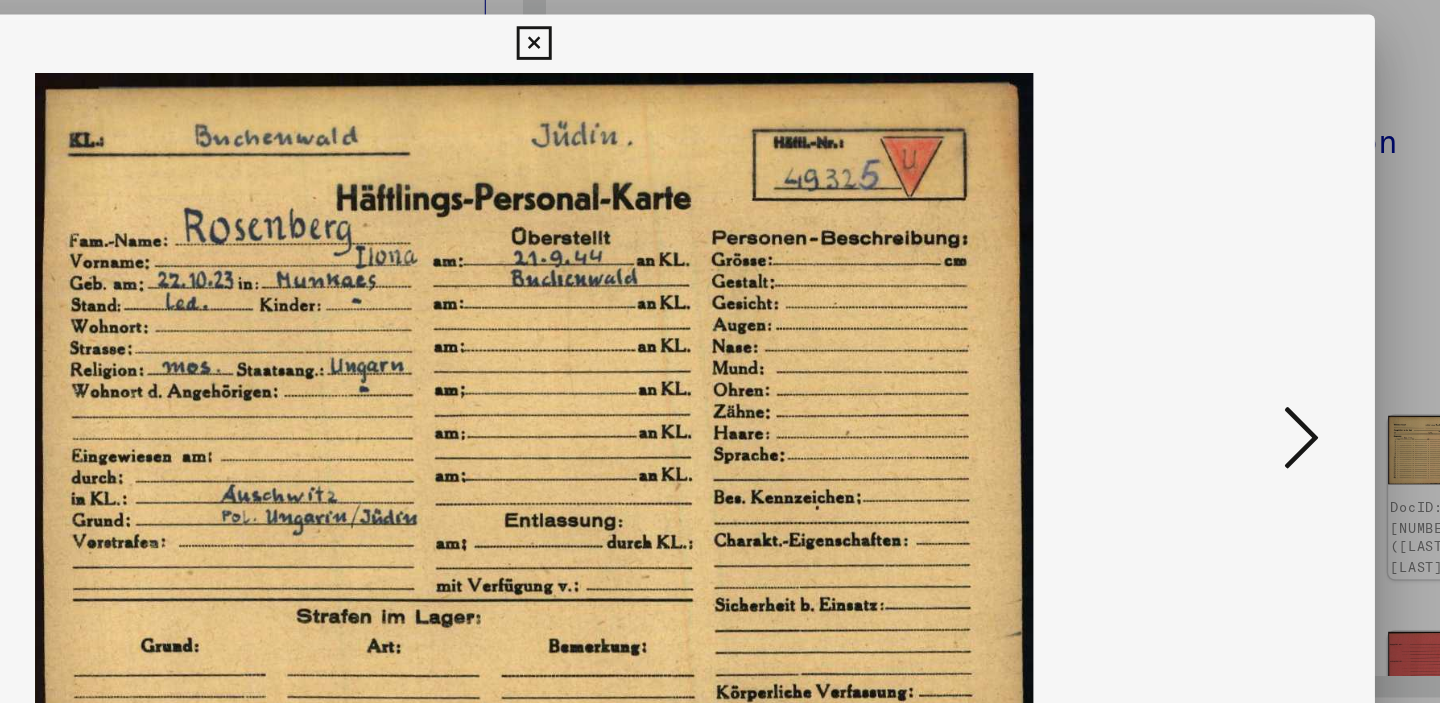 click at bounding box center (1246, 300) 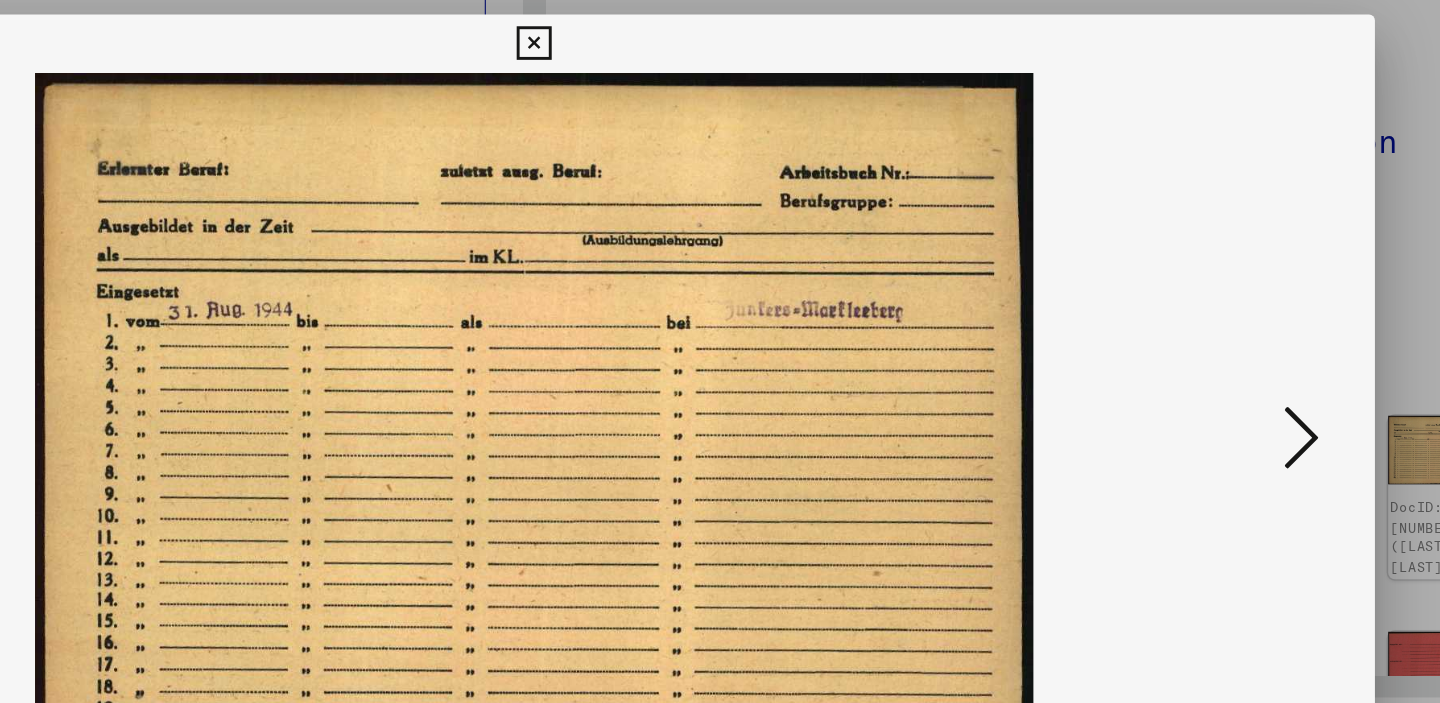 click at bounding box center (1246, 300) 